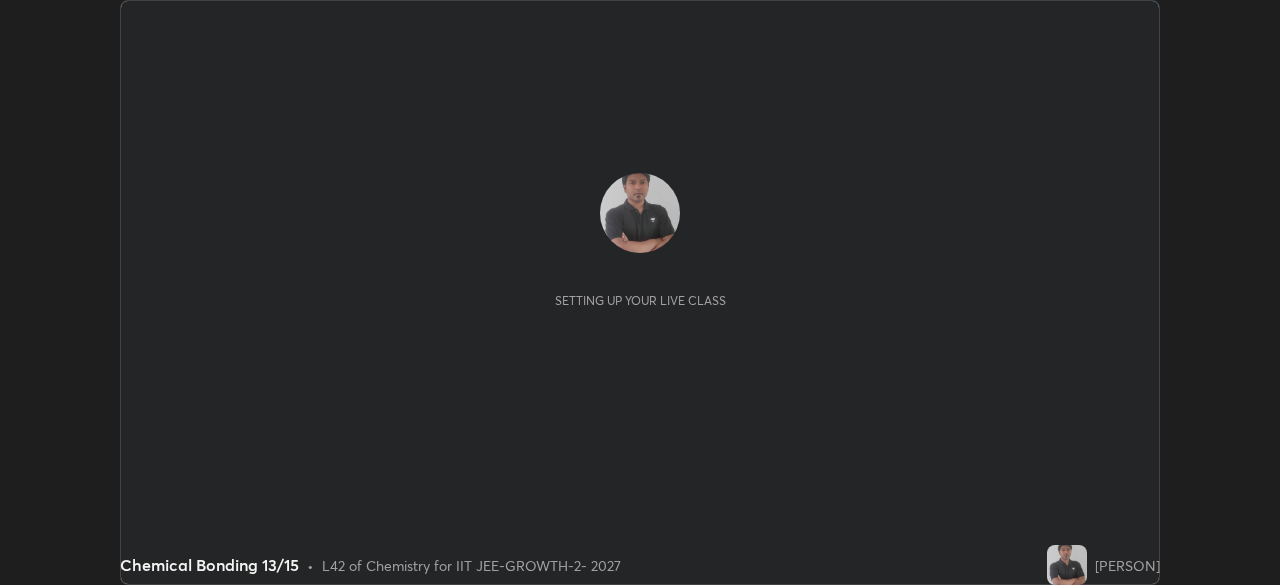 scroll, scrollTop: 0, scrollLeft: 0, axis: both 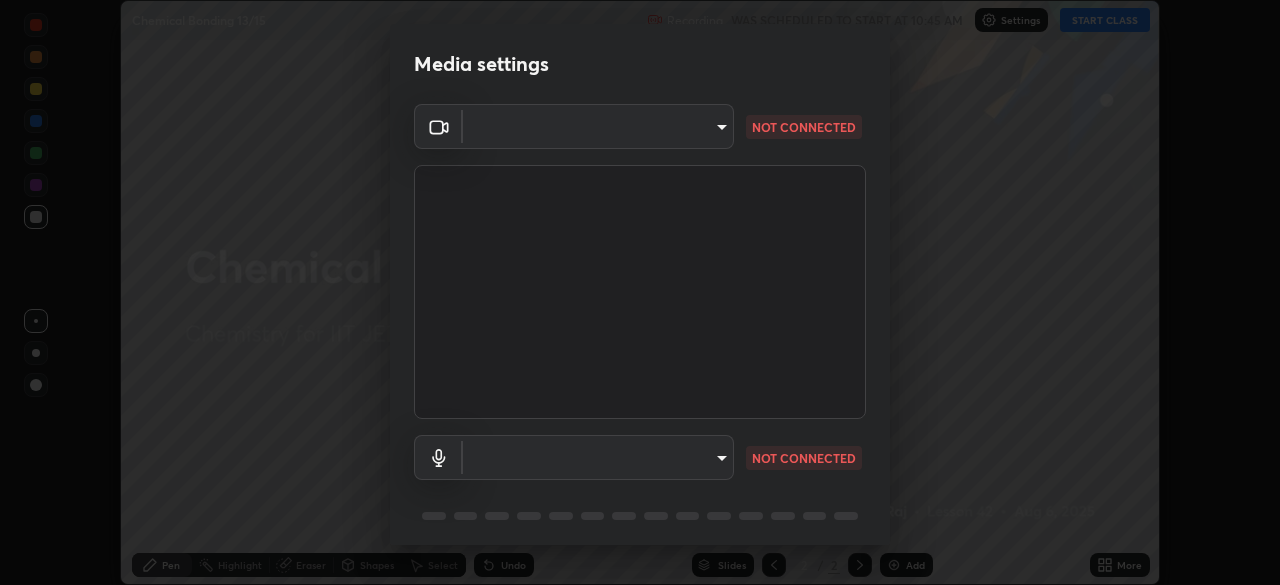 type on "548a44a52523d2997e35a3c13491b16d14ec2e678e88aab68fdaa9d4bfa060c5" 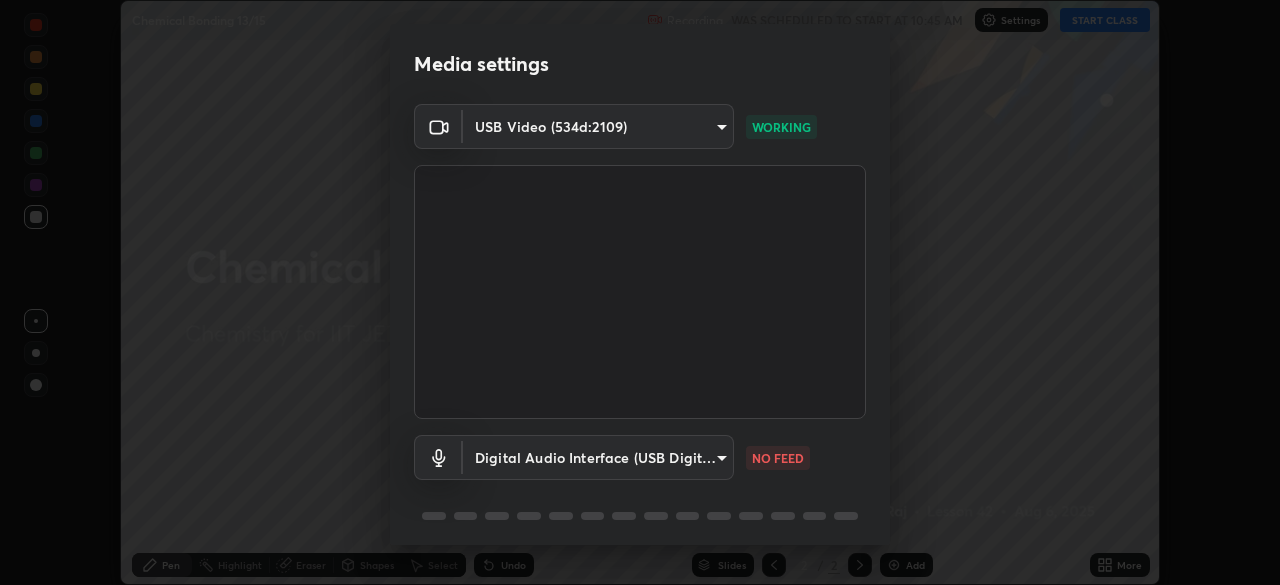 click on "Erase all Chemical Bonding 13/15 Recording WAS SCHEDULED TO START AT  10:45 AM Settings START CLASS Setting up your live class Chemical Bonding 13/15 • L42 of Chemistry for IIT JEE-GROWTH-2- 2027 [PERSON] Pen Highlight Eraser Shapes Select Undo Slides 2 / 2 Add More No doubts shared Encourage your learners to ask a doubt for better clarity Report an issue Reason for reporting Buffering Chat not working Audio - Video sync issue Educator video quality low ​ Attach an image Report Media settings USB Video (534d:2109) 548a44a52523d2997e35a3c13491b16d14ec2e678e88aab68fdaa9d4bfa060c5 WORKING Digital Audio Interface (USB Digital Audio) 1a482e2a7e5303865ef37f24d5e99ace939289909c61621f04eb07660dd6fac9 NO FEED 1 / 5 Next" at bounding box center (640, 292) 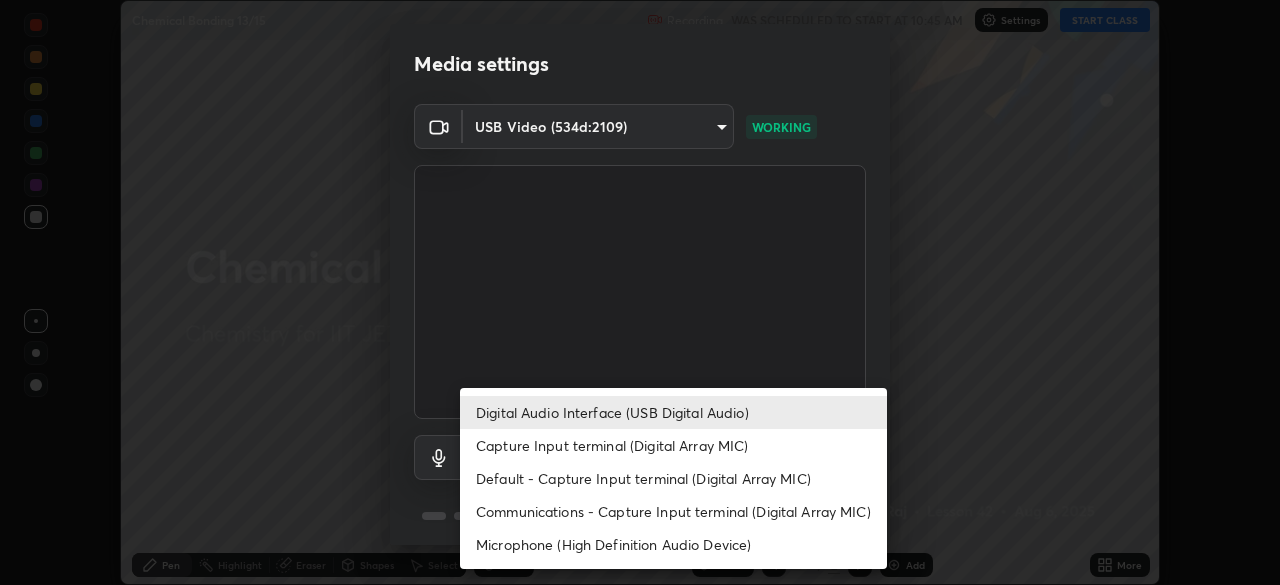click on "Capture Input terminal (Digital Array MIC)" at bounding box center (673, 445) 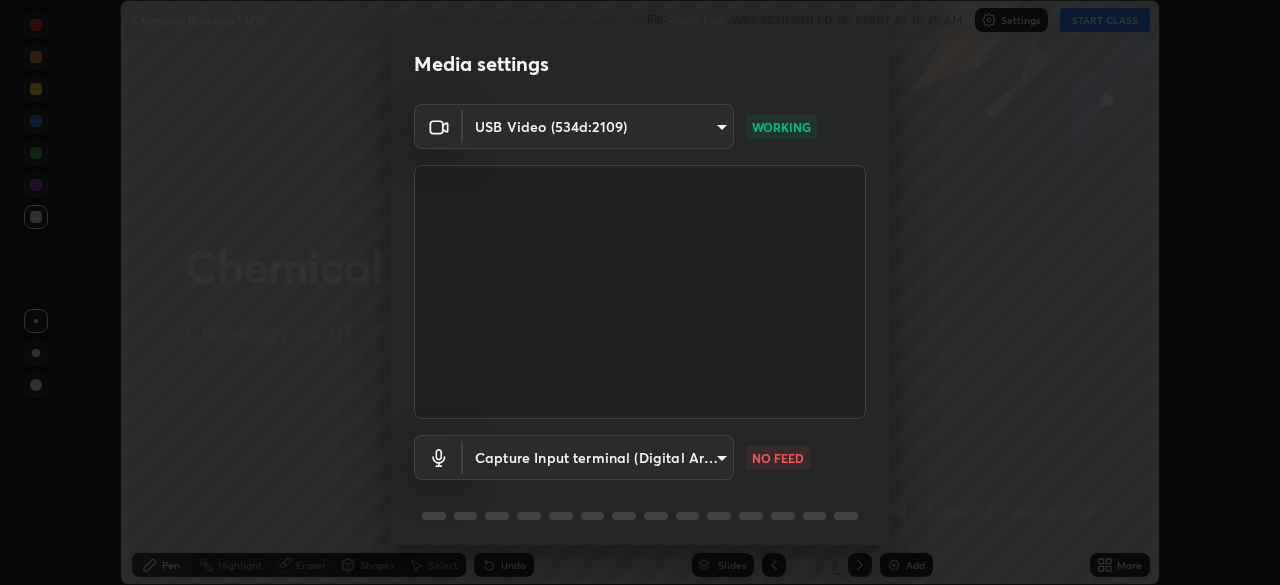 click on "Erase all Chemical Bonding 13/15 Recording WAS SCHEDULED TO START AT  10:45 AM Settings START CLASS Setting up your live class Chemical Bonding 13/15 • L42 of Chemistry for IIT JEE-GROWTH-2- 2027 [PERSON] Pen Highlight Eraser Shapes Select Undo Slides 2 / 2 Add More No doubts shared Encourage your learners to ask a doubt for better clarity Report an issue Reason for reporting Buffering Chat not working Audio - Video sync issue Educator video quality low ​ Attach an image Report Media settings USB Video (534d:2109) 548a44a52523d2997e35a3c13491b16d14ec2e678e88aab68fdaa9d4bfa060c5 WORKING Capture Input terminal (Digital Array MIC) bea0df3c2e3374f01f118340f1a3b7f3ff25afd581a659a154b14ca3839abf64 NO FEED 1 / 5 Next" at bounding box center [640, 292] 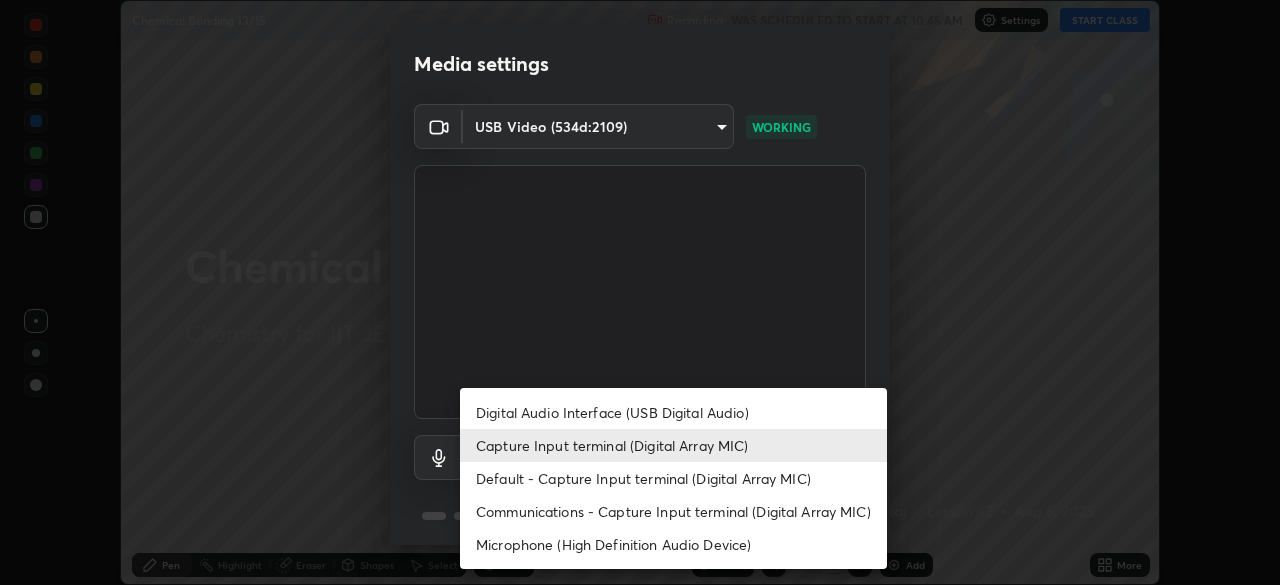 click on "Digital Audio Interface (USB Digital Audio)" at bounding box center (673, 412) 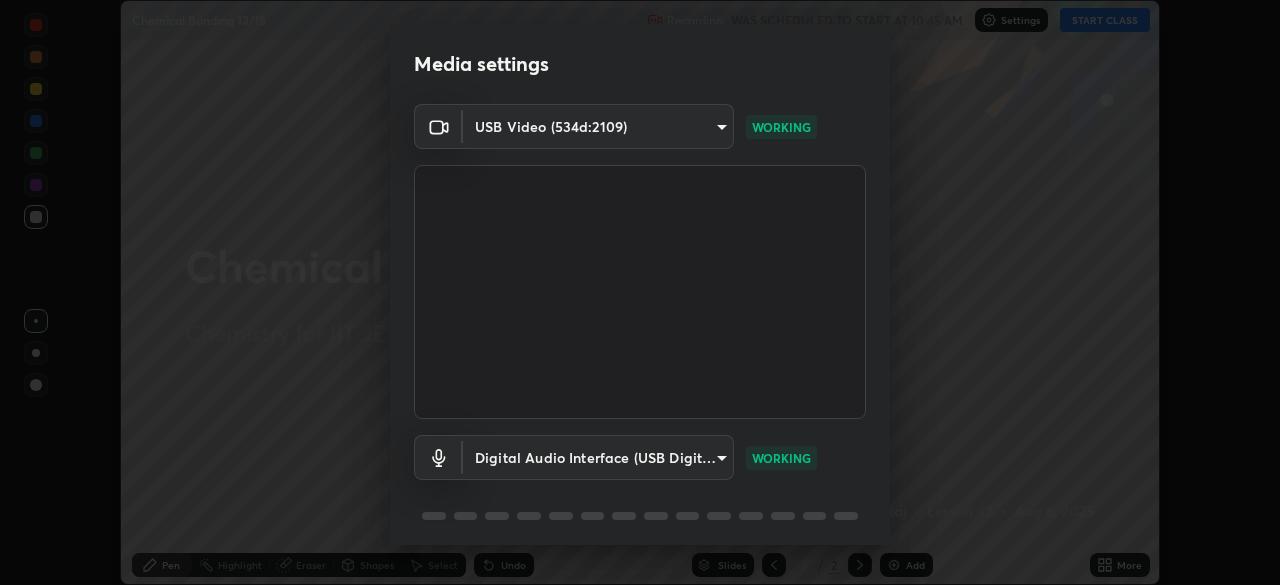 scroll, scrollTop: 71, scrollLeft: 0, axis: vertical 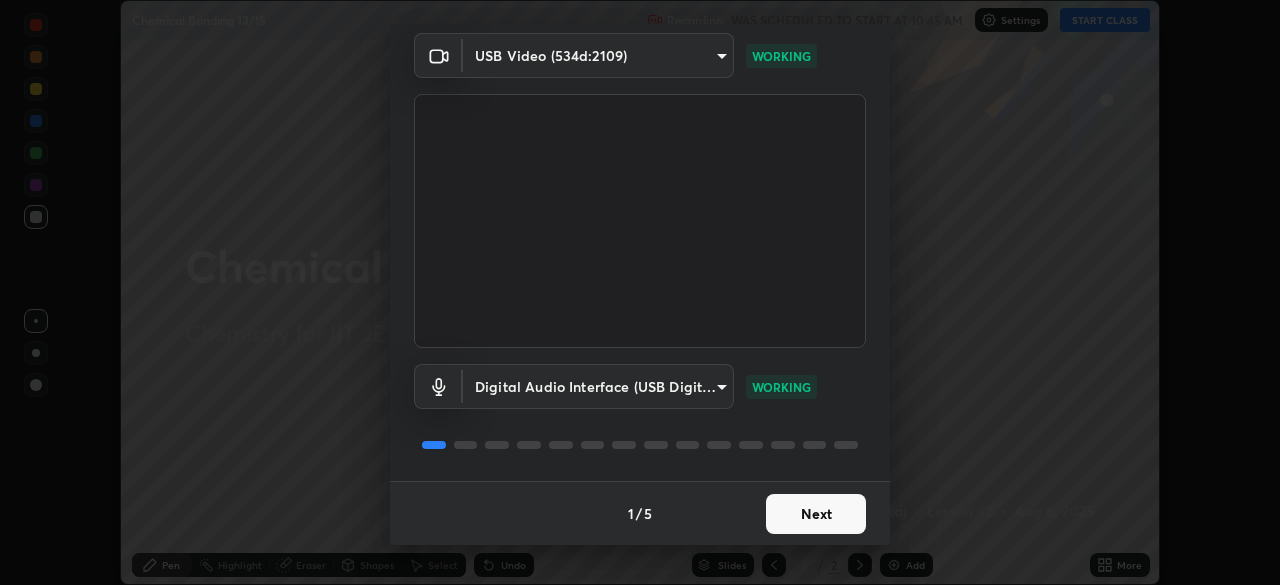 click on "Next" at bounding box center [816, 514] 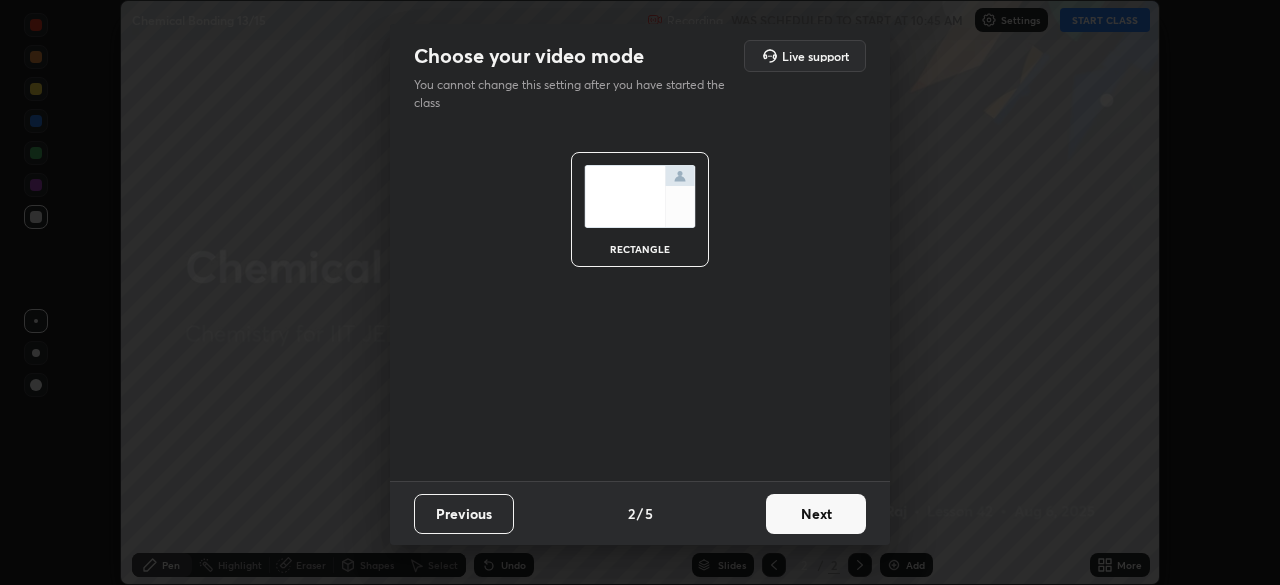 scroll, scrollTop: 0, scrollLeft: 0, axis: both 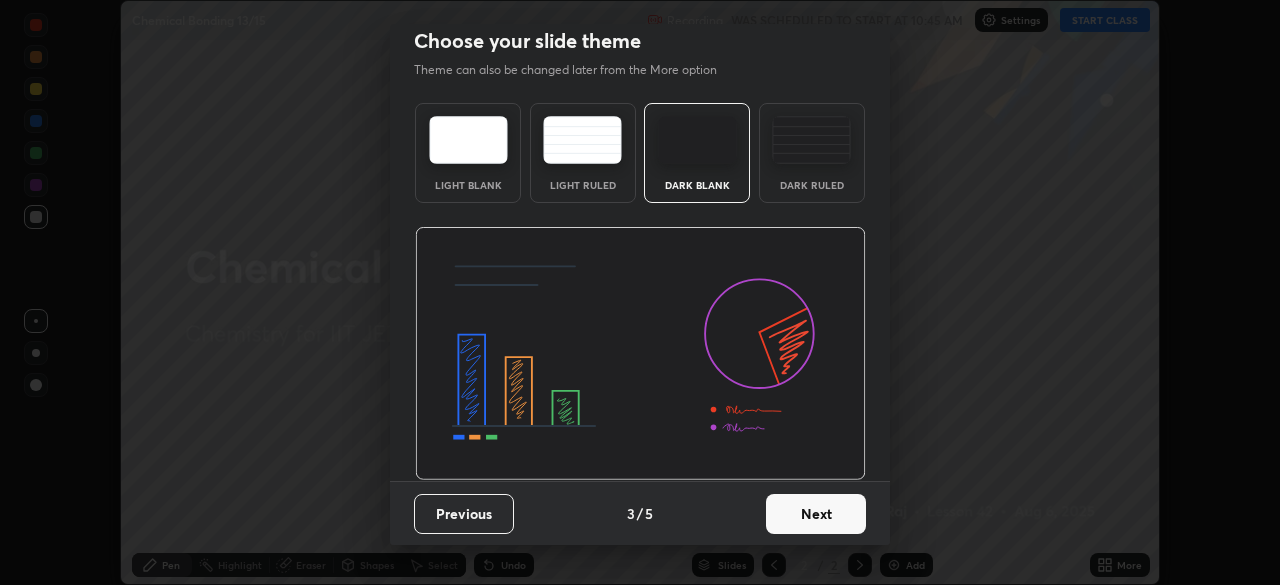 click on "Next" at bounding box center [816, 514] 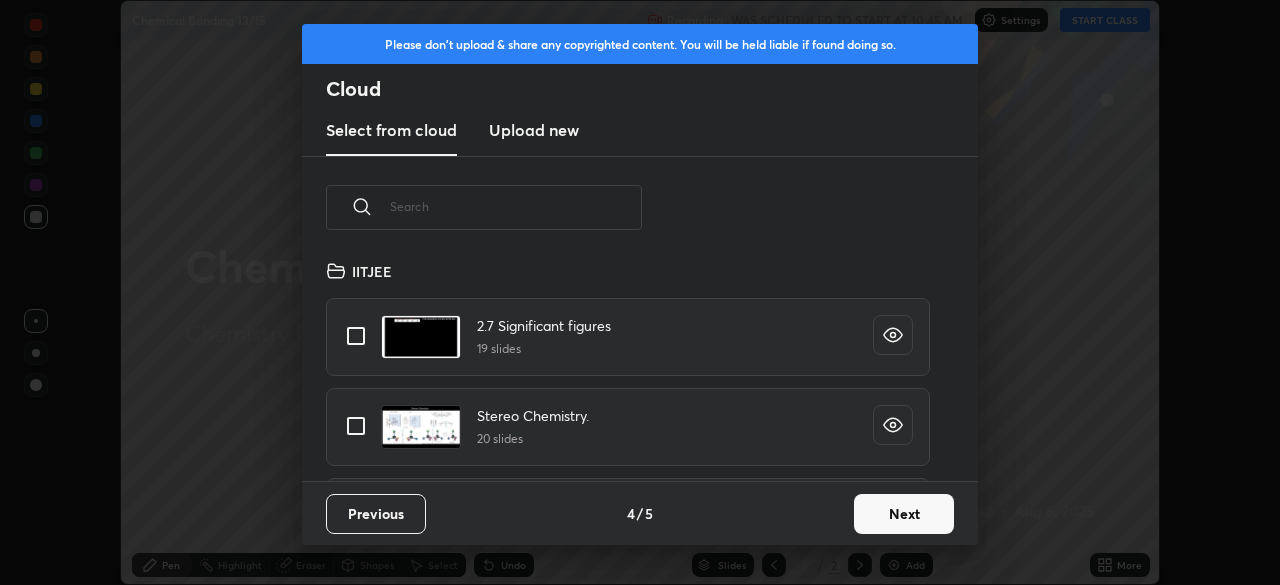 scroll, scrollTop: 7, scrollLeft: 11, axis: both 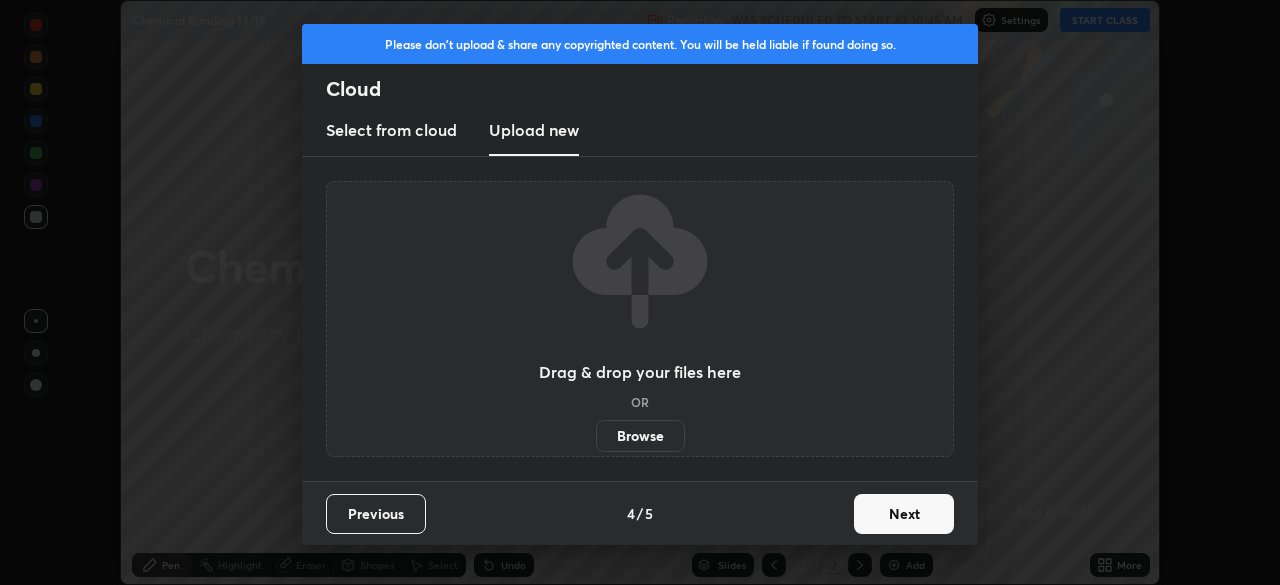 click on "Browse" at bounding box center (640, 436) 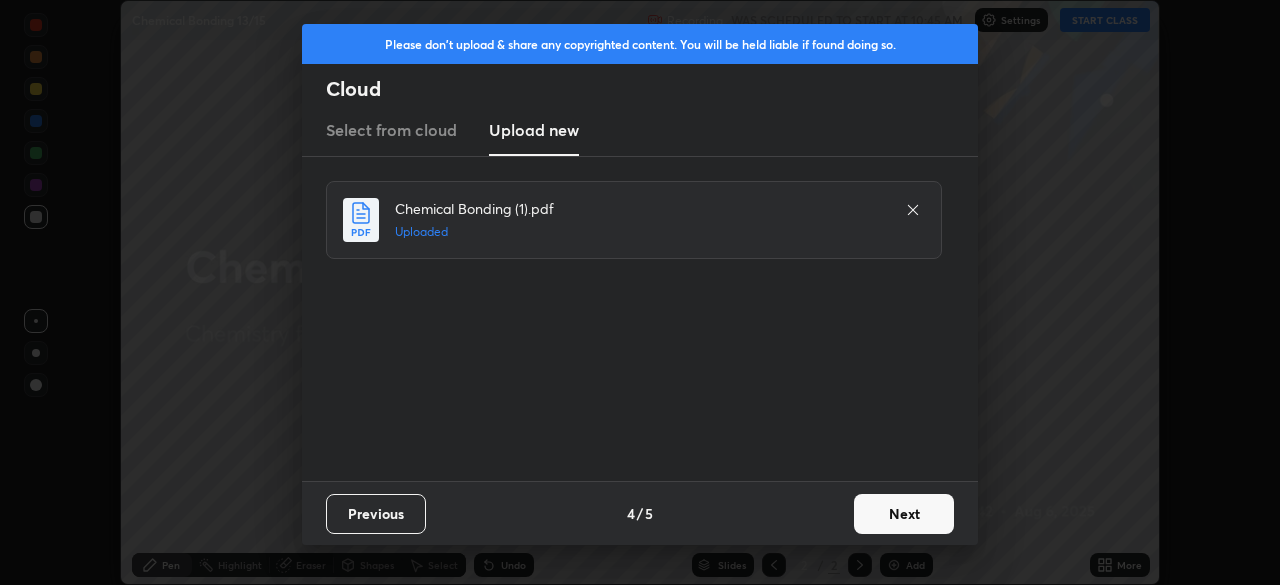 click on "Next" at bounding box center [904, 514] 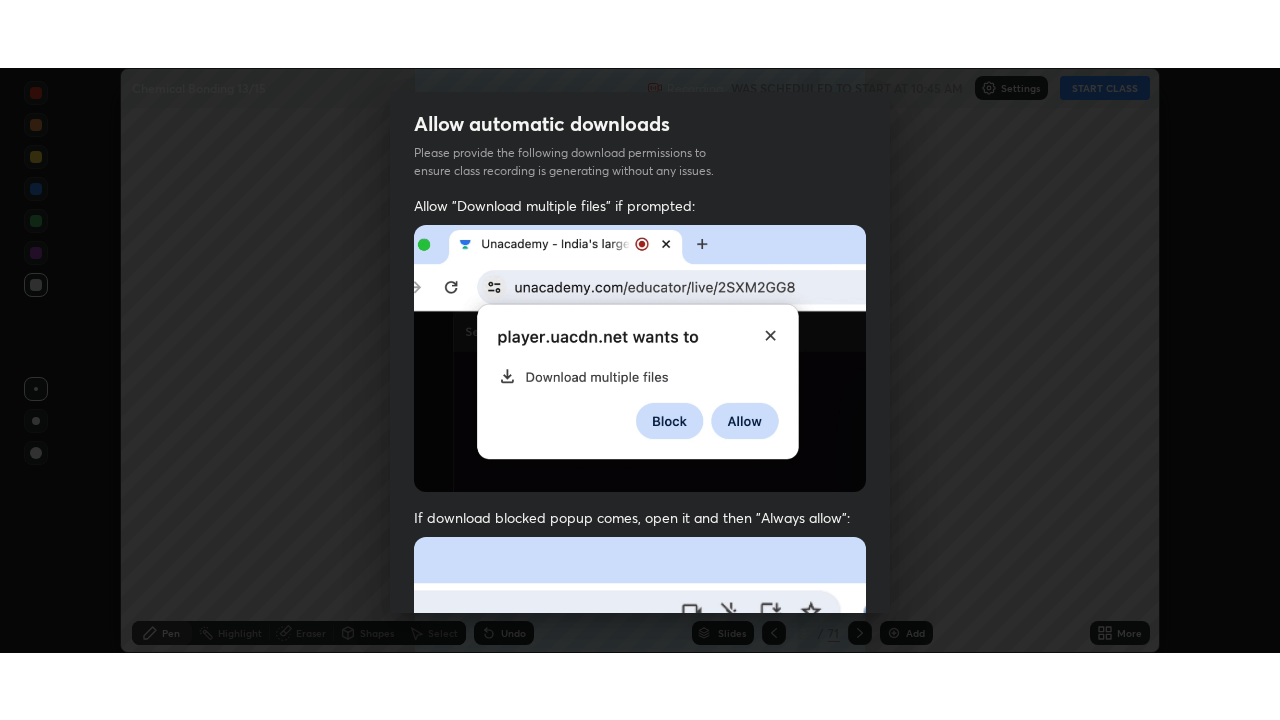 scroll, scrollTop: 479, scrollLeft: 0, axis: vertical 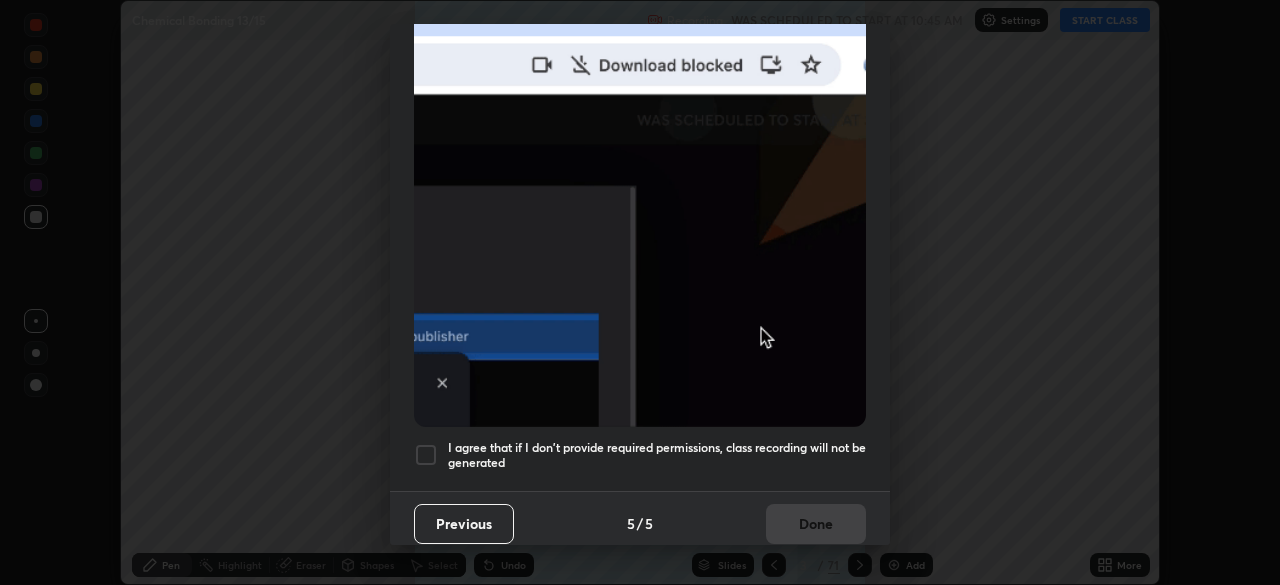 click on "I agree that if I don't provide required permissions, class recording will not be generated" at bounding box center (657, 455) 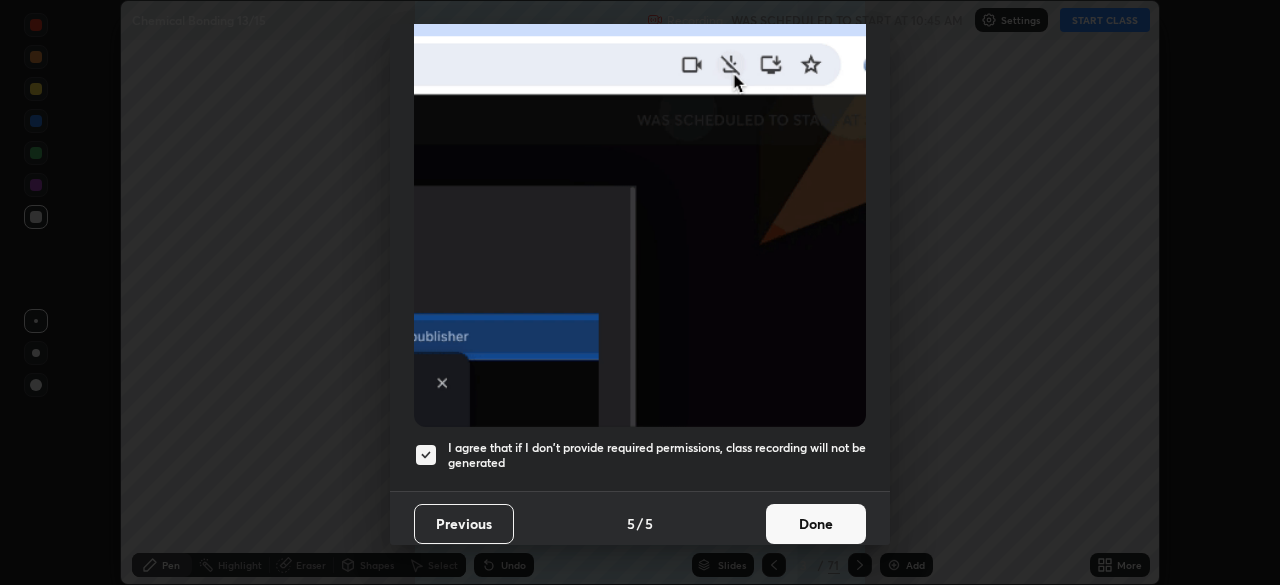 click on "Done" at bounding box center (816, 524) 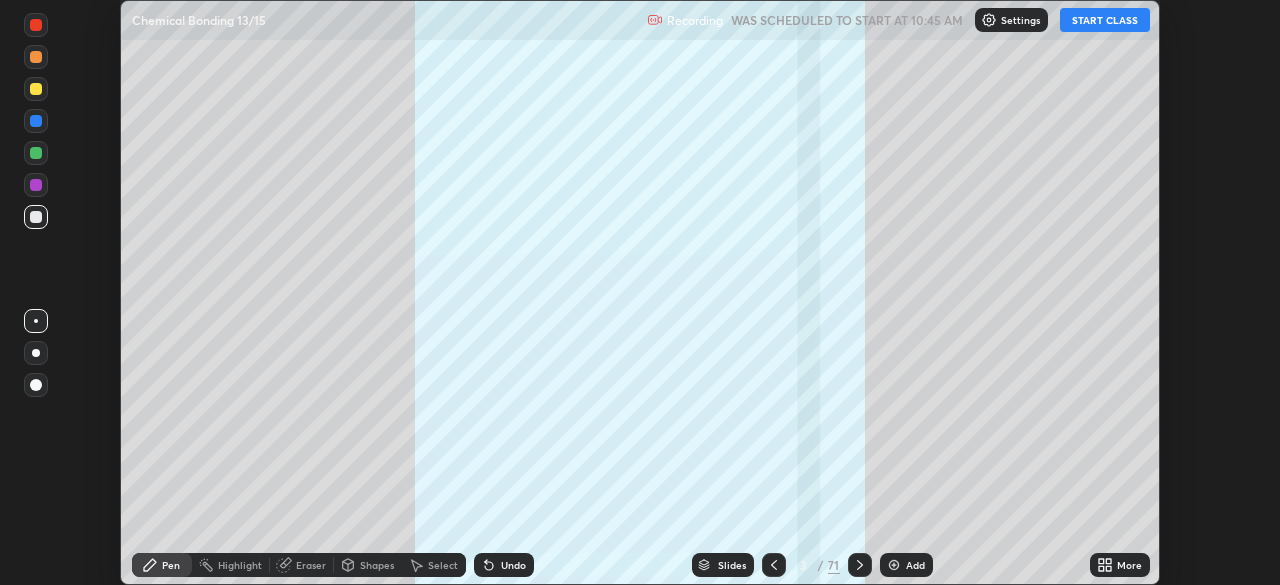 click on "START CLASS" at bounding box center (1105, 20) 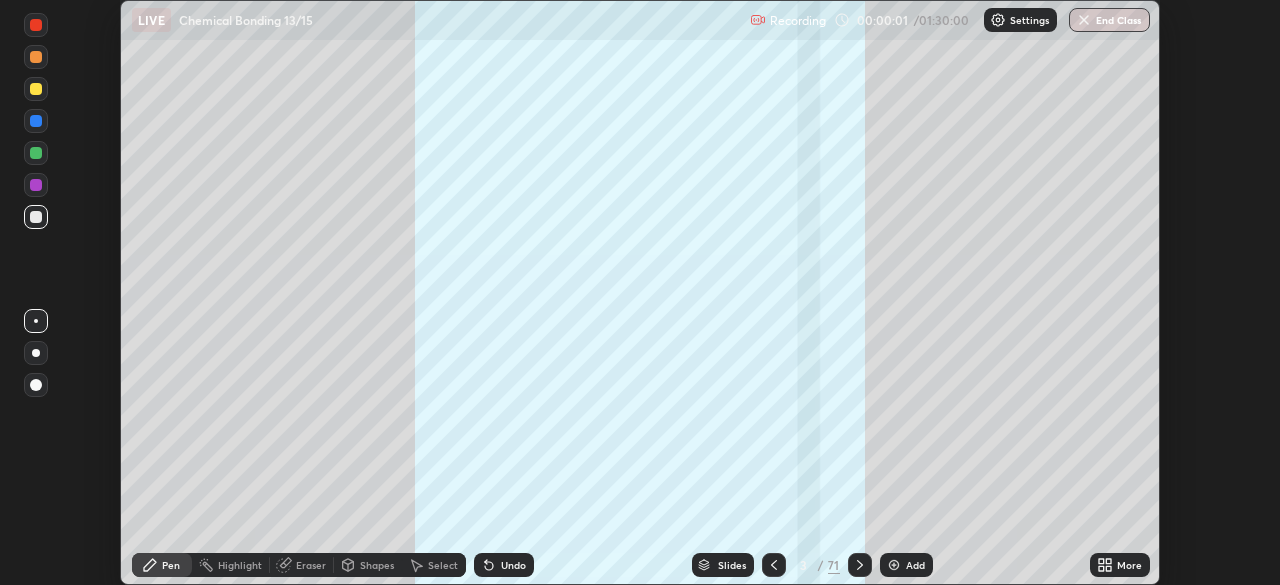 click 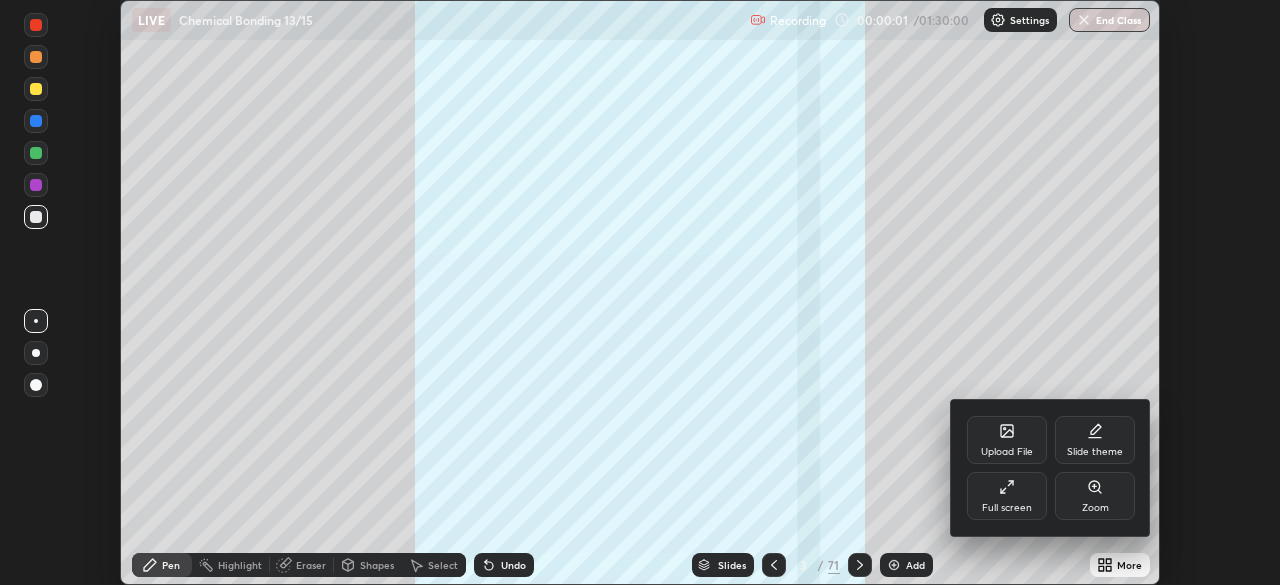 click on "Full screen" at bounding box center [1007, 496] 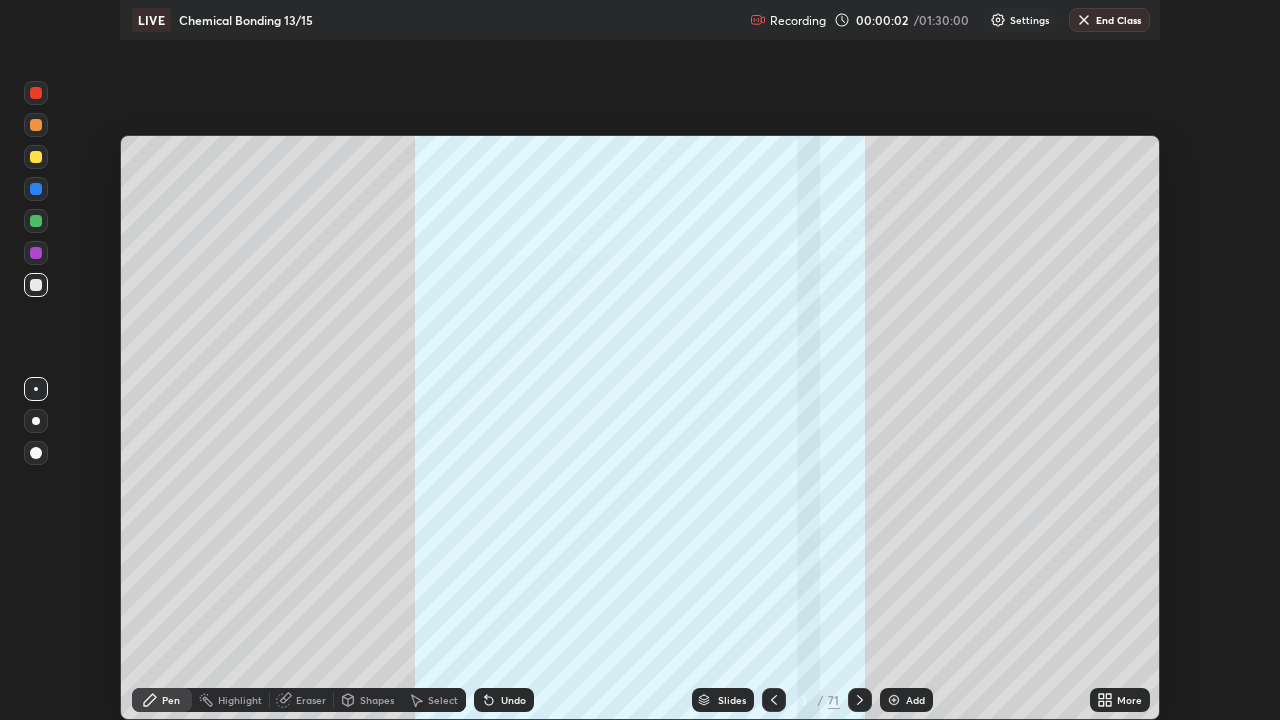 scroll, scrollTop: 99280, scrollLeft: 98720, axis: both 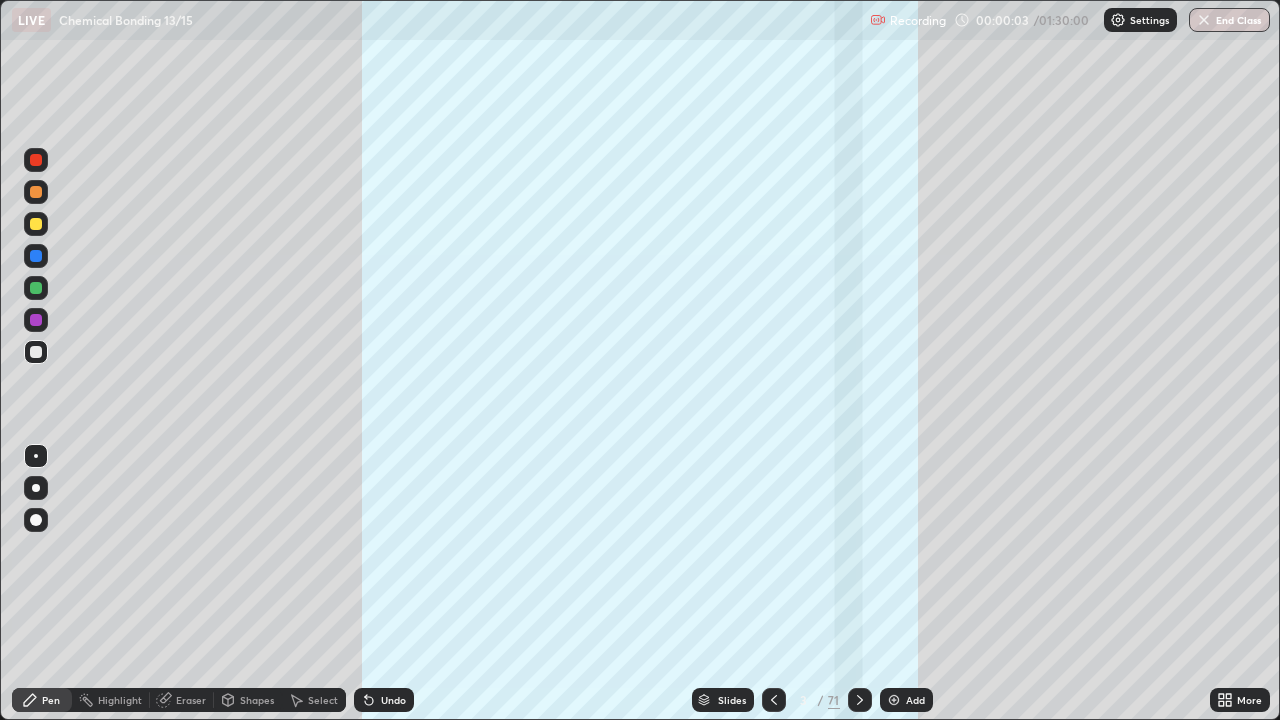 click on "71" at bounding box center [834, 700] 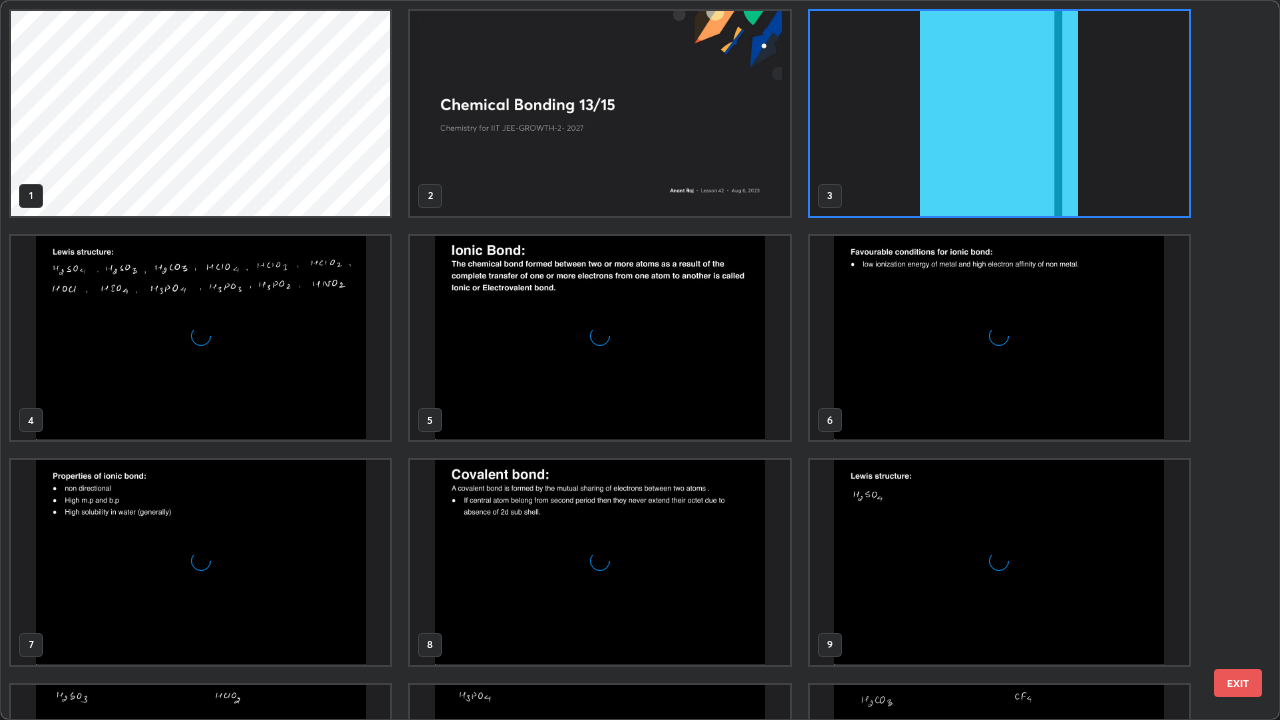 scroll, scrollTop: 7, scrollLeft: 11, axis: both 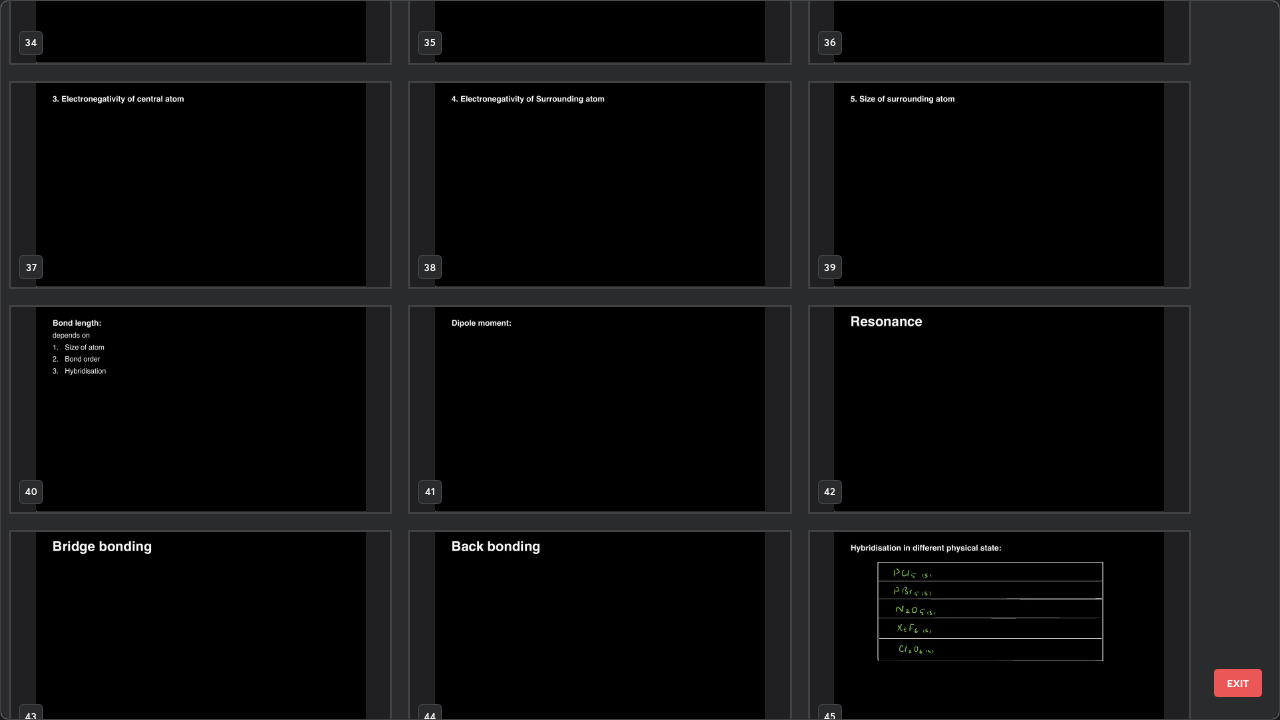 click at bounding box center [999, 409] 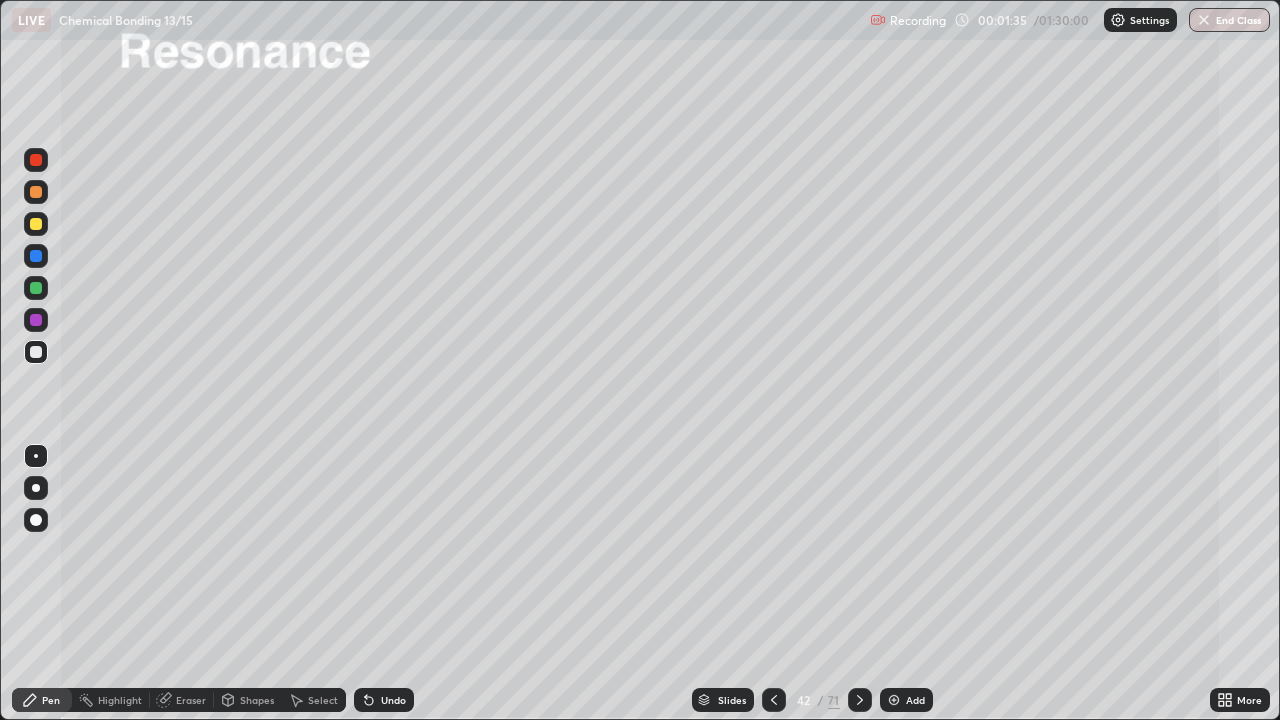 click at bounding box center (36, 224) 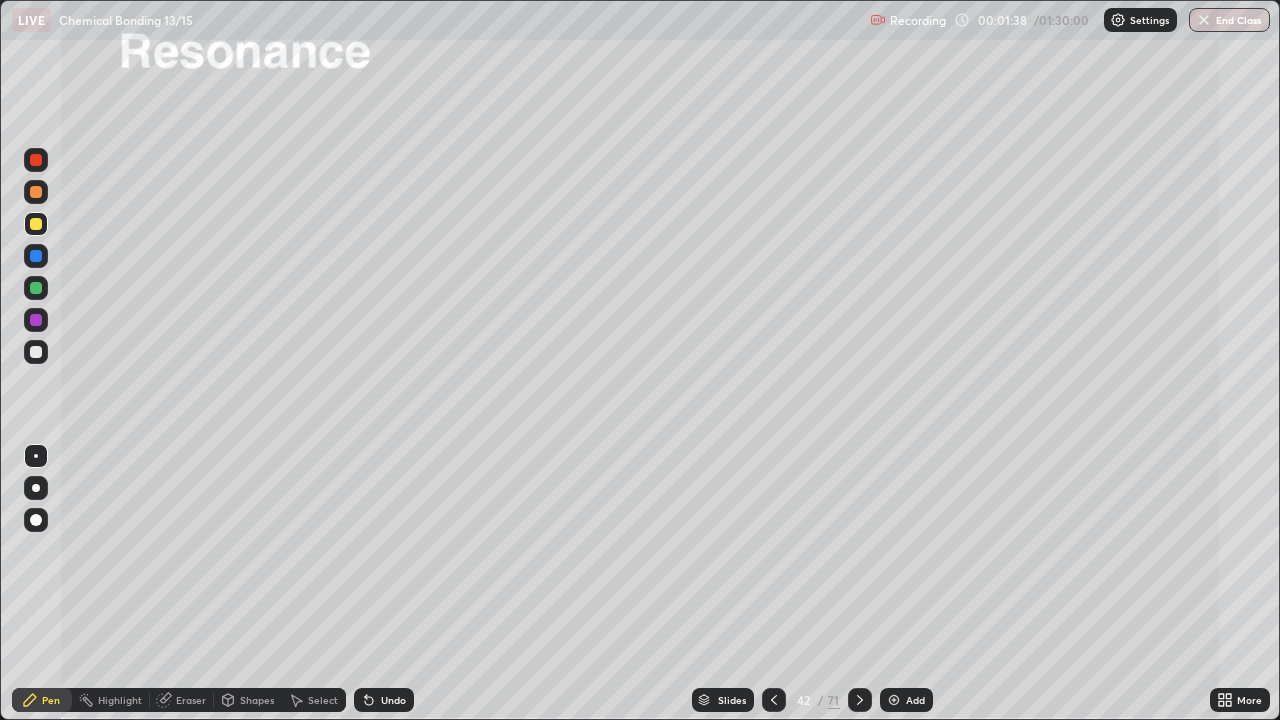 click at bounding box center [36, 352] 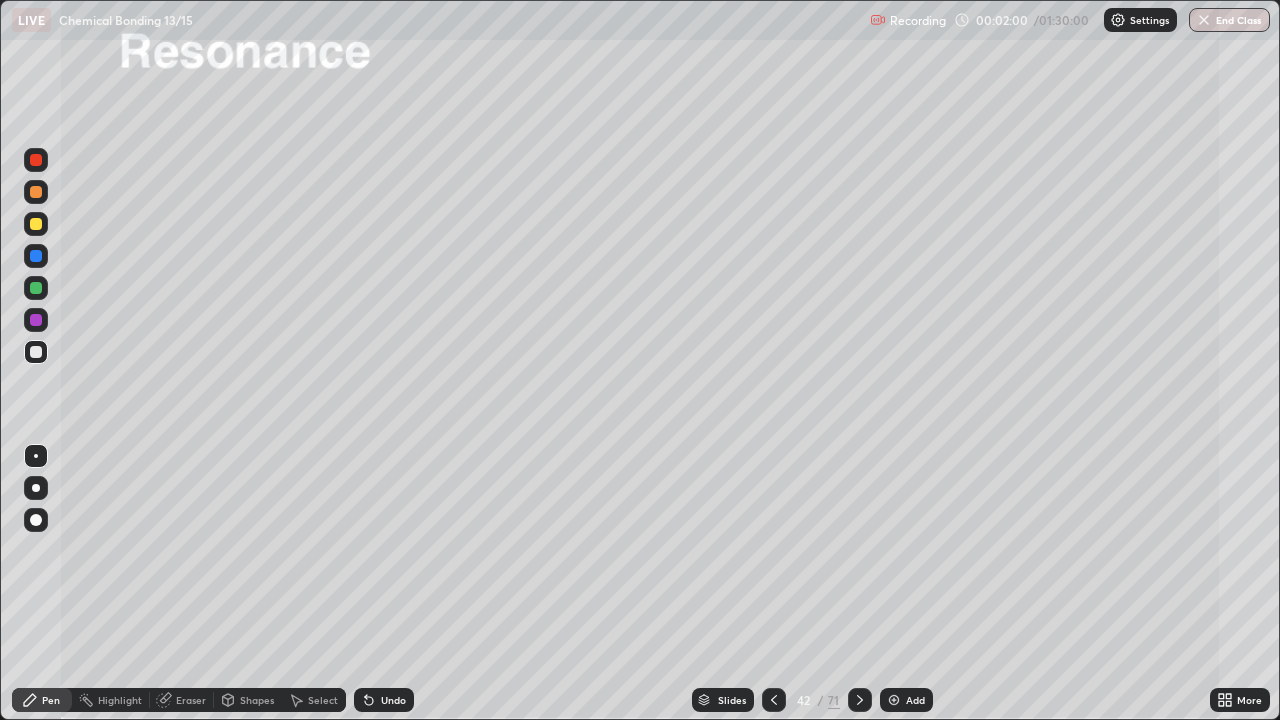 click at bounding box center (36, 352) 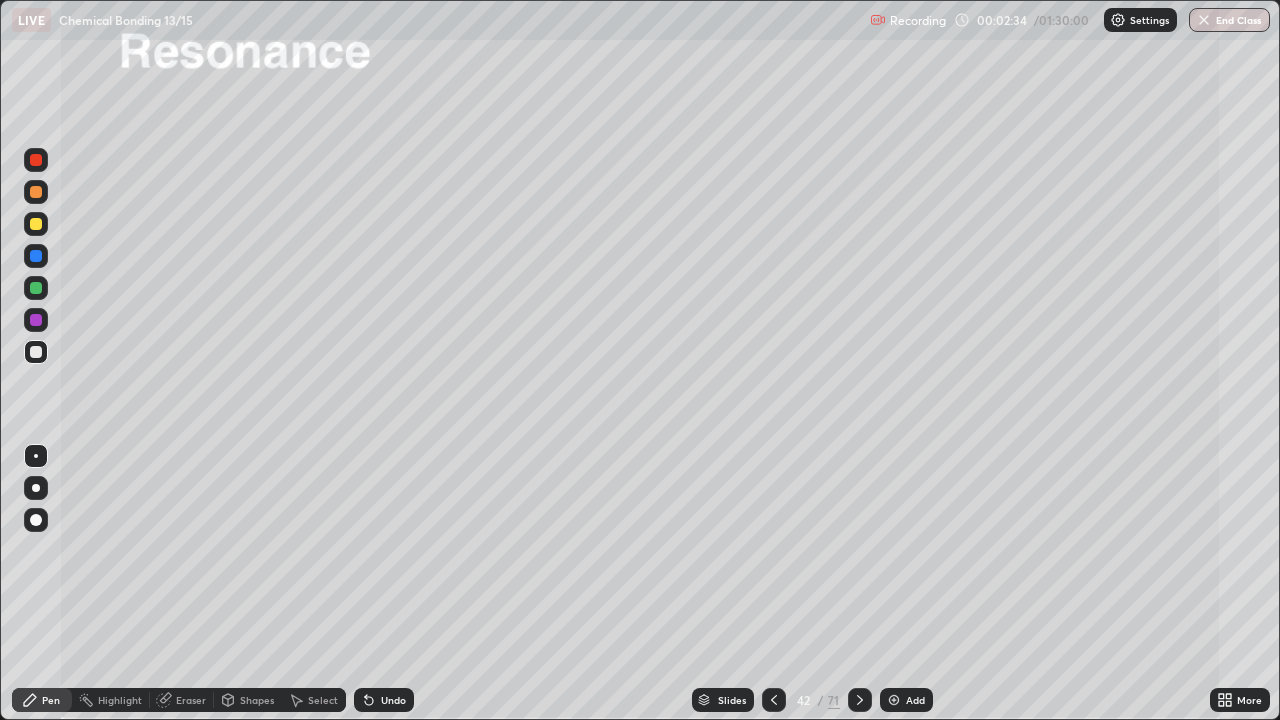 click at bounding box center (36, 352) 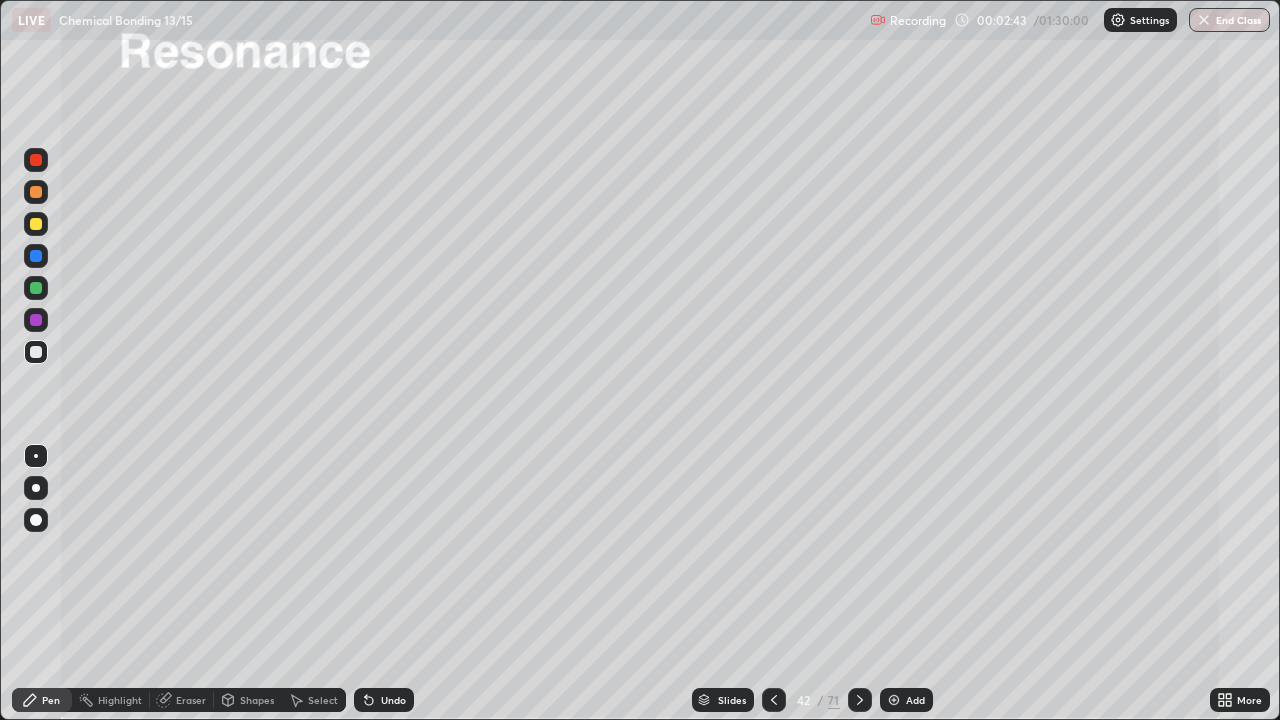 click at bounding box center [36, 224] 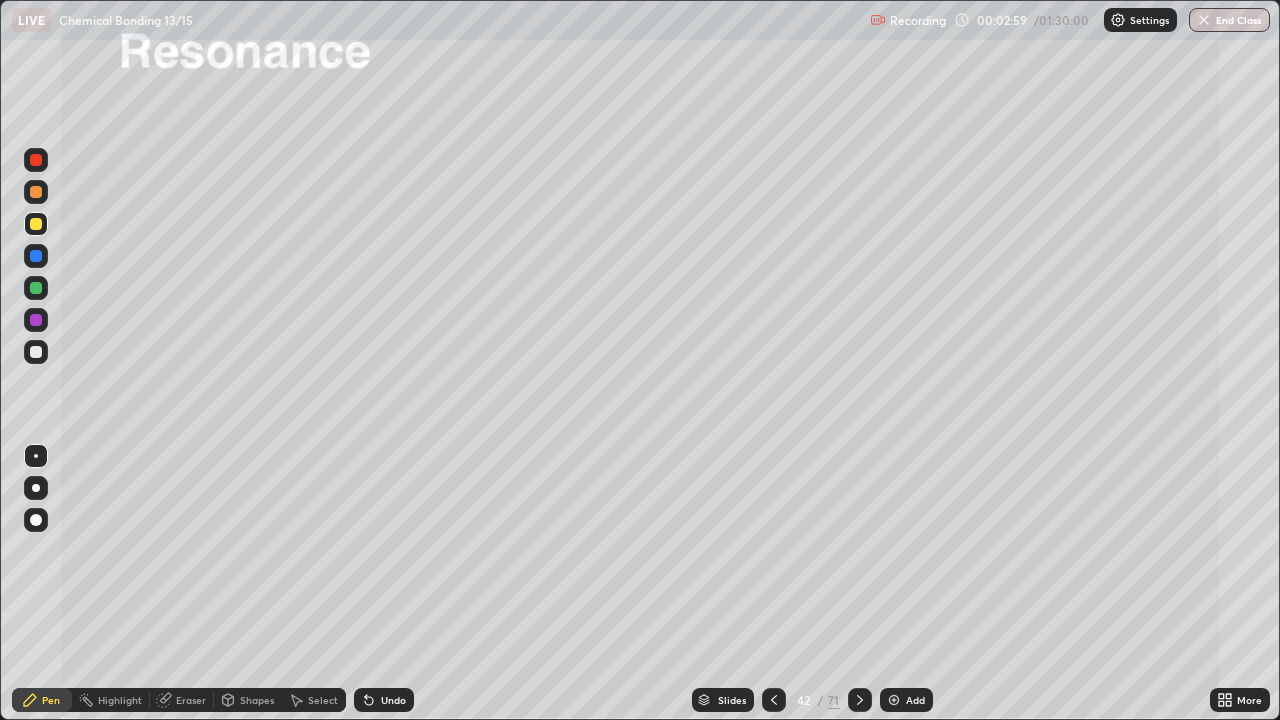 click on "Select" at bounding box center [323, 700] 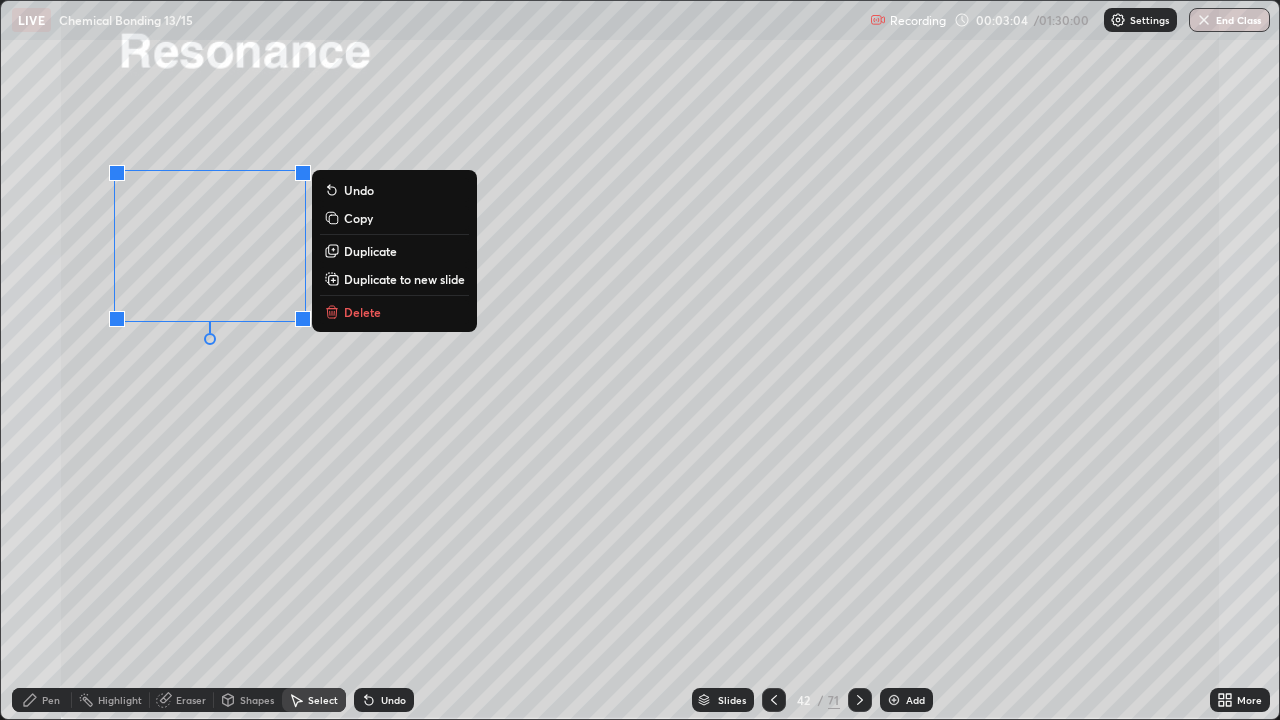 click on "Pen" at bounding box center (51, 700) 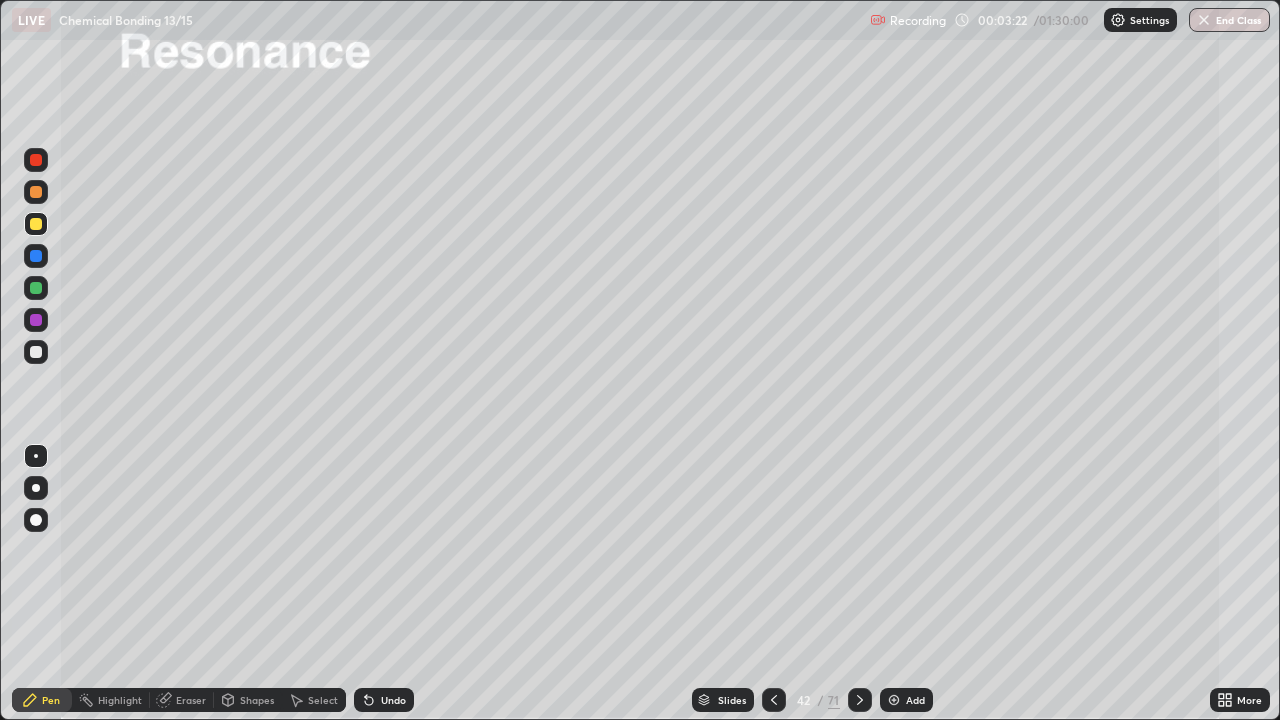 click on "Undo" at bounding box center [393, 700] 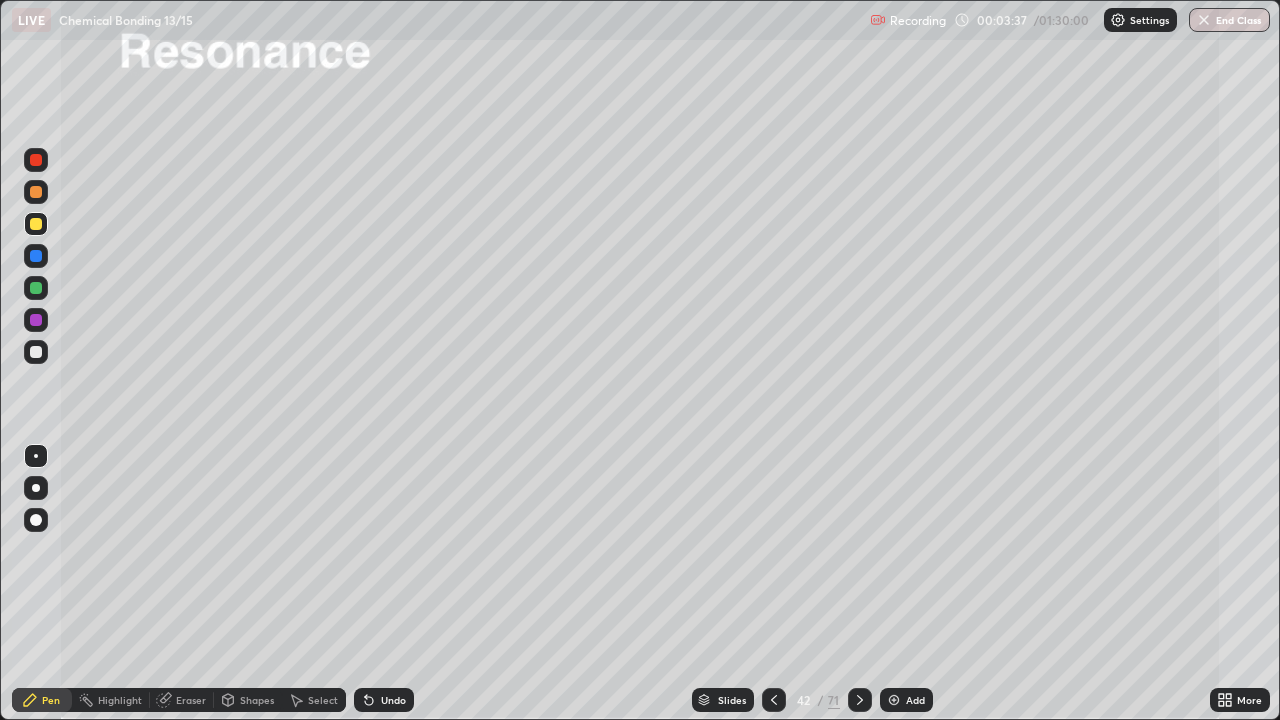 click at bounding box center [36, 352] 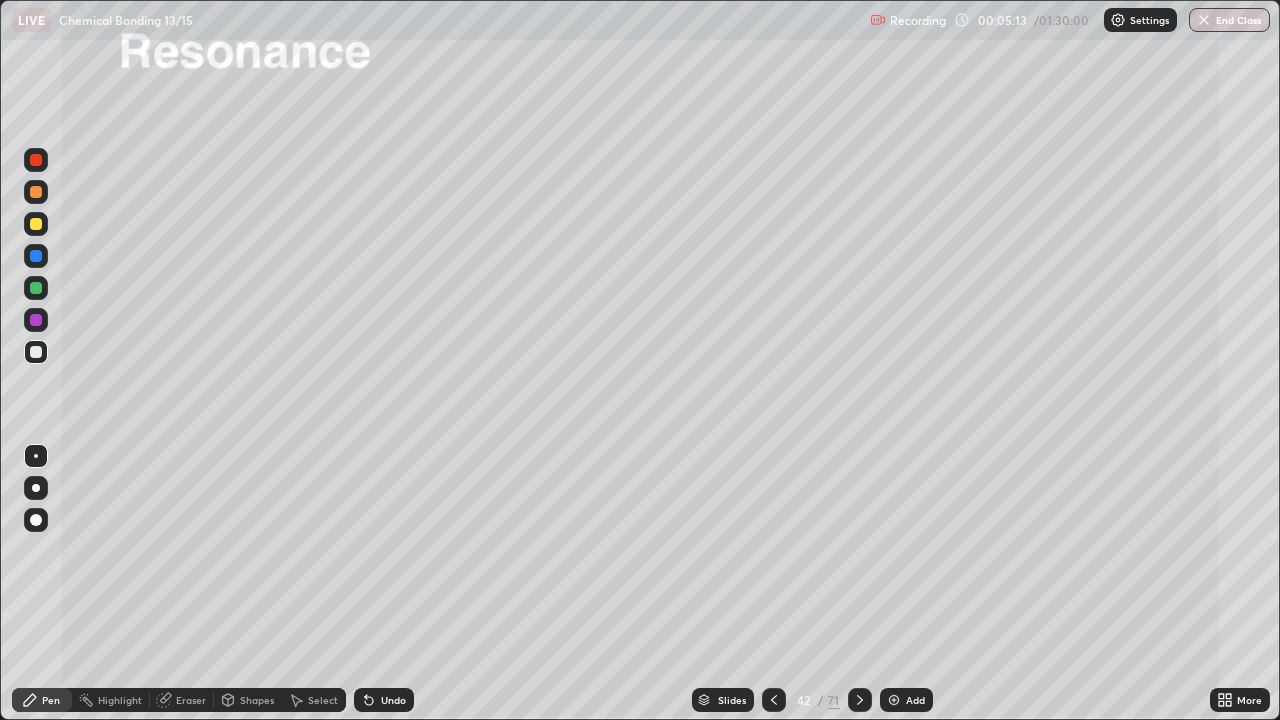 click on "Select" at bounding box center (323, 700) 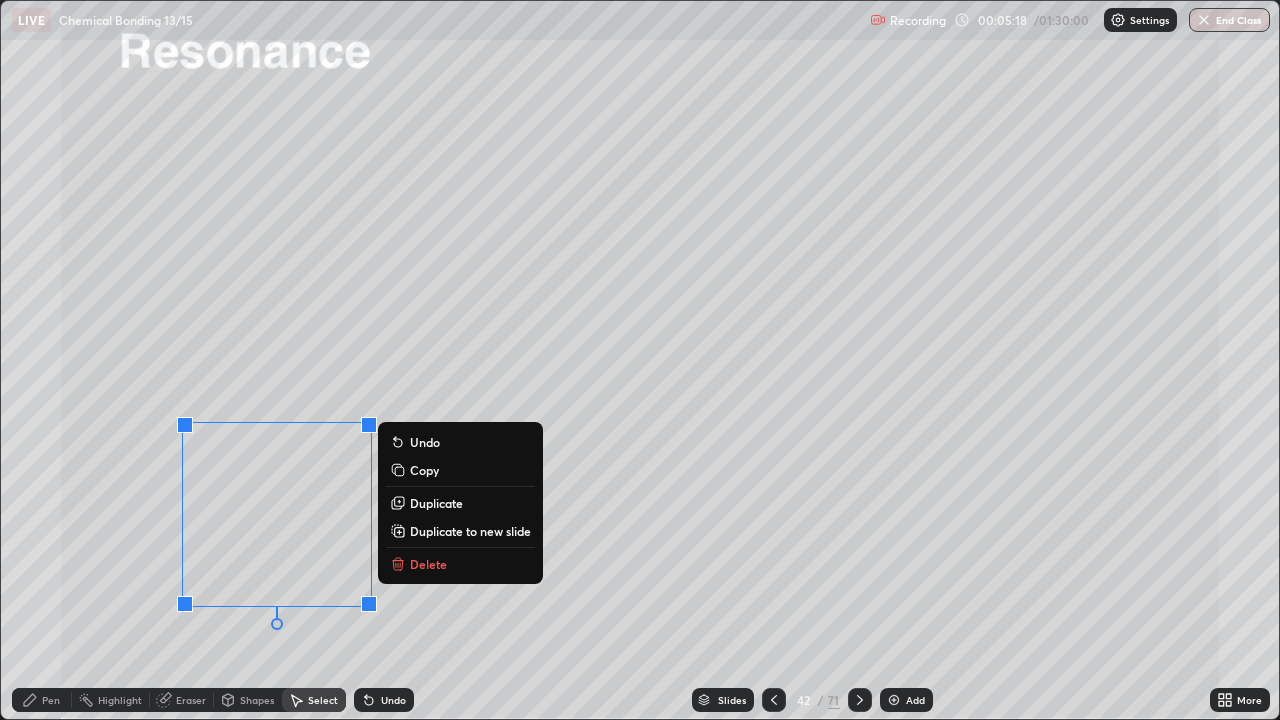 click on "Pen" at bounding box center [51, 700] 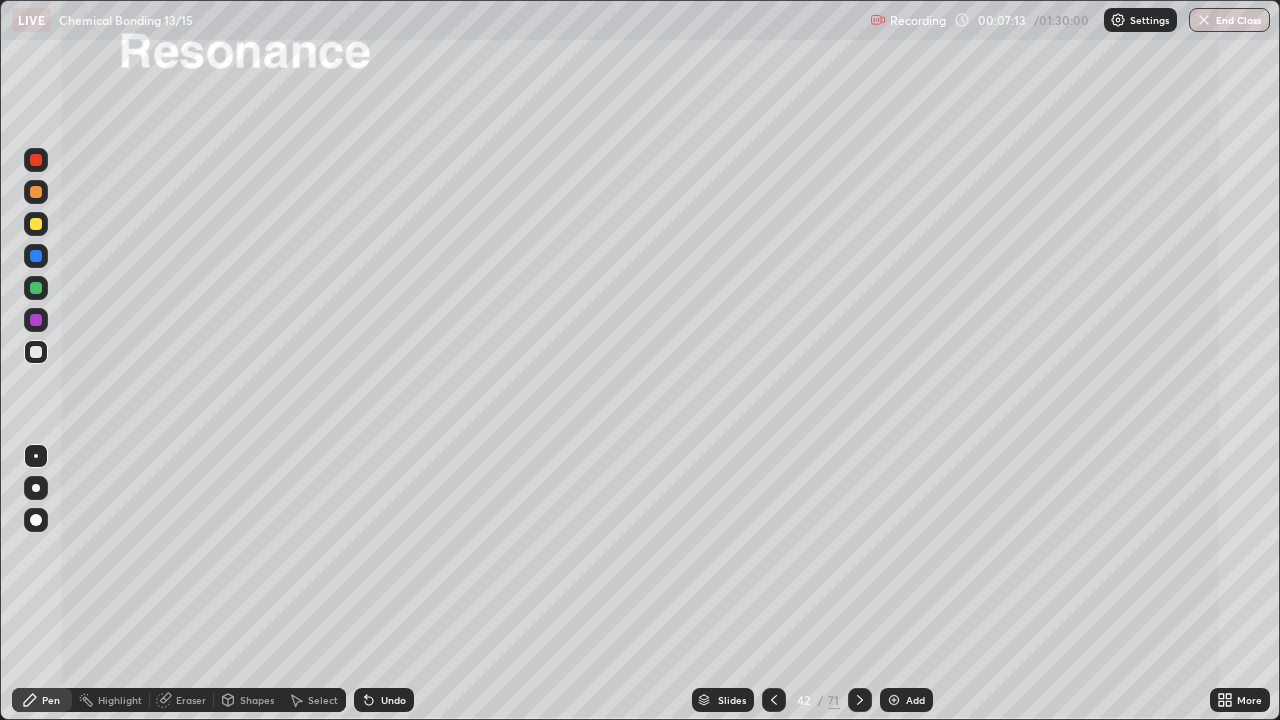 click on "Eraser" at bounding box center [191, 700] 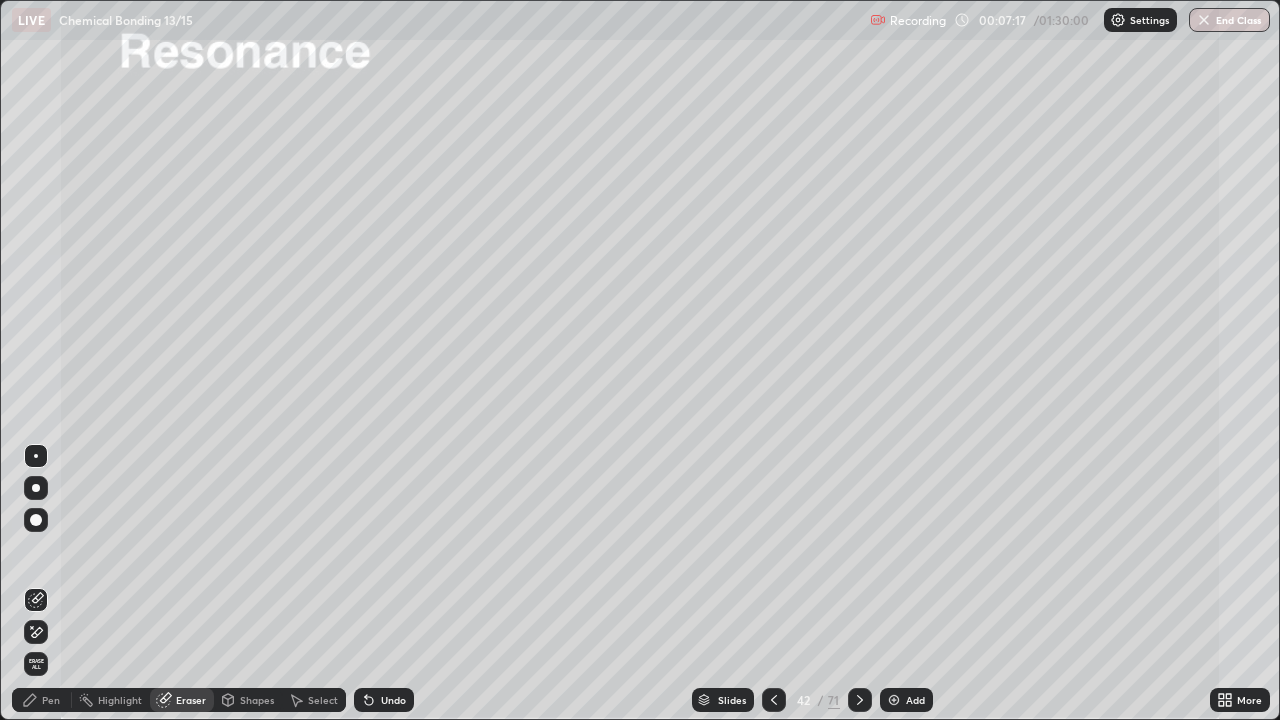 click on "Pen" at bounding box center [42, 700] 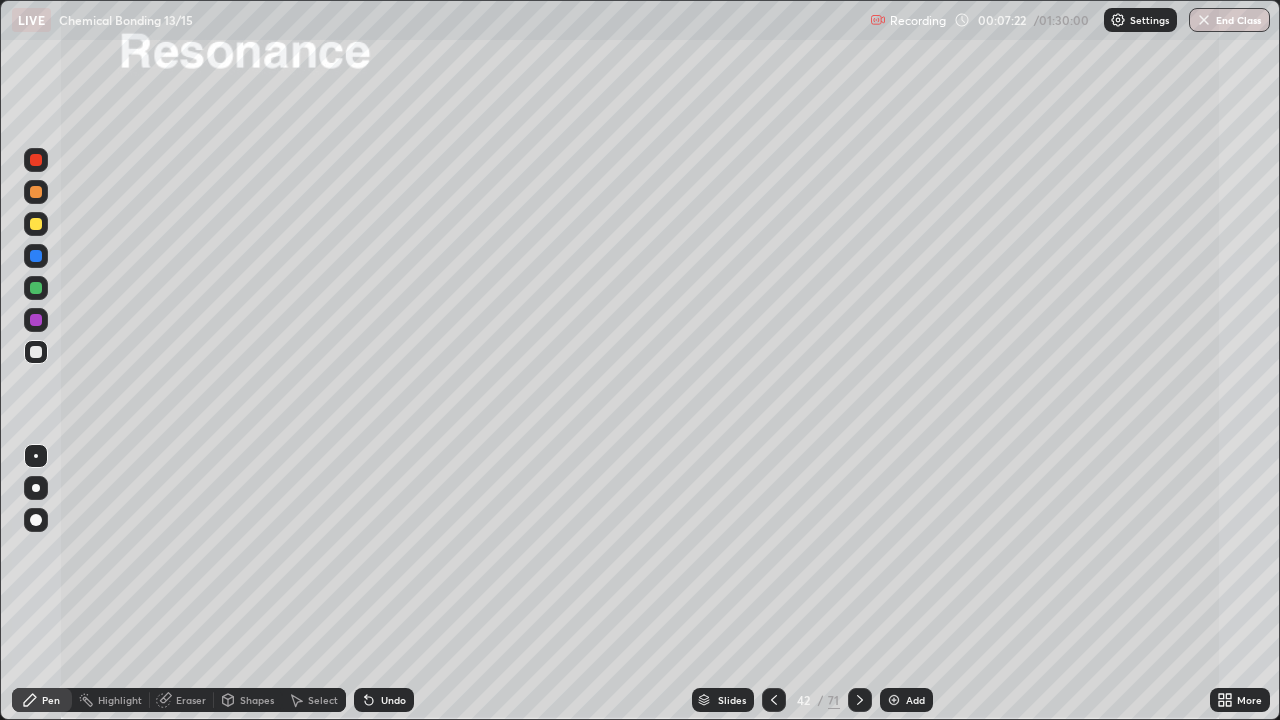 click on "Undo" at bounding box center [393, 700] 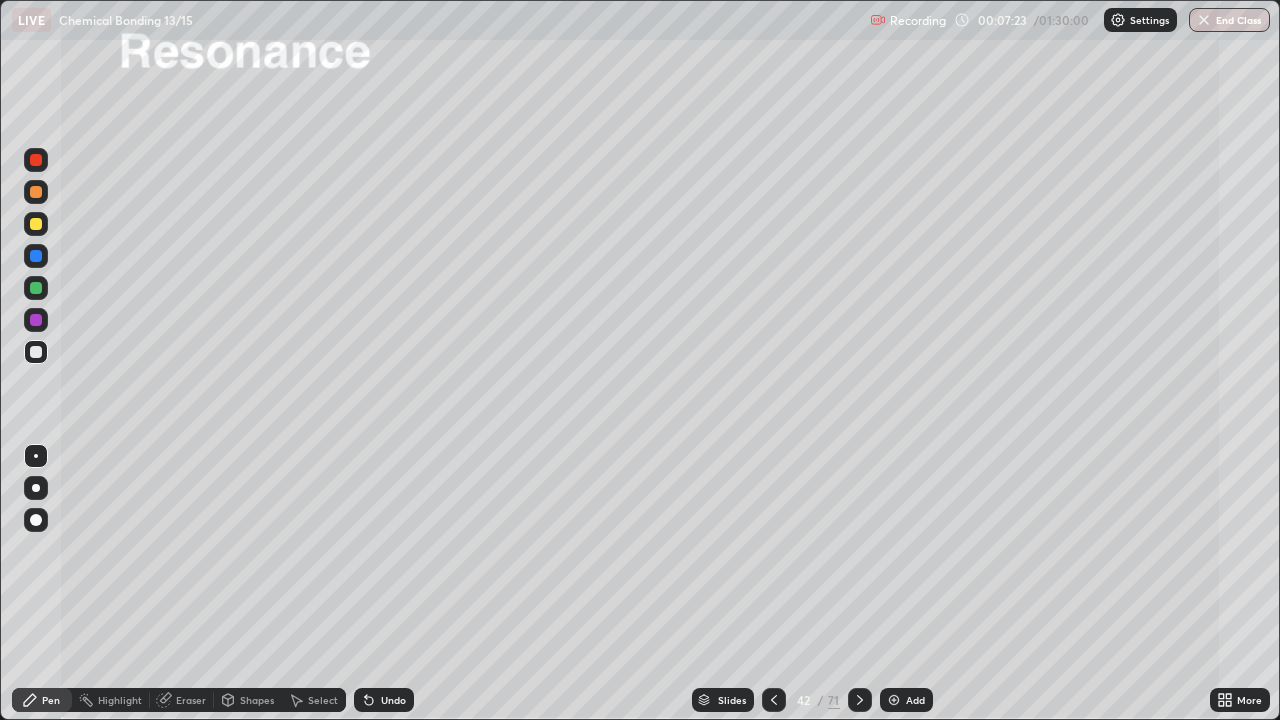 click at bounding box center (36, 224) 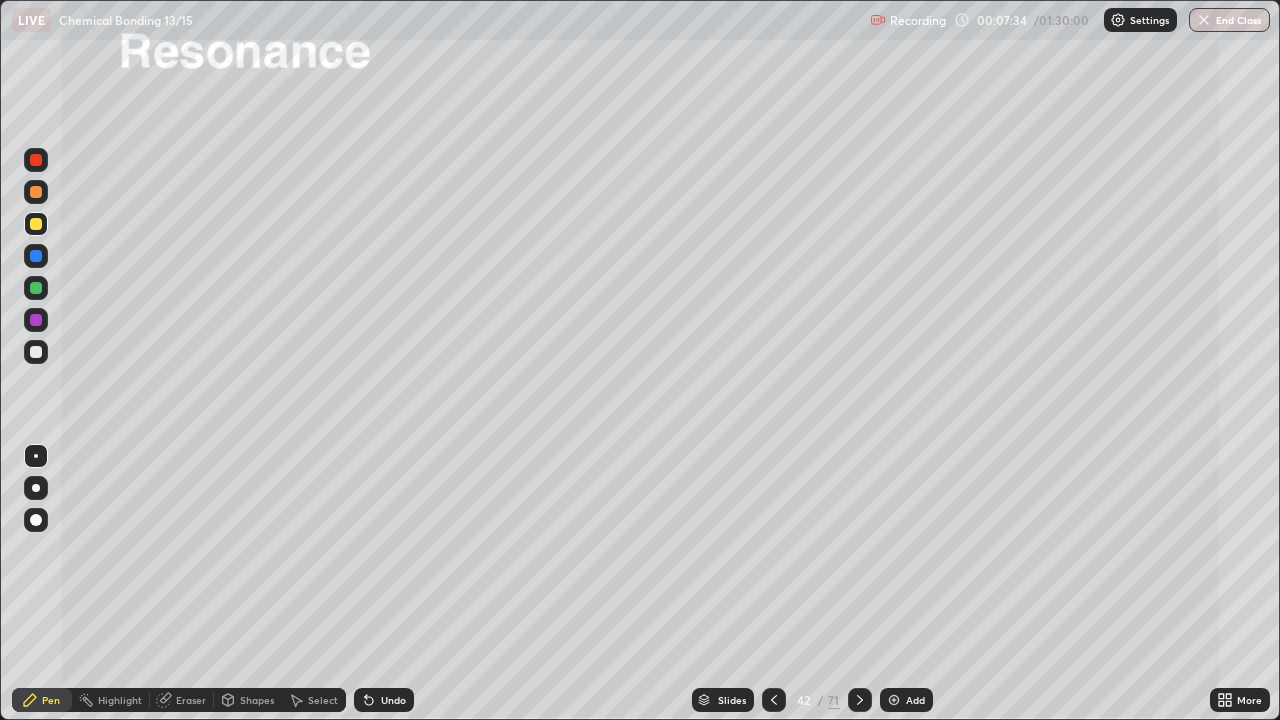 click 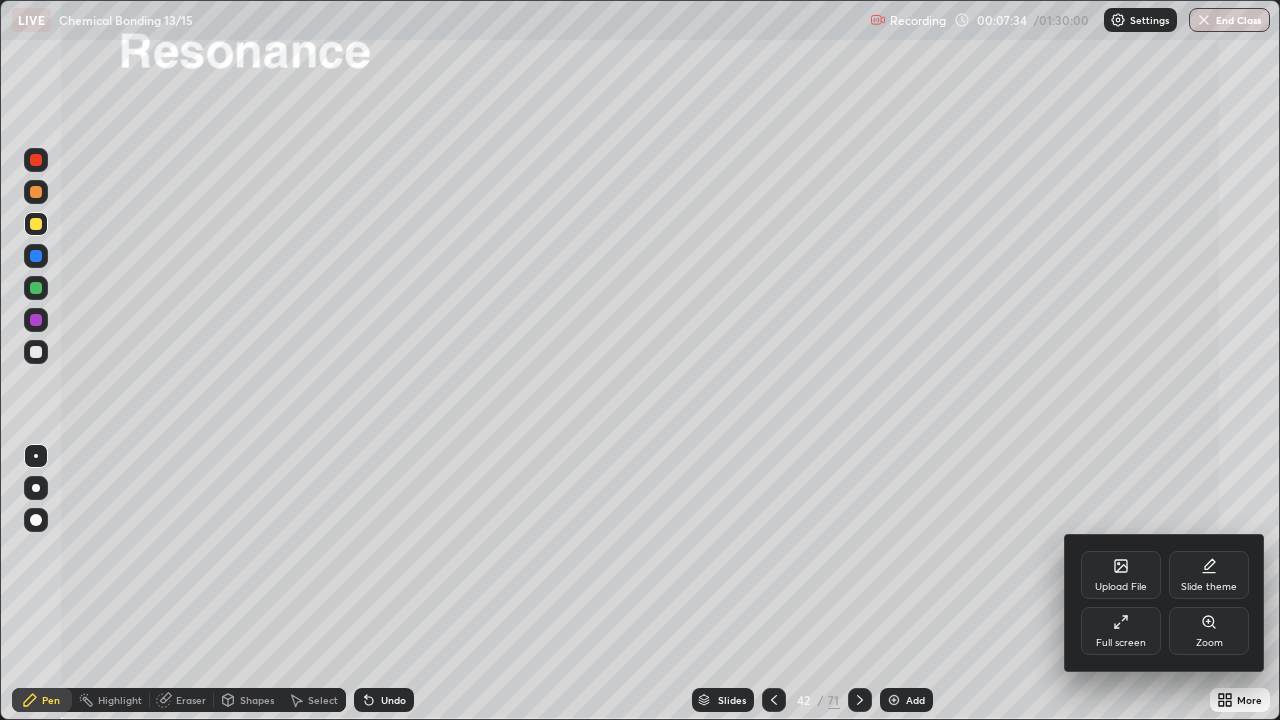 click 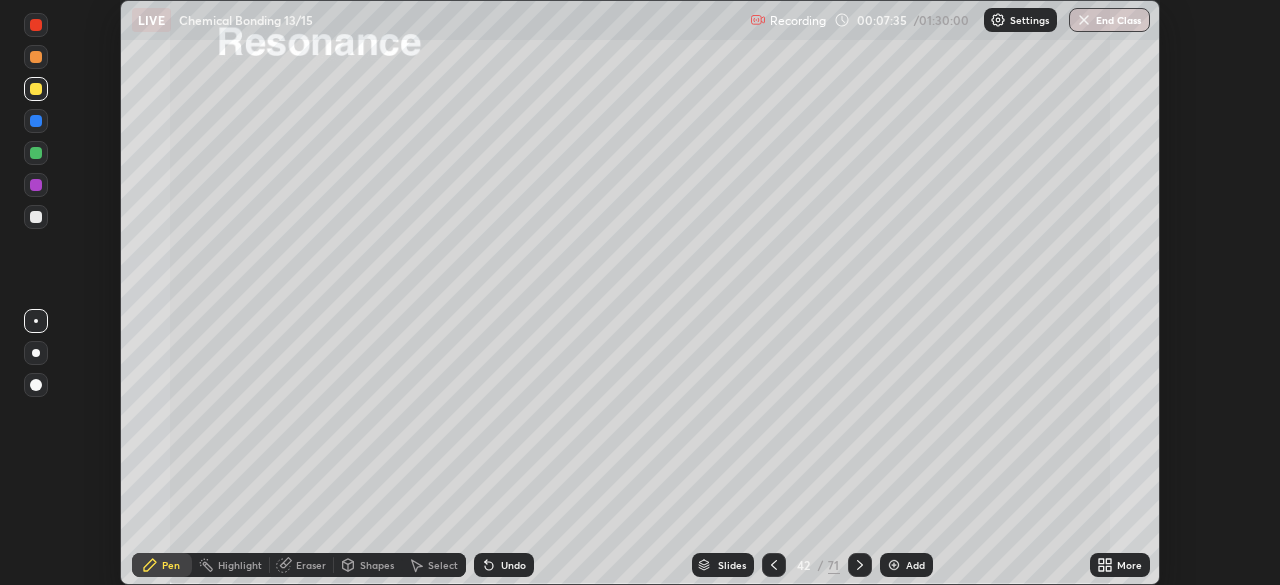 scroll, scrollTop: 585, scrollLeft: 1280, axis: both 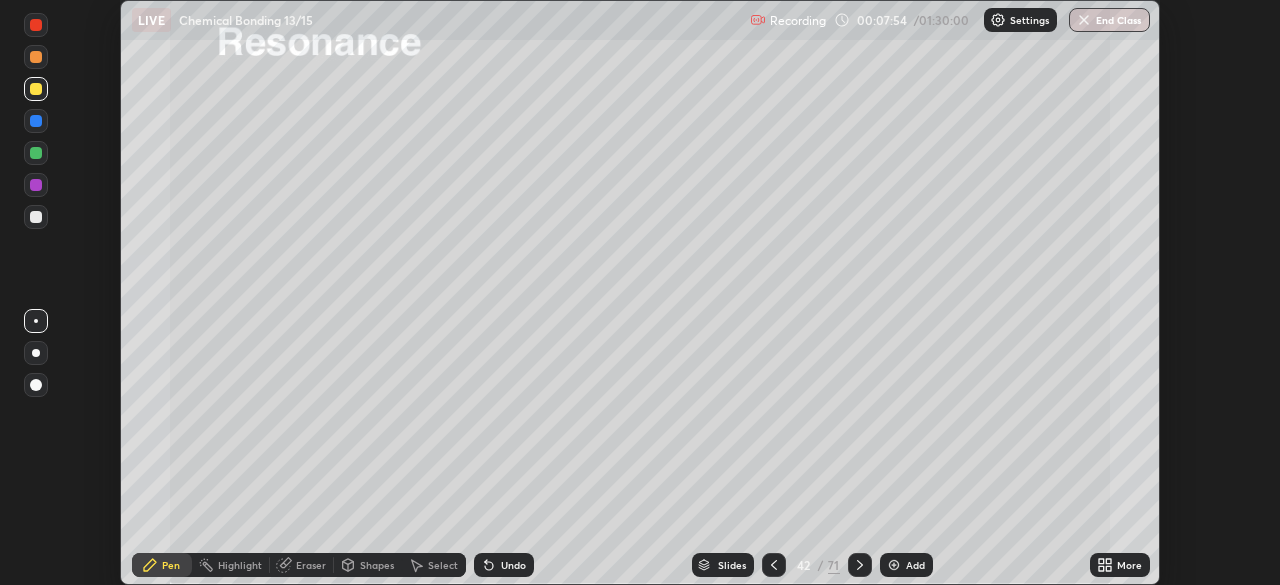 click 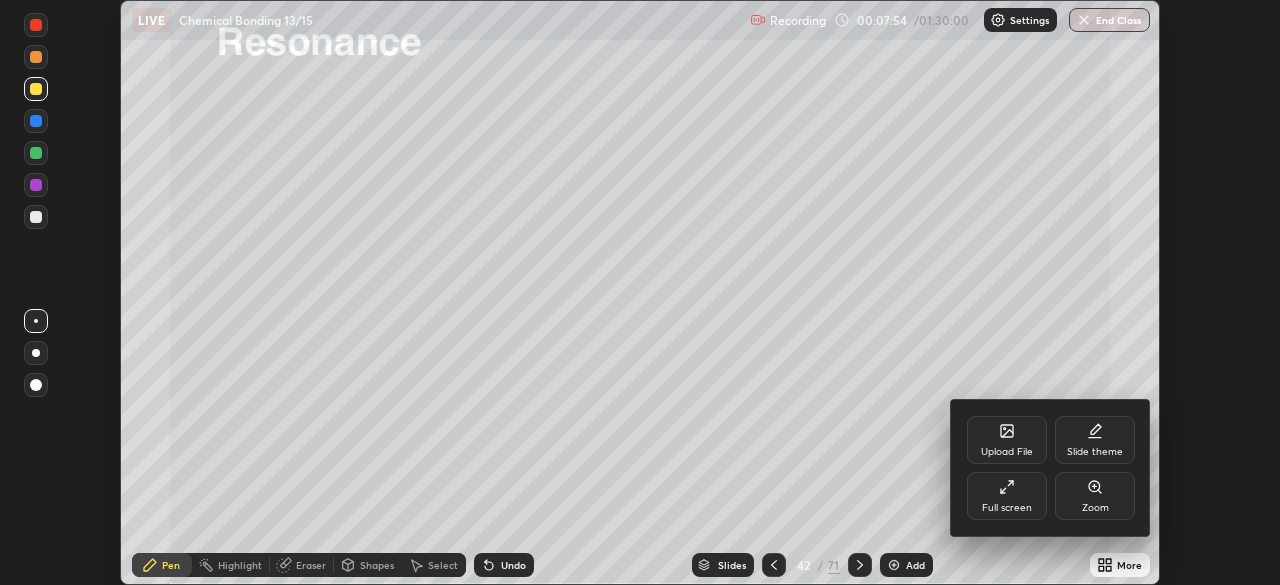 click on "Full screen" at bounding box center [1007, 508] 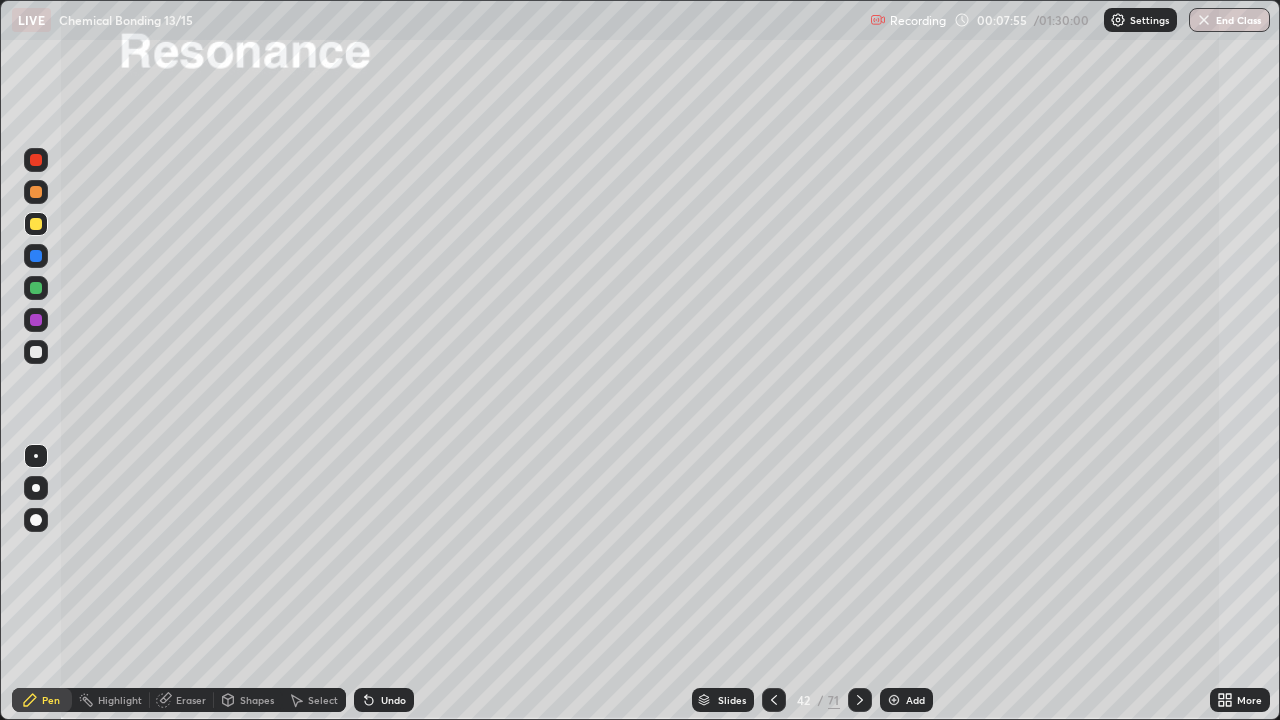 scroll, scrollTop: 99280, scrollLeft: 98720, axis: both 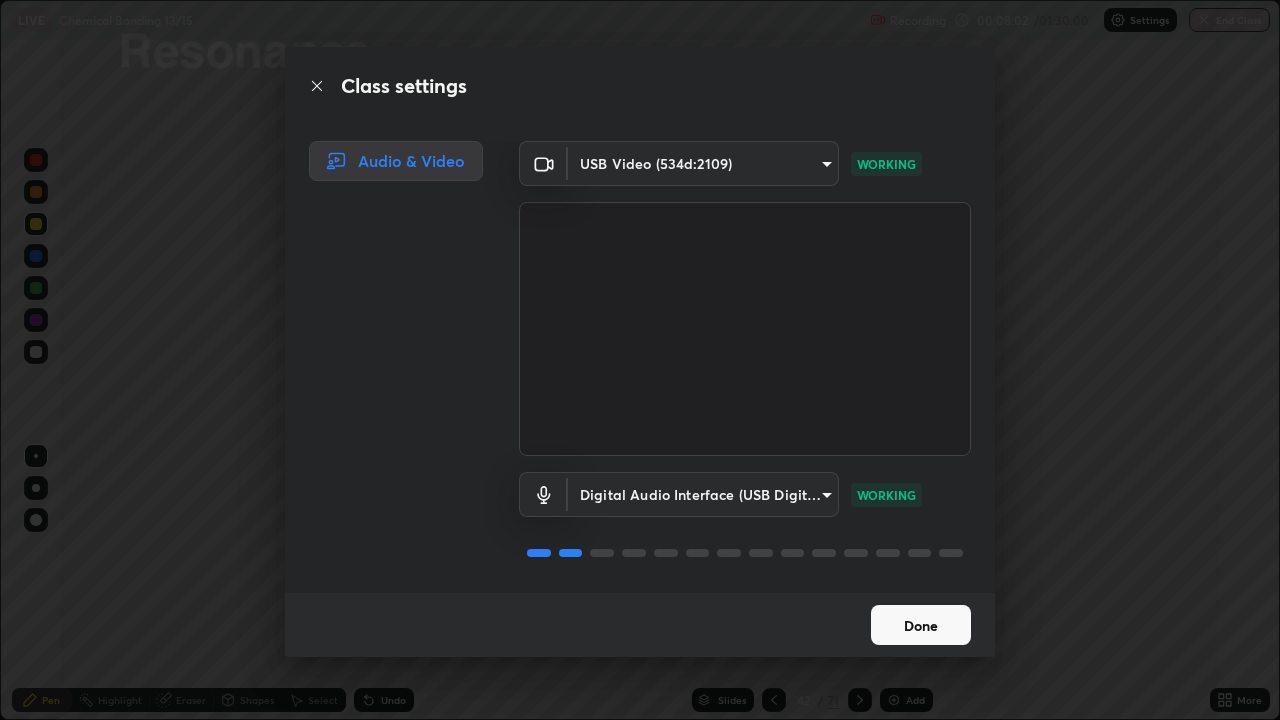 click on "Done" at bounding box center (921, 625) 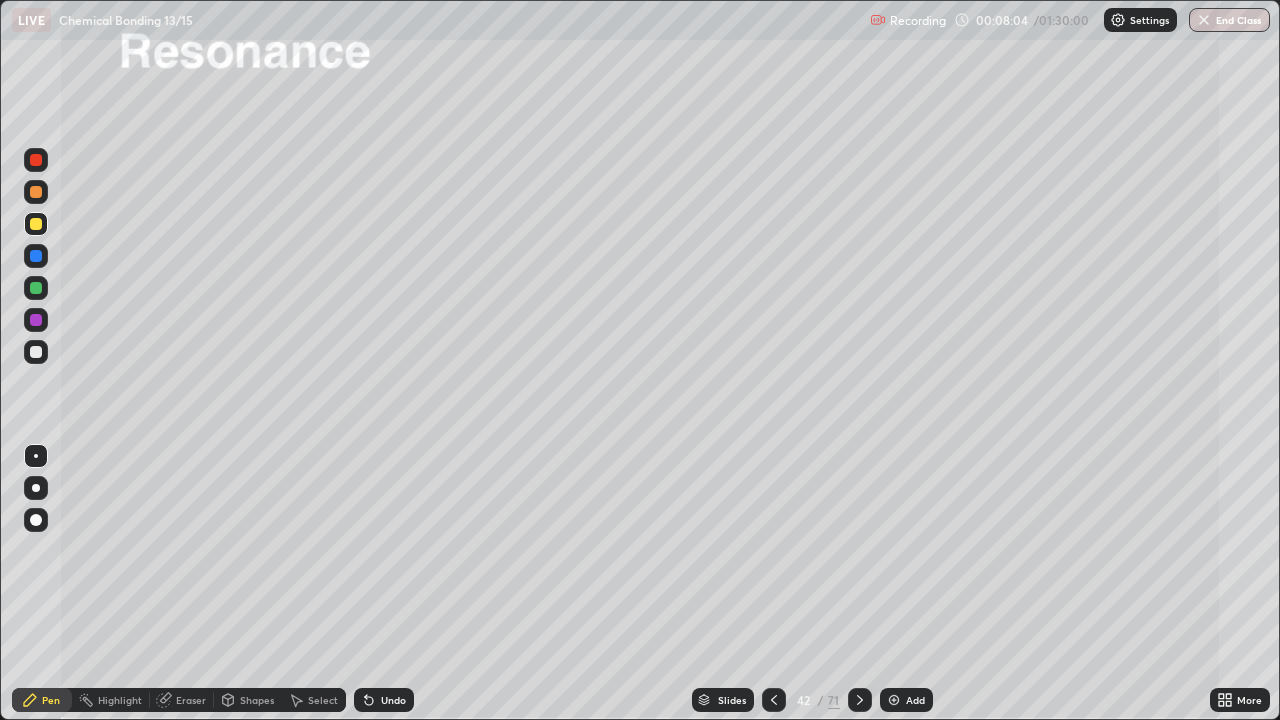 click at bounding box center [36, 224] 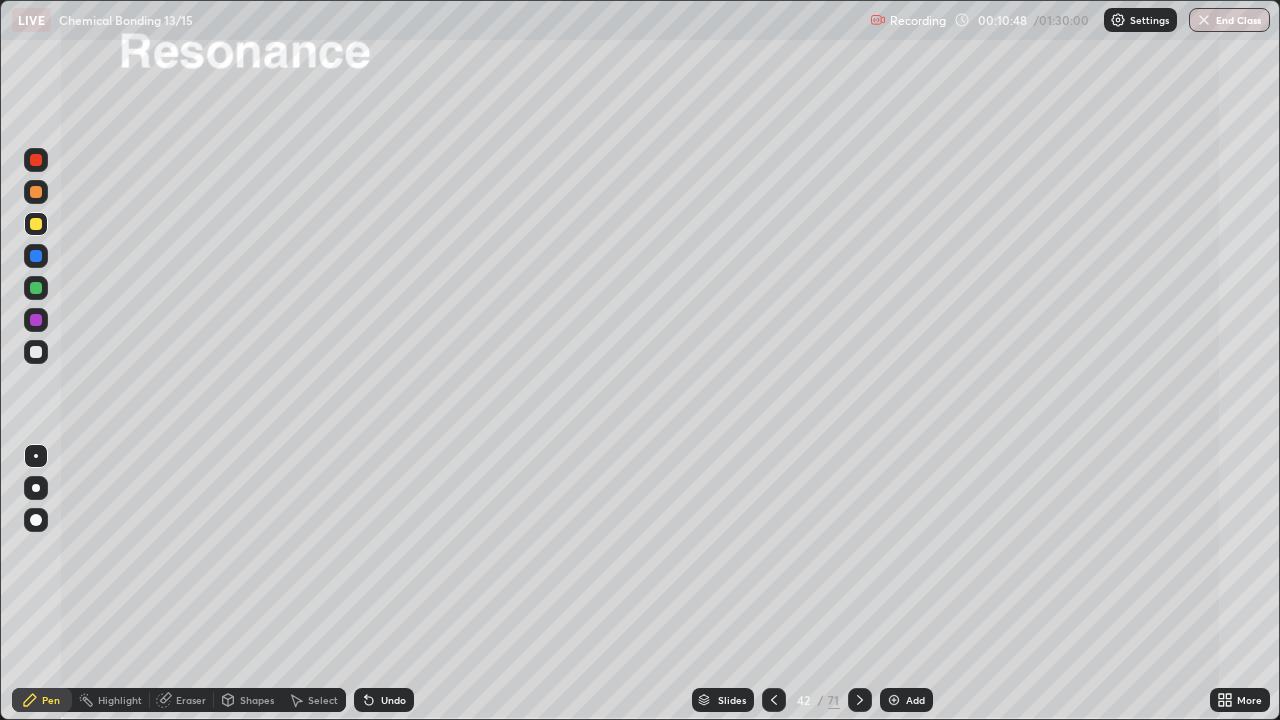 click at bounding box center [36, 352] 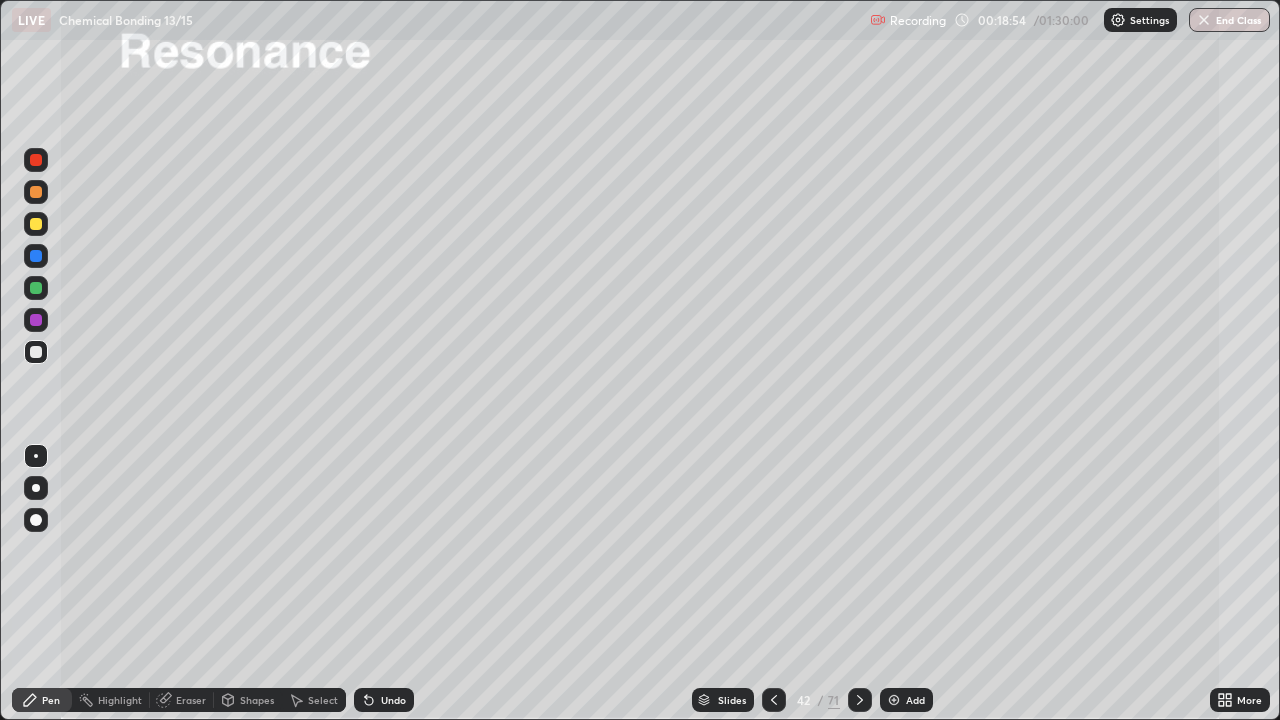 click on "Add" at bounding box center [906, 700] 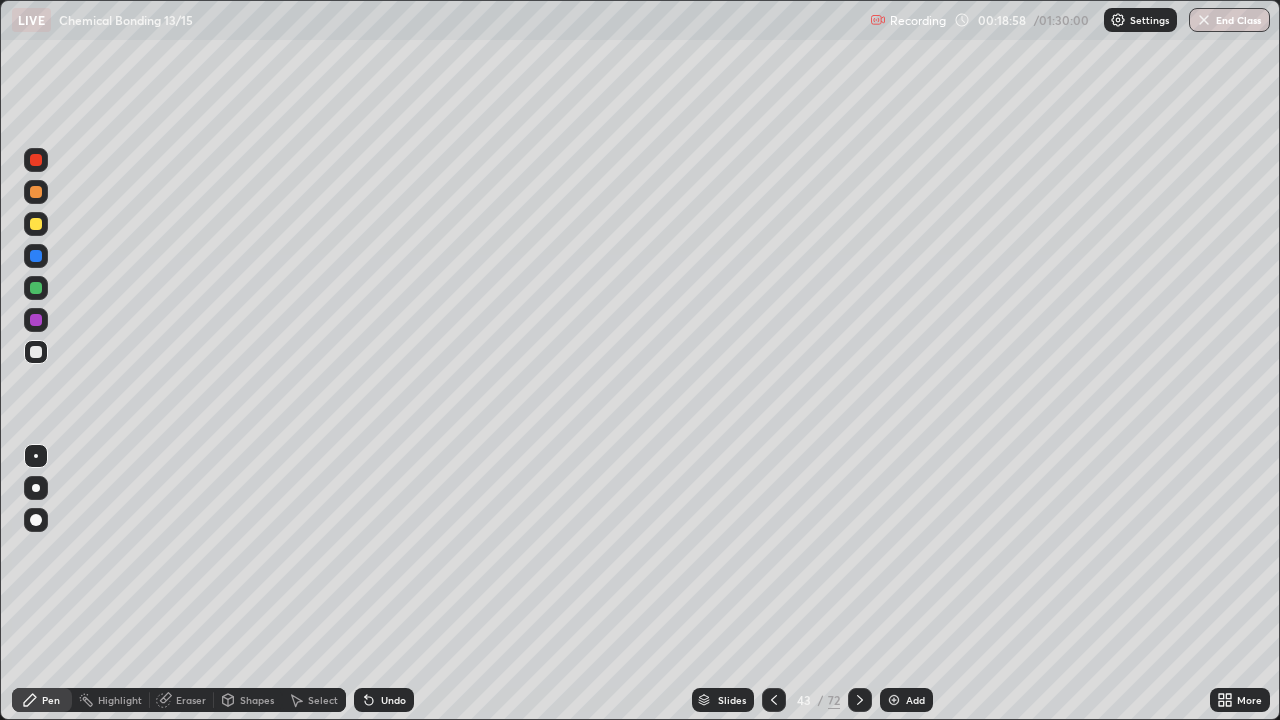 click 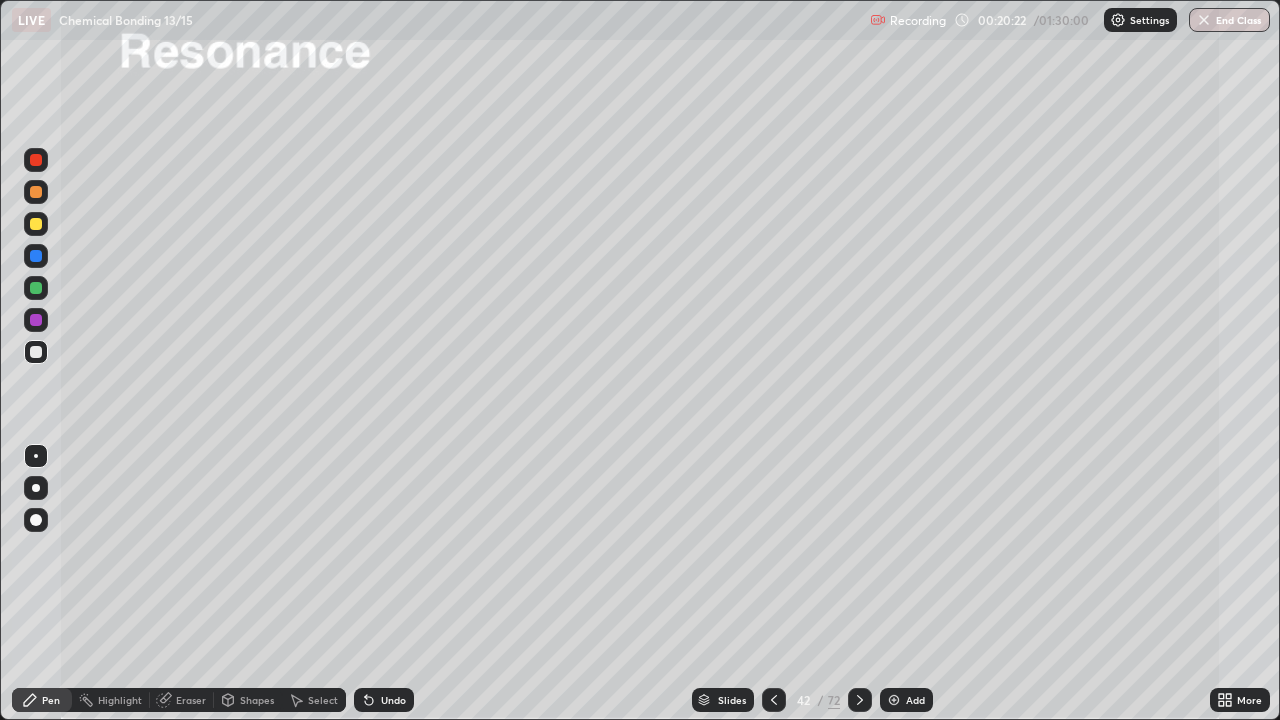 click at bounding box center [36, 320] 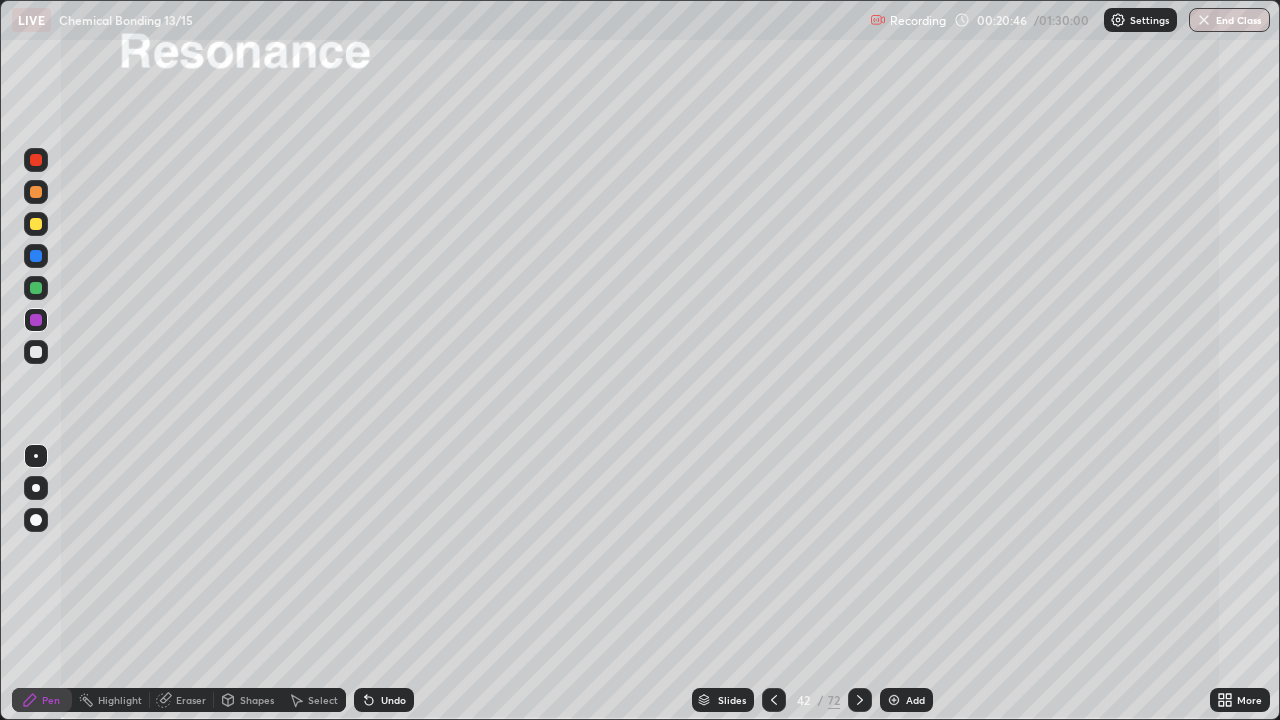 click 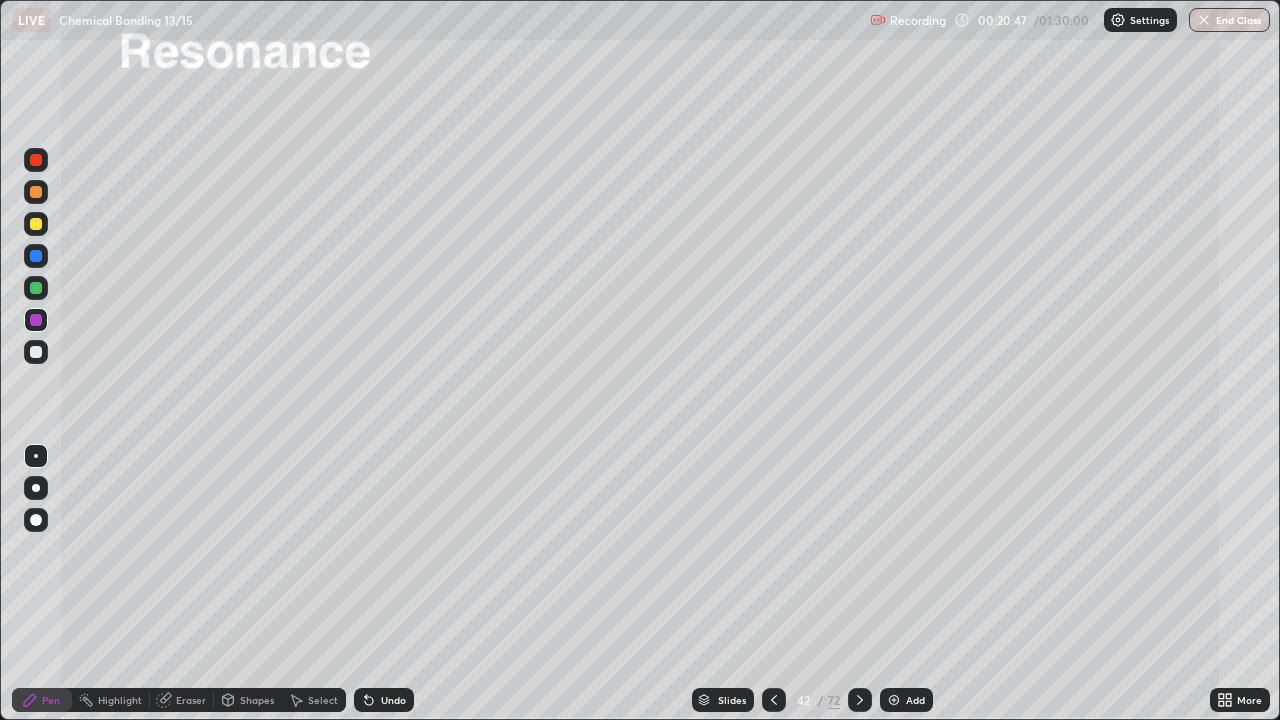 click 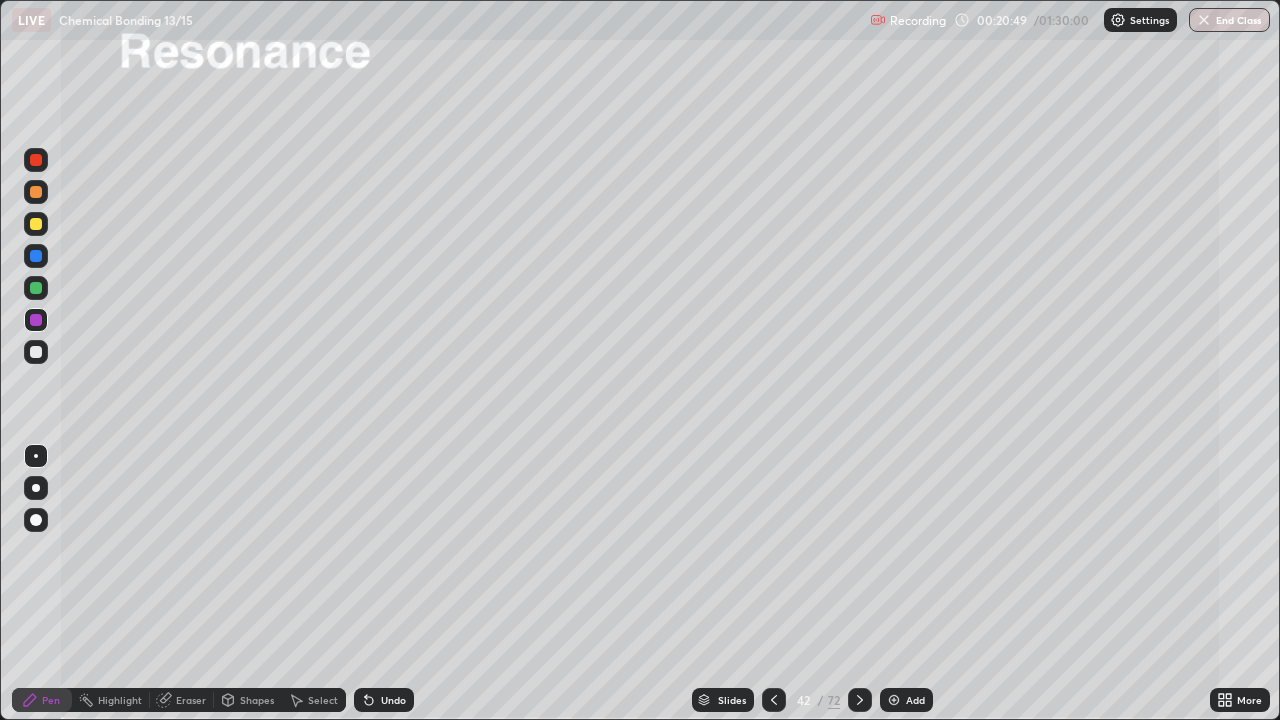 click at bounding box center (894, 700) 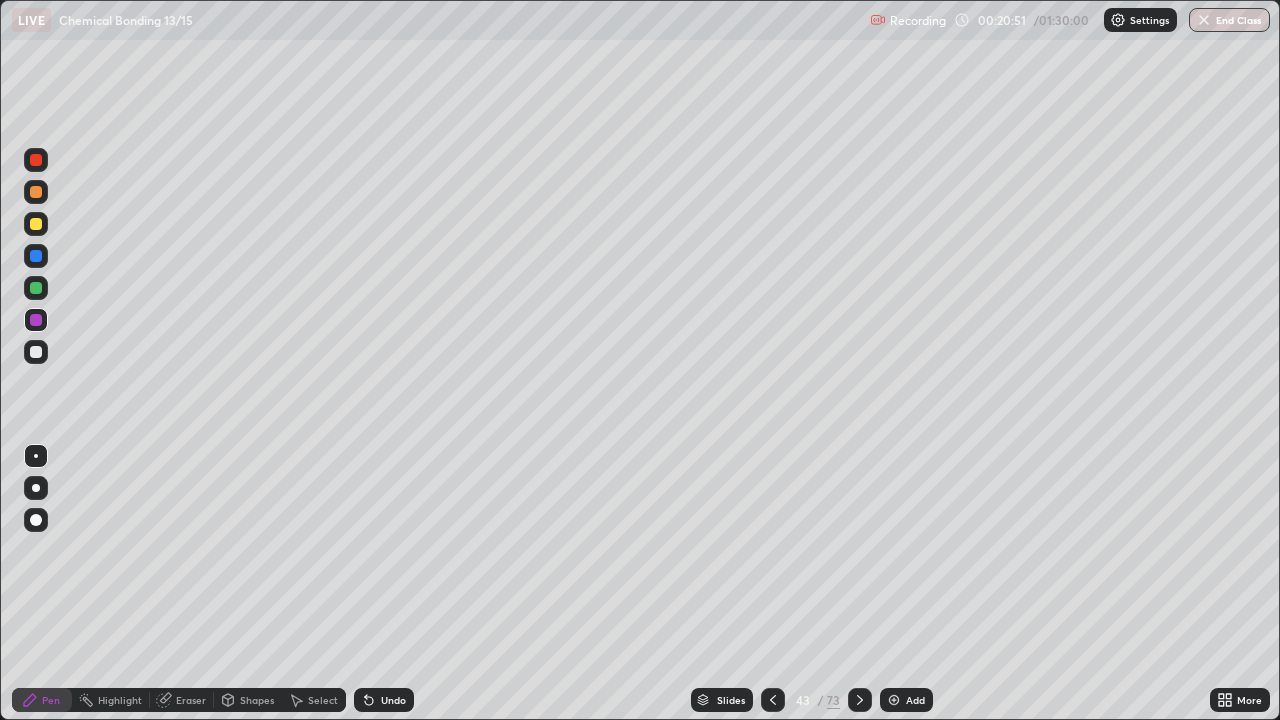 click at bounding box center [36, 352] 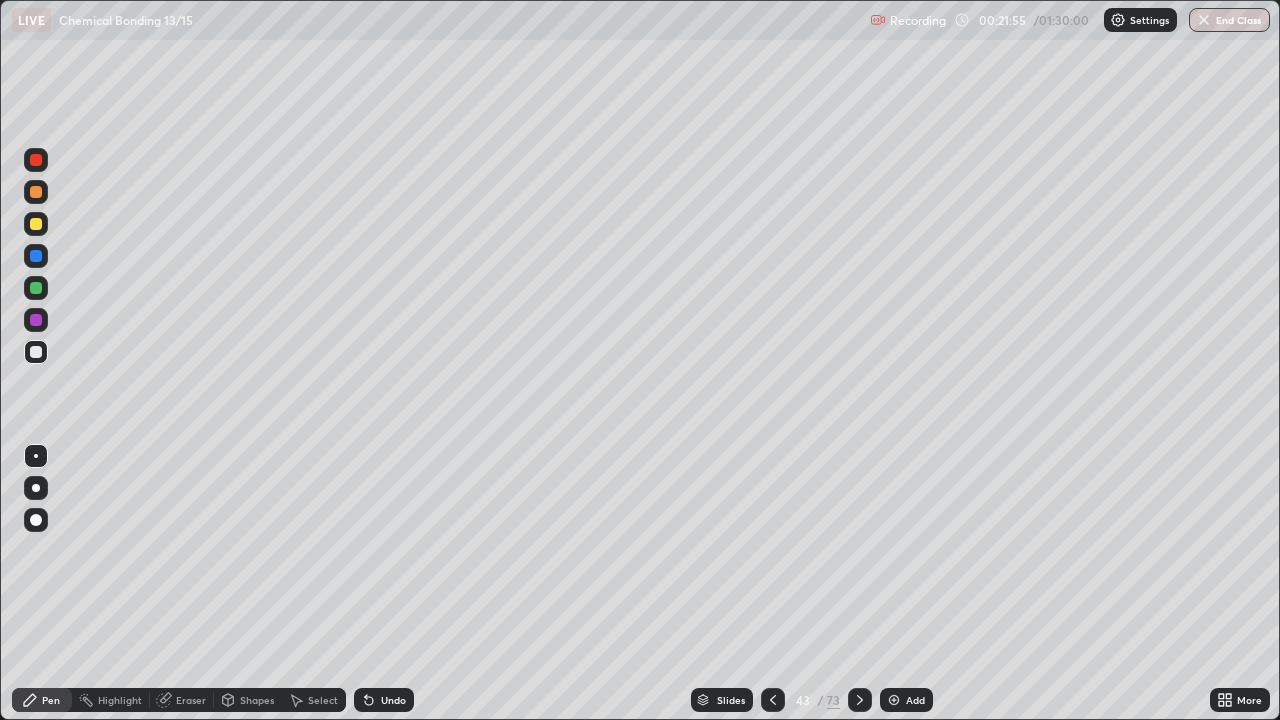 click on "Undo" at bounding box center [393, 700] 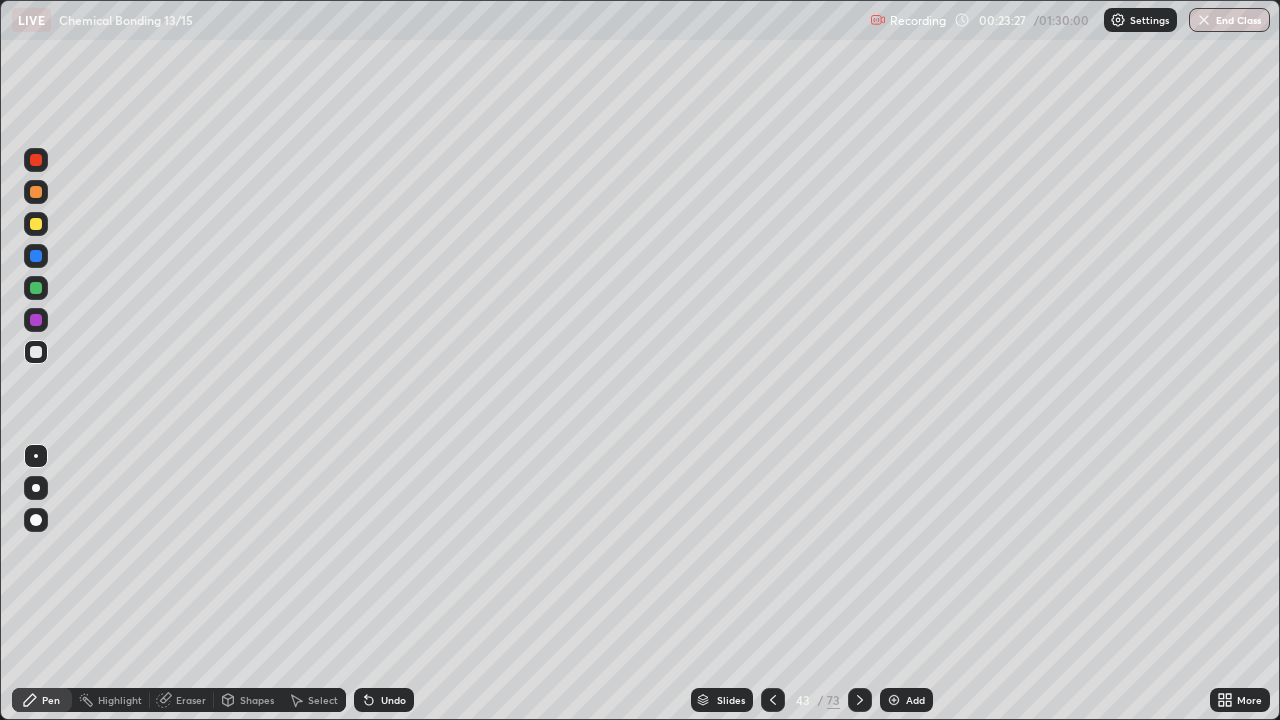 click on "Undo" at bounding box center [384, 700] 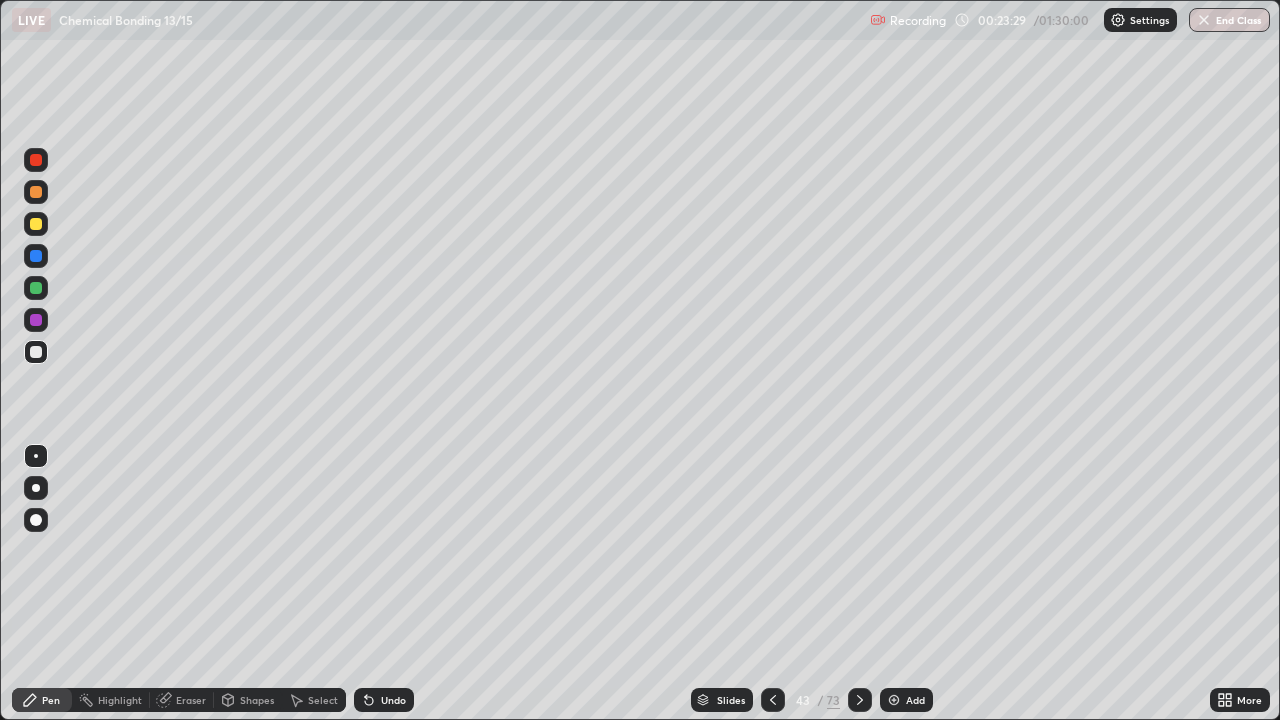 click 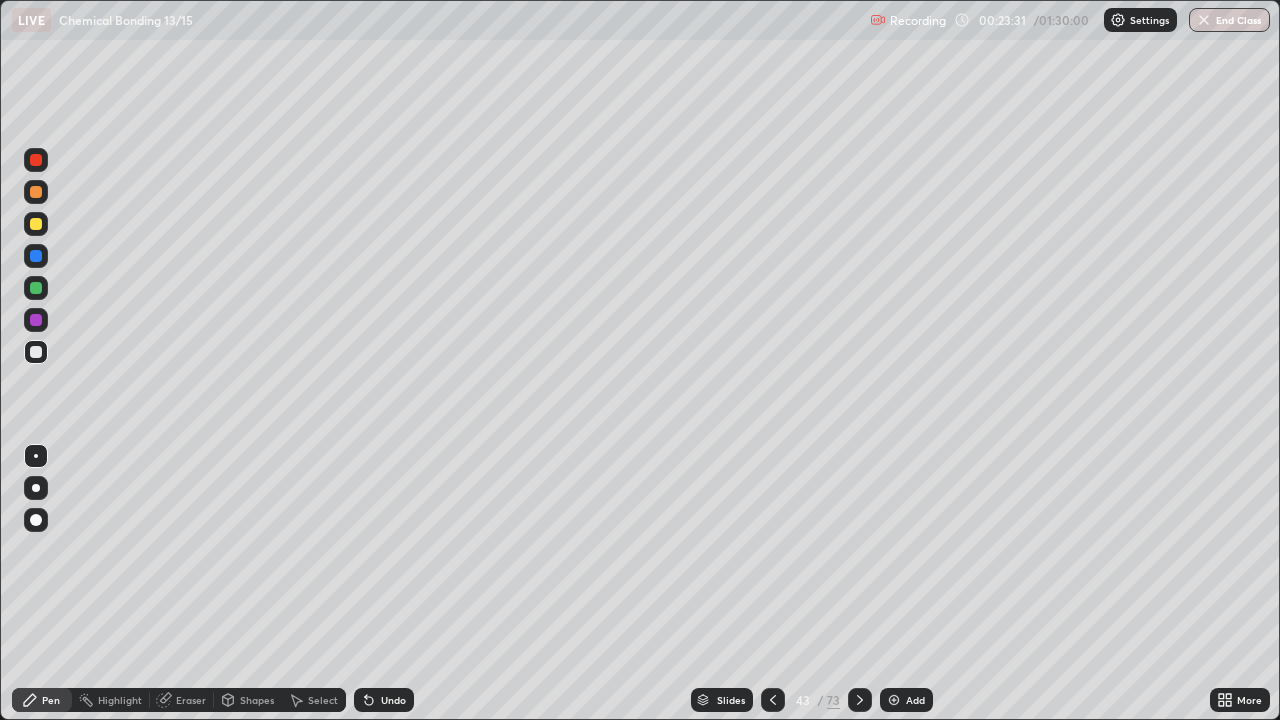click 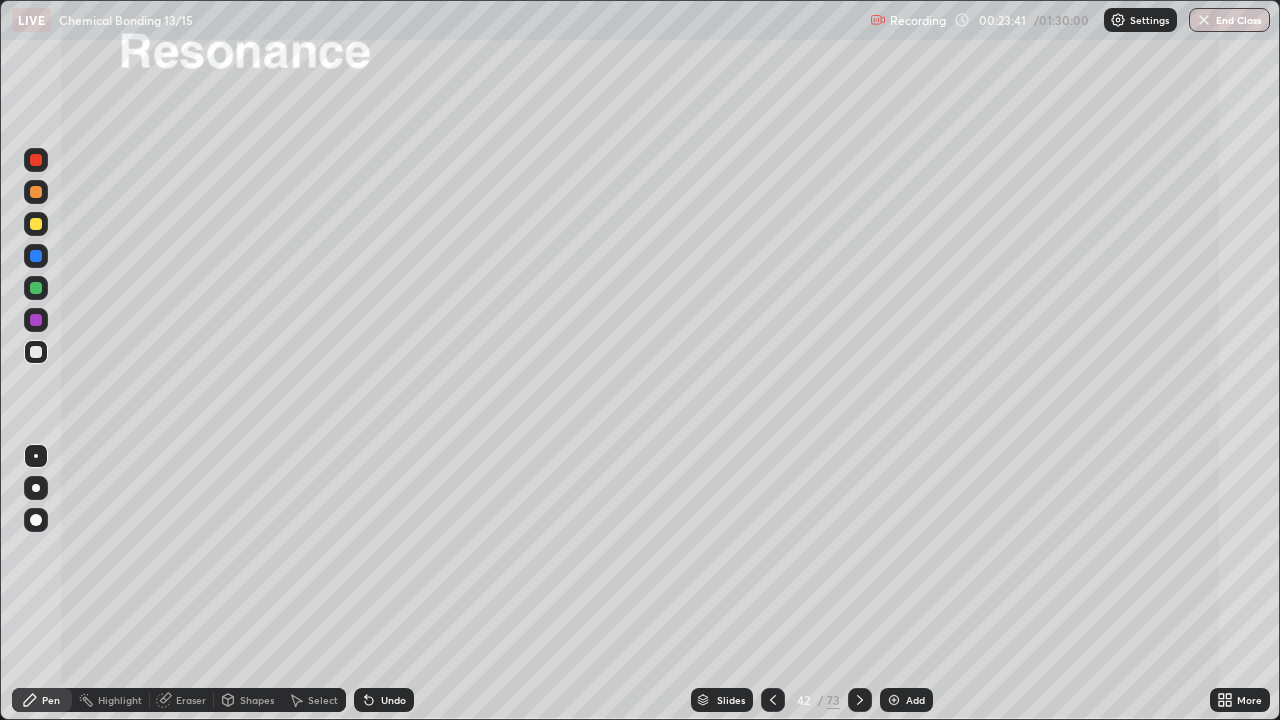 click at bounding box center (894, 700) 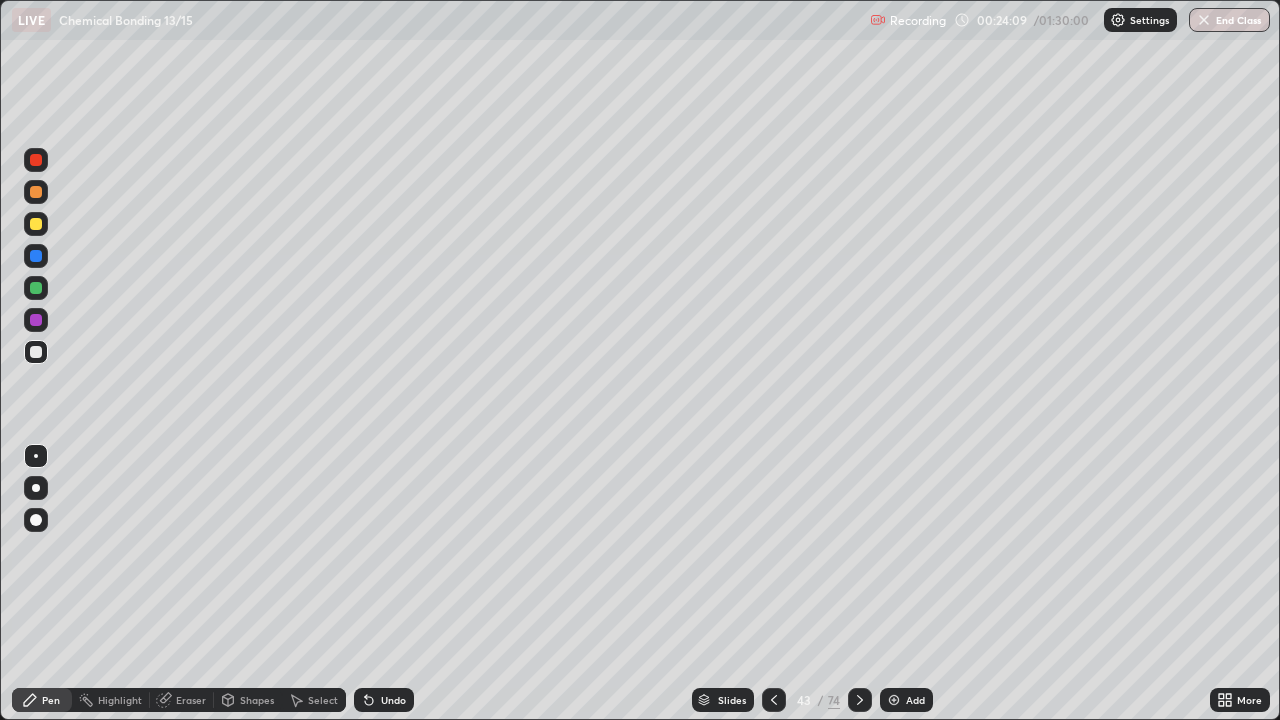click on "Undo" at bounding box center (393, 700) 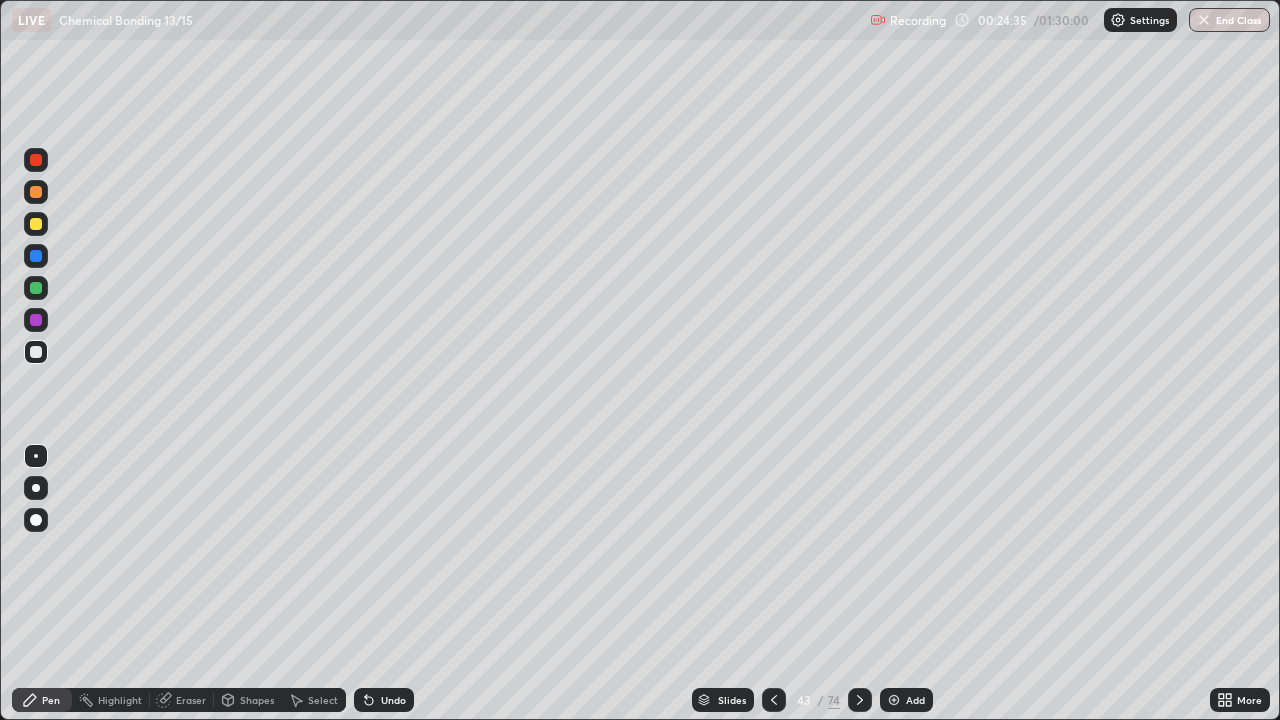 click on "Undo" at bounding box center (393, 700) 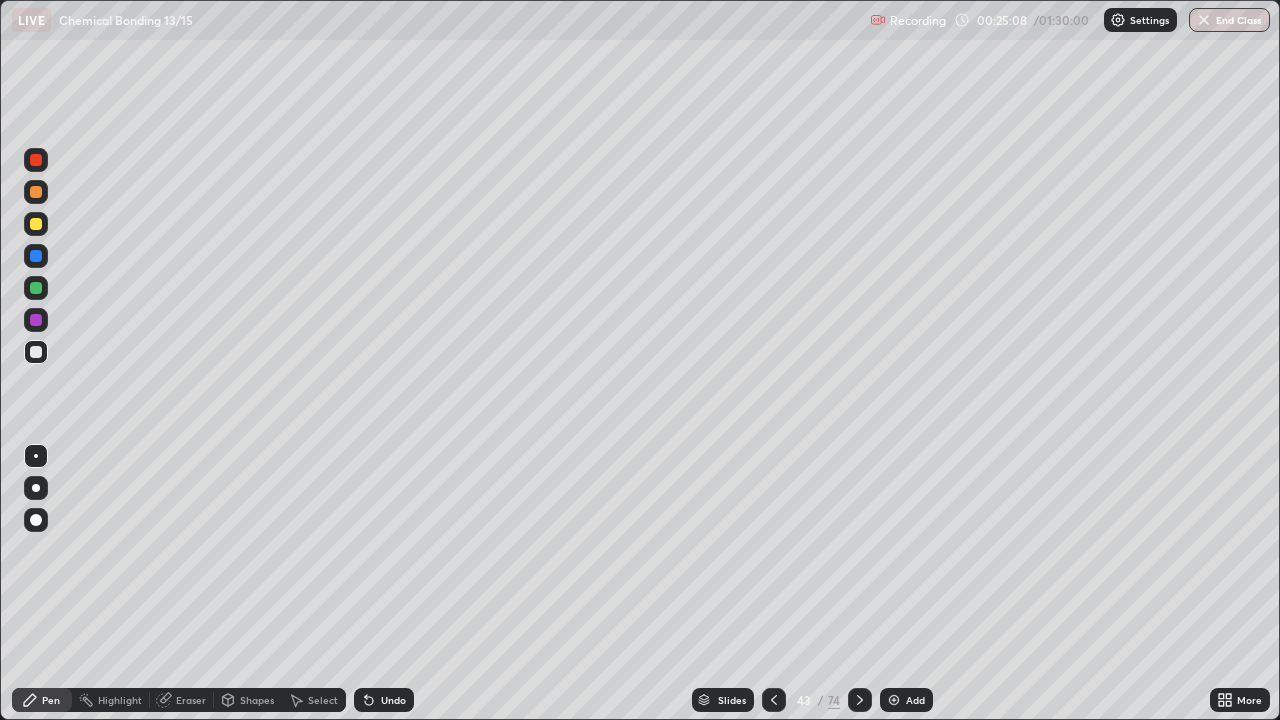 click 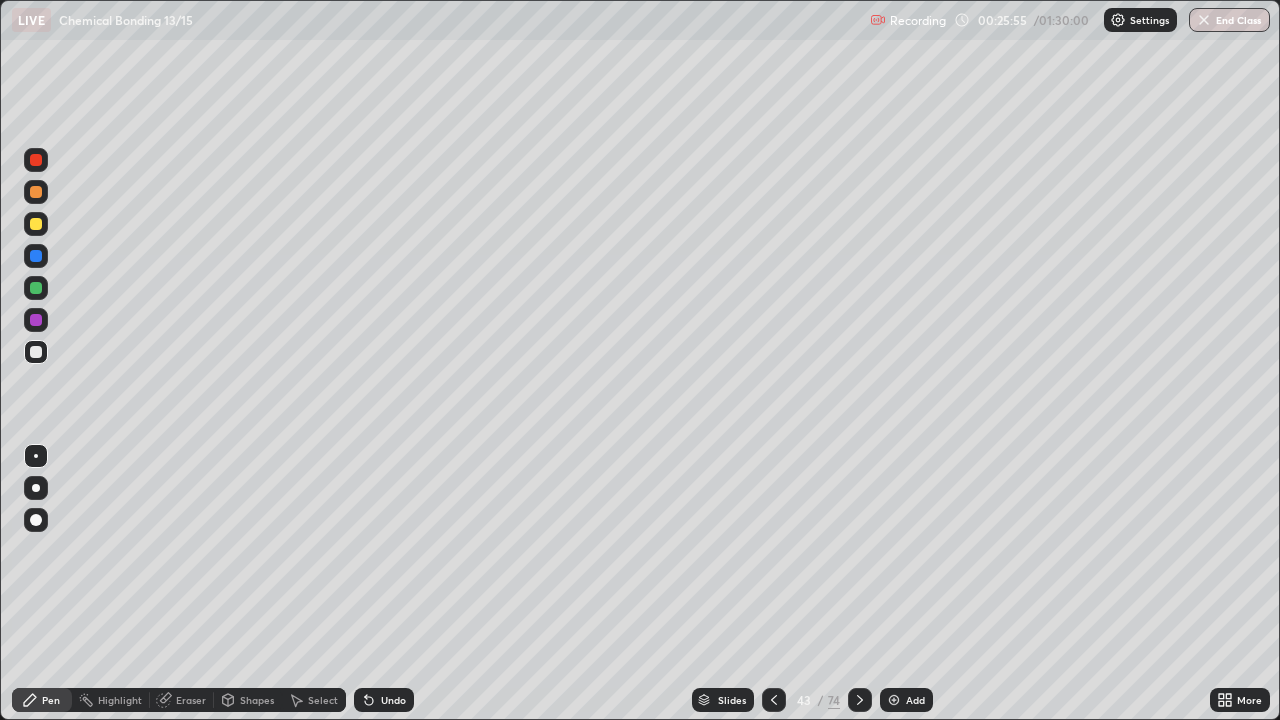 click 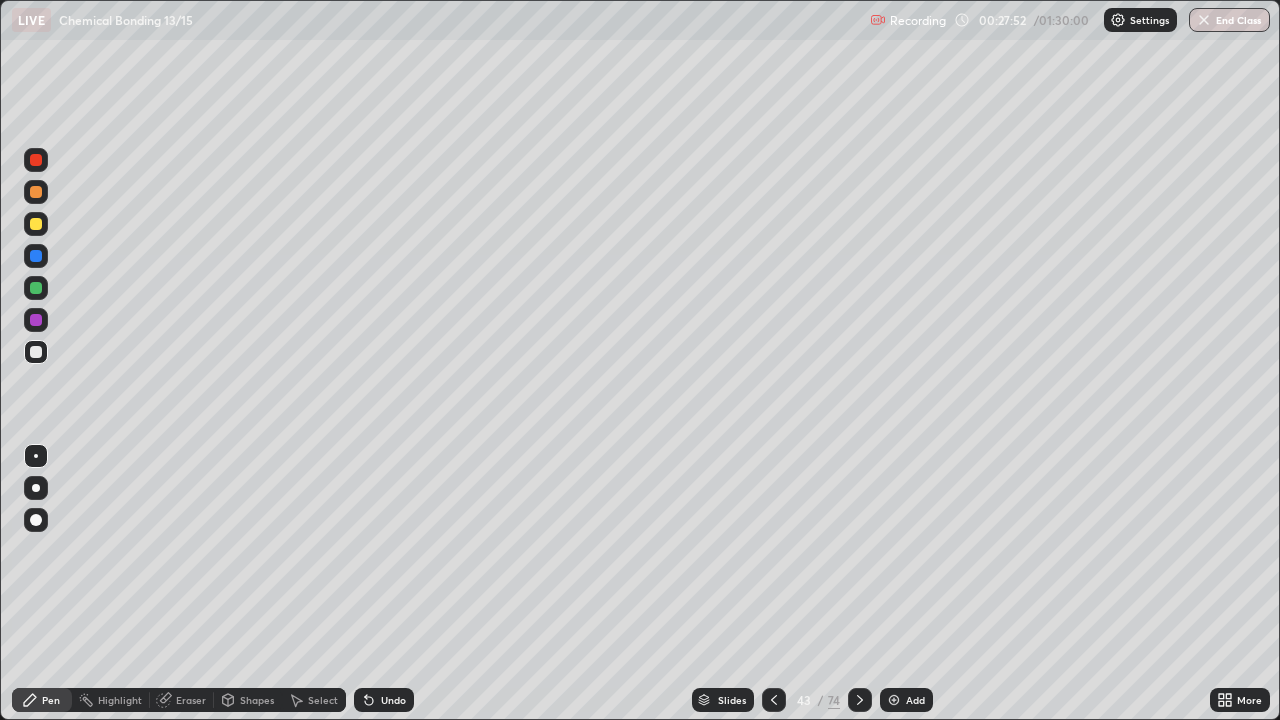click 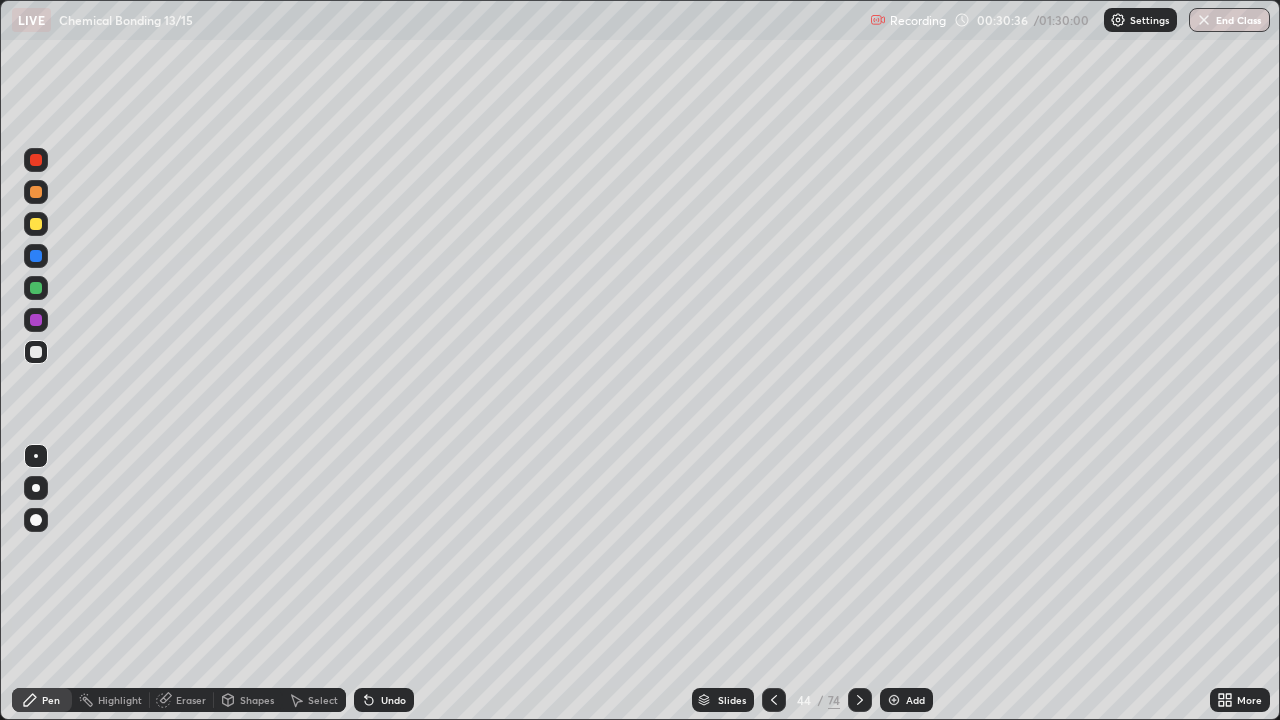 click at bounding box center [36, 224] 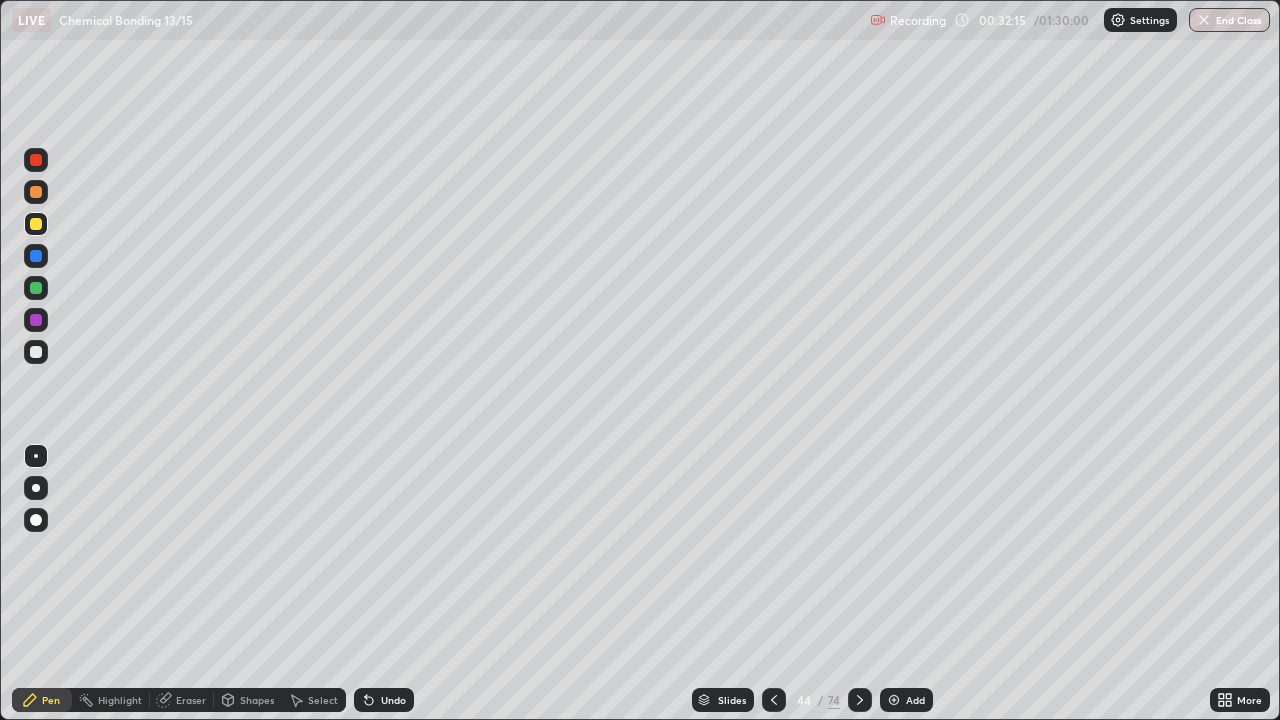click at bounding box center [36, 160] 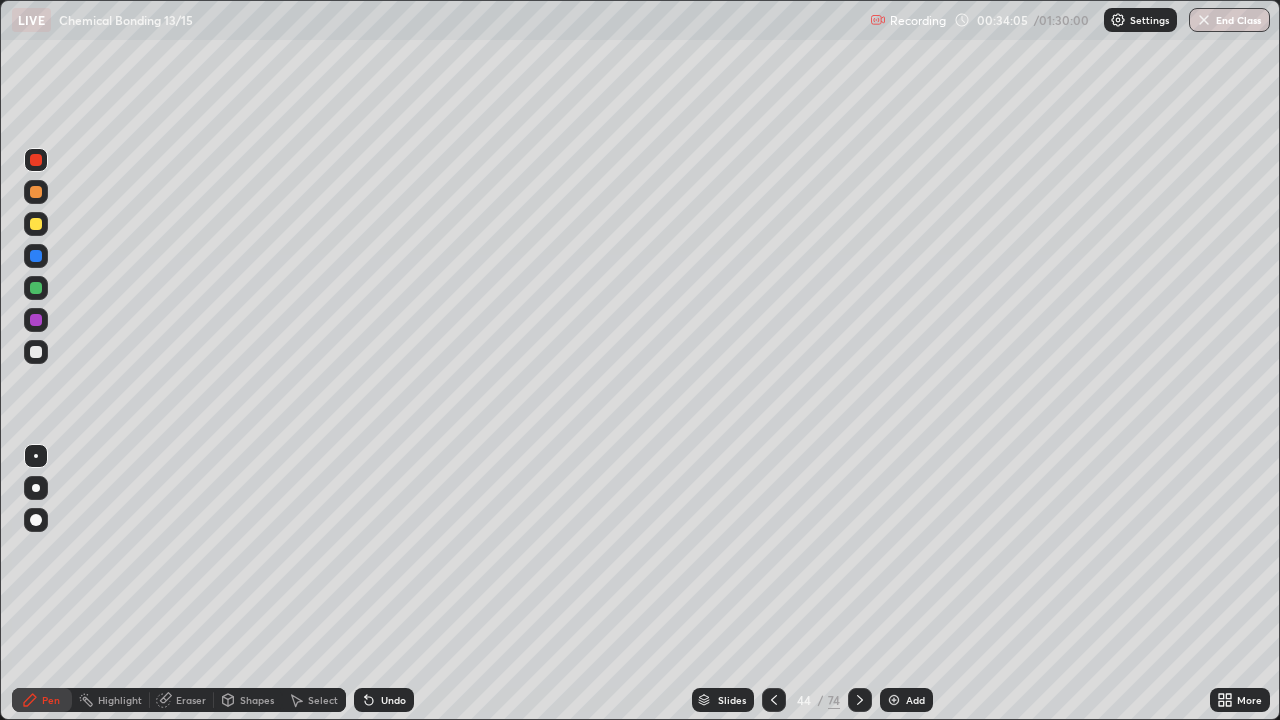click at bounding box center [36, 224] 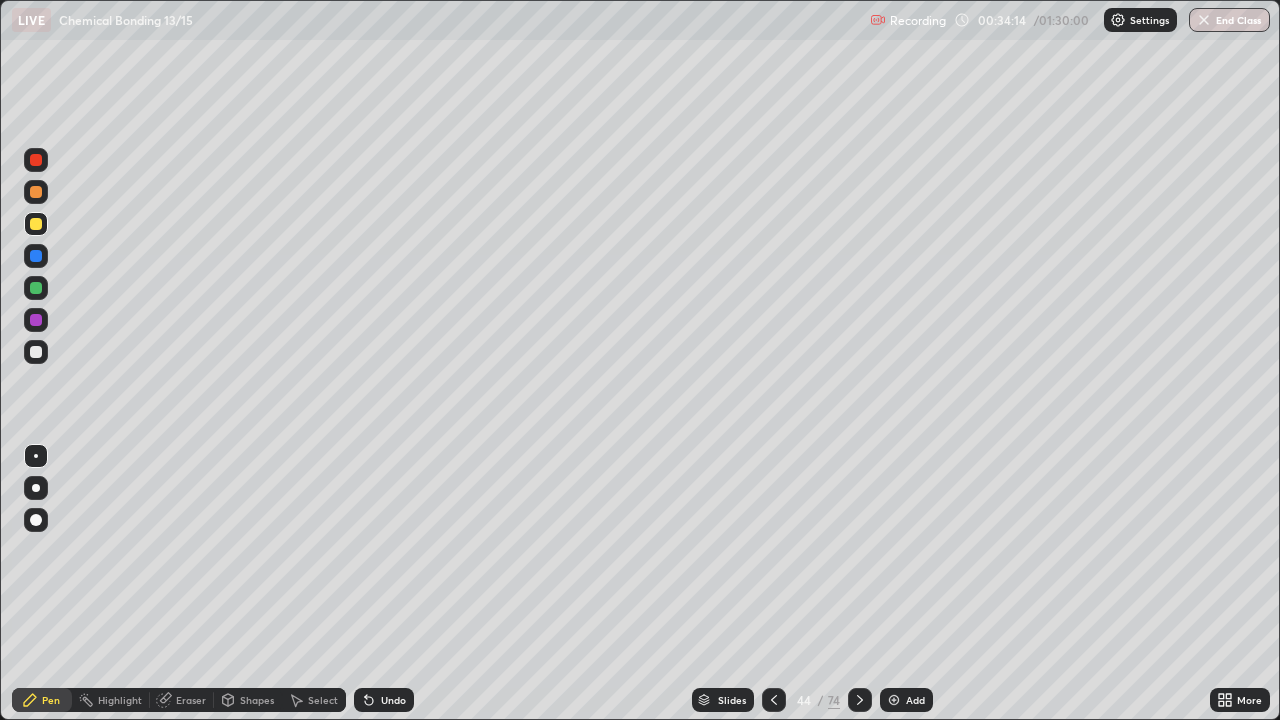 click on "Undo" at bounding box center (384, 700) 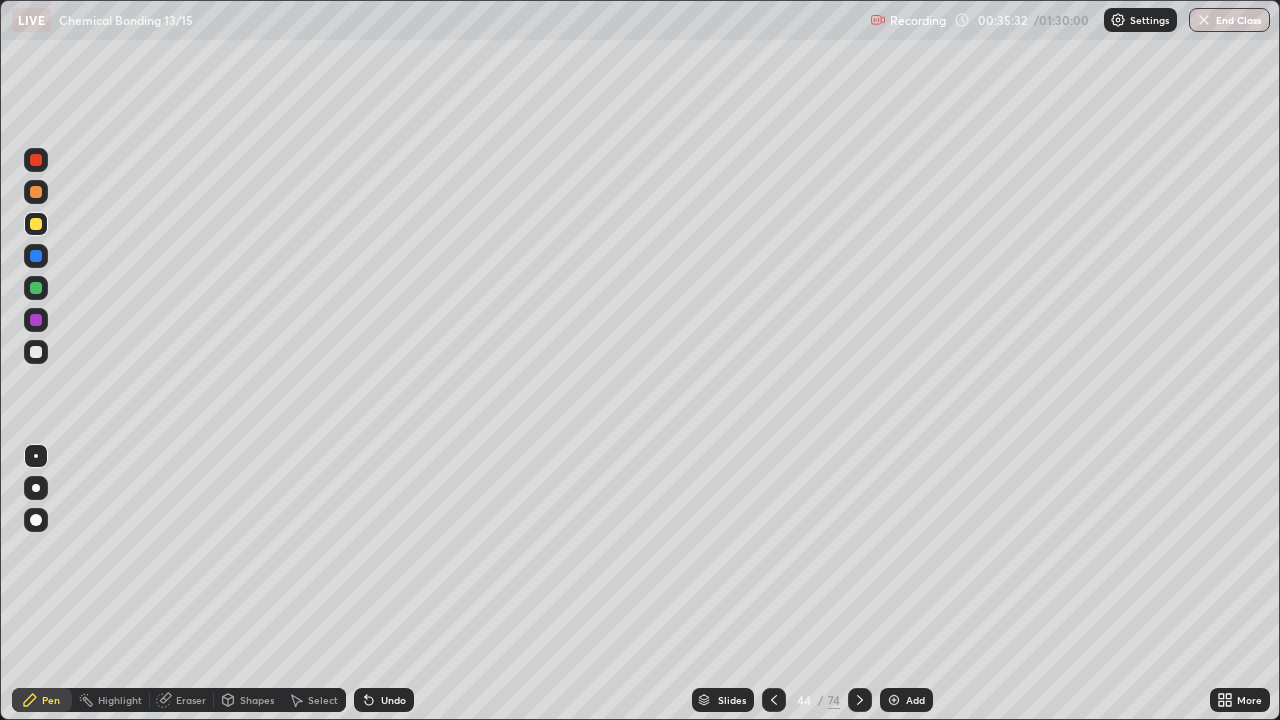 click 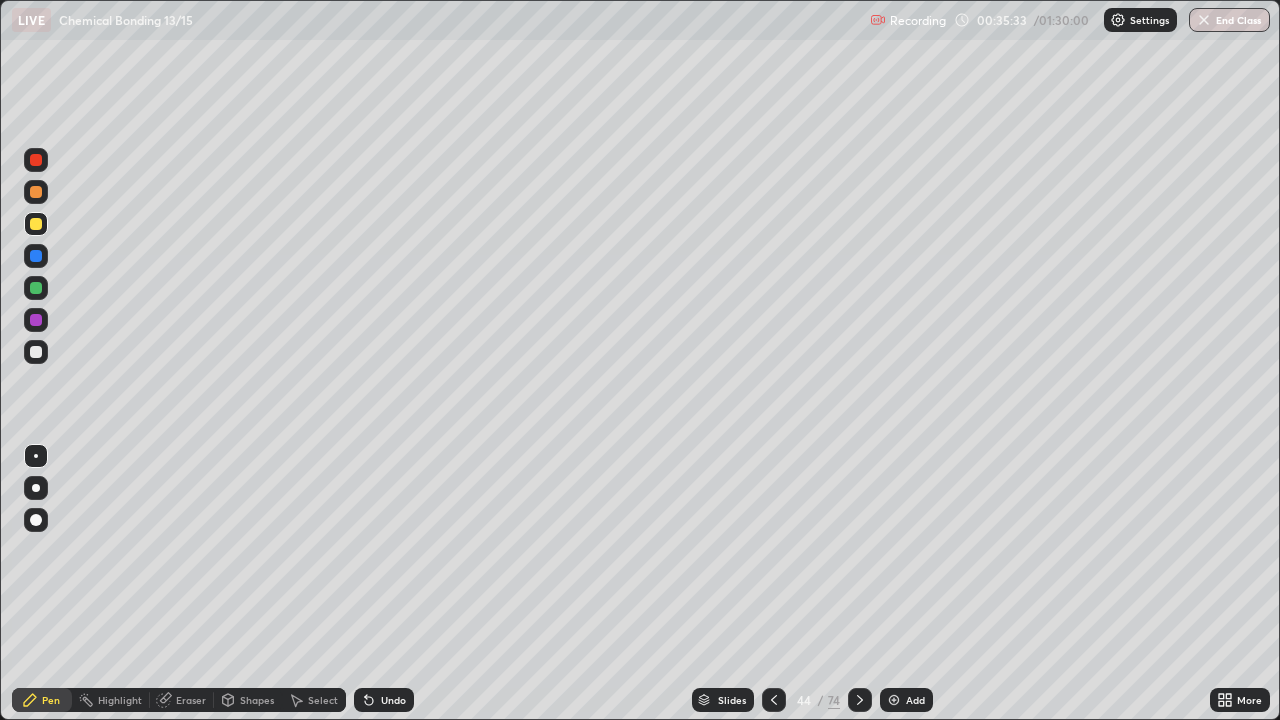 click 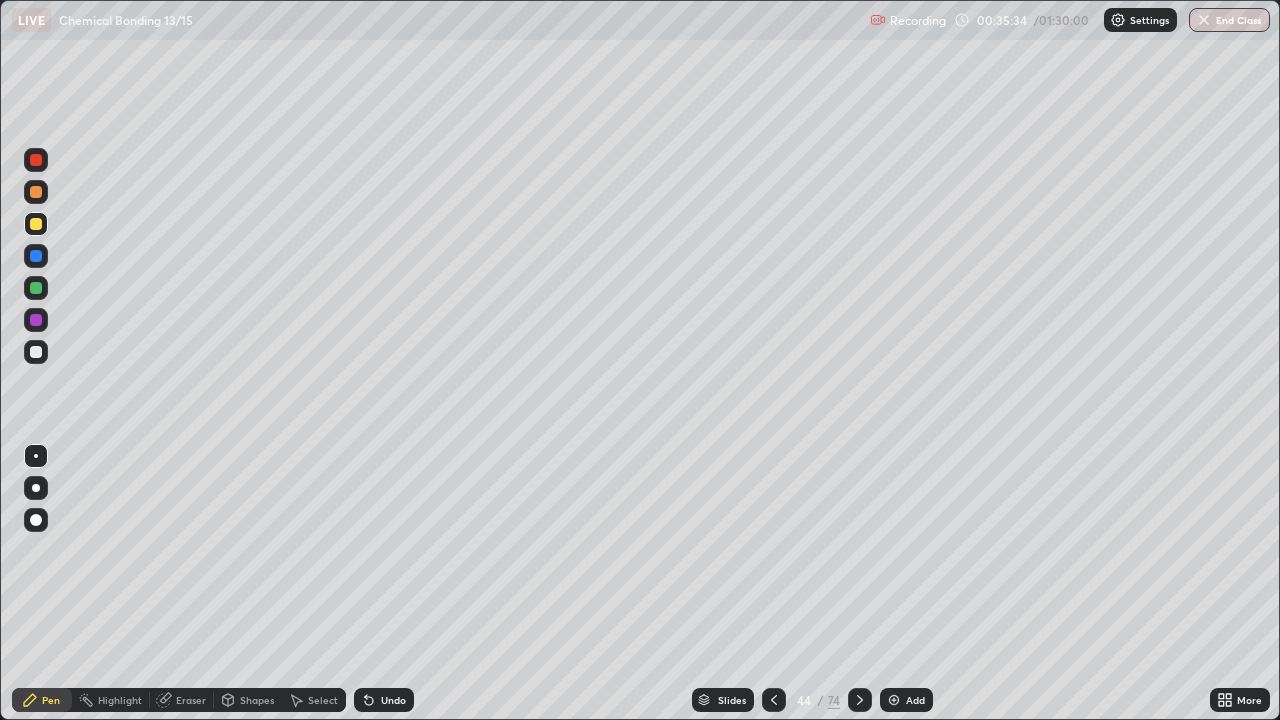 click at bounding box center (36, 160) 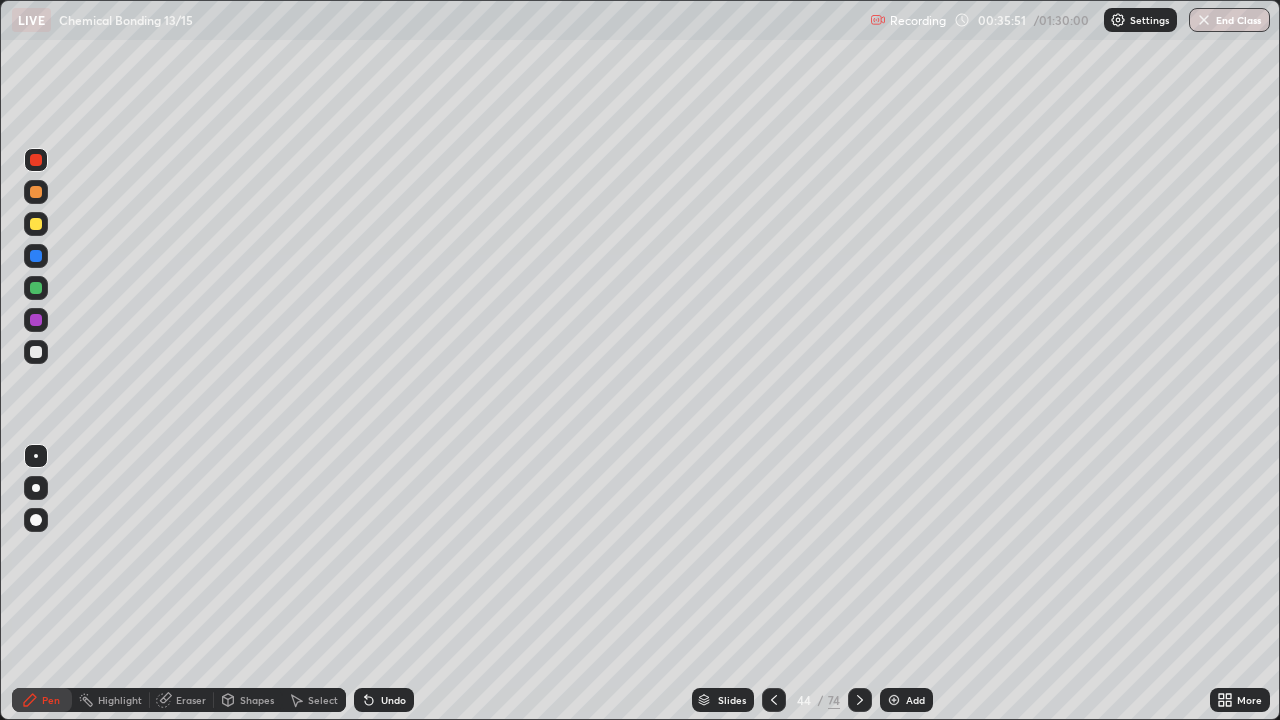 click 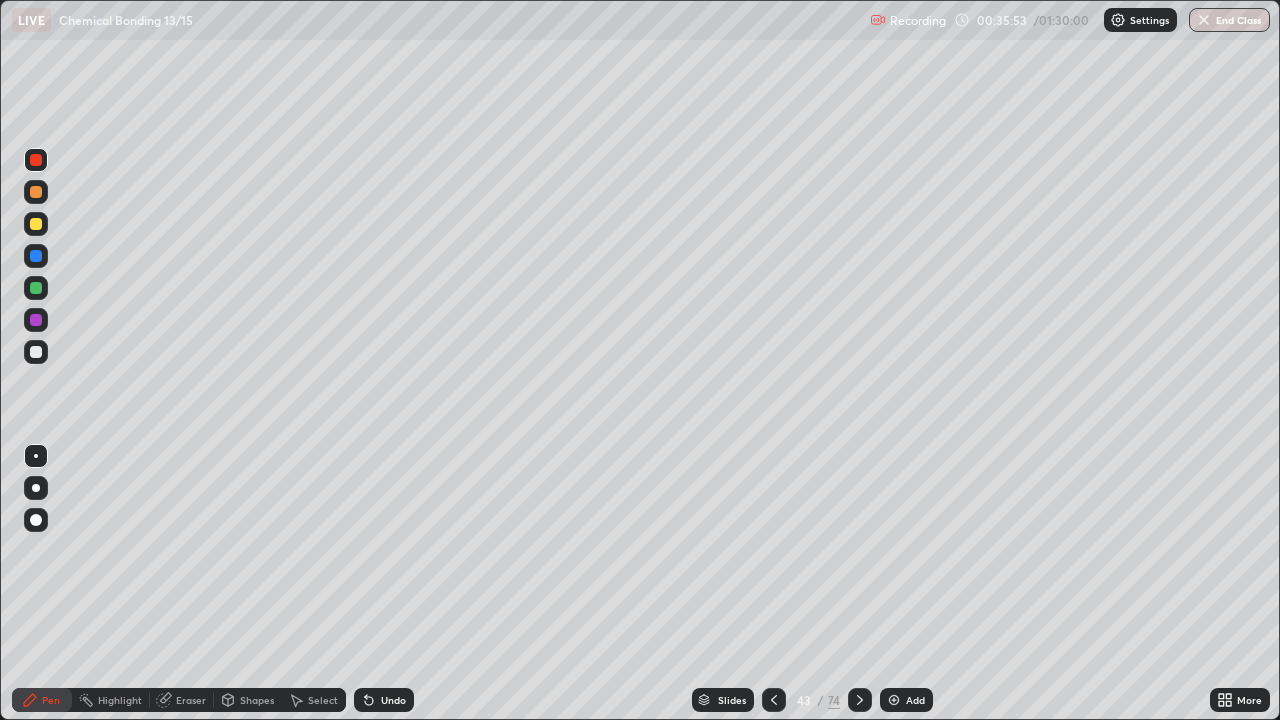 click 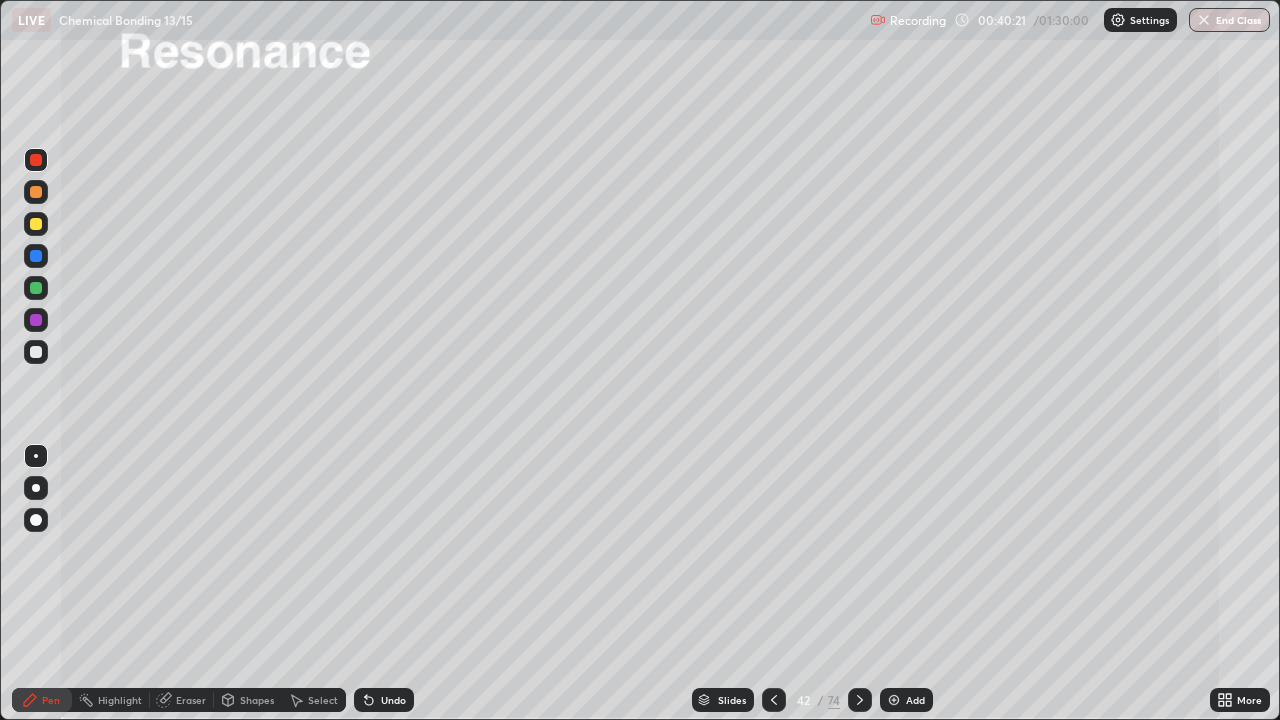 click at bounding box center [860, 700] 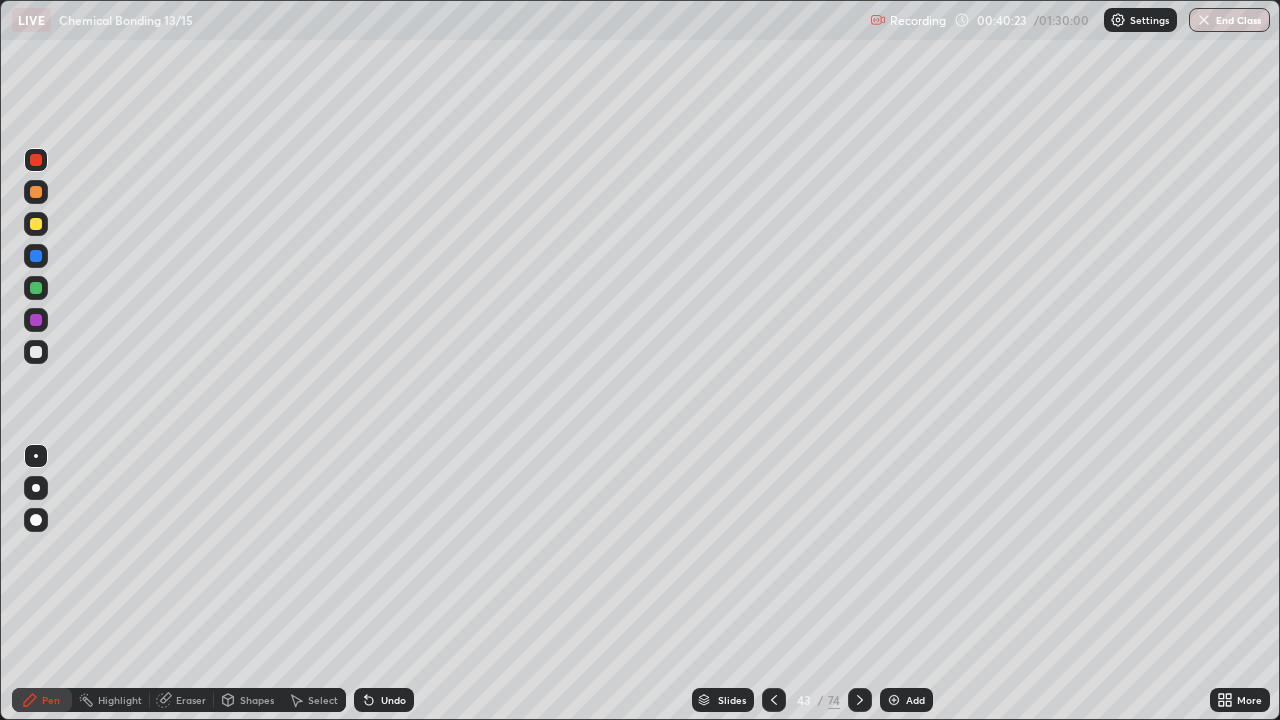 click 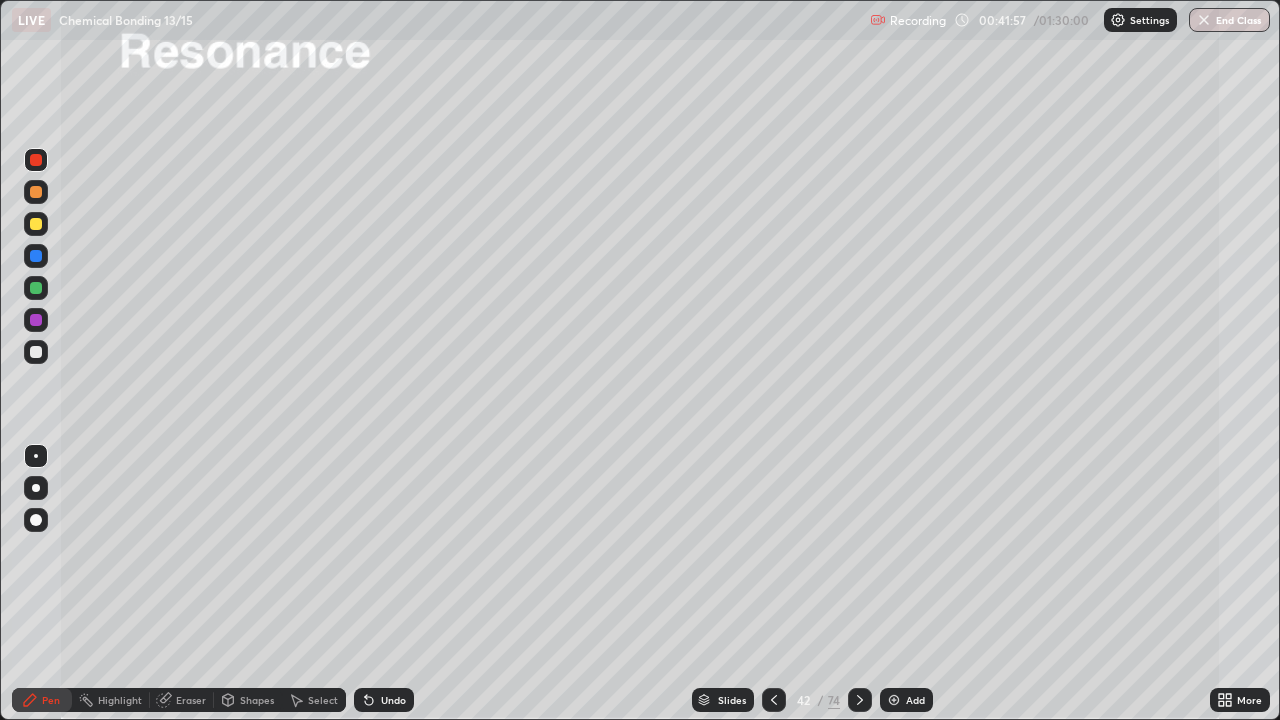 click at bounding box center [860, 700] 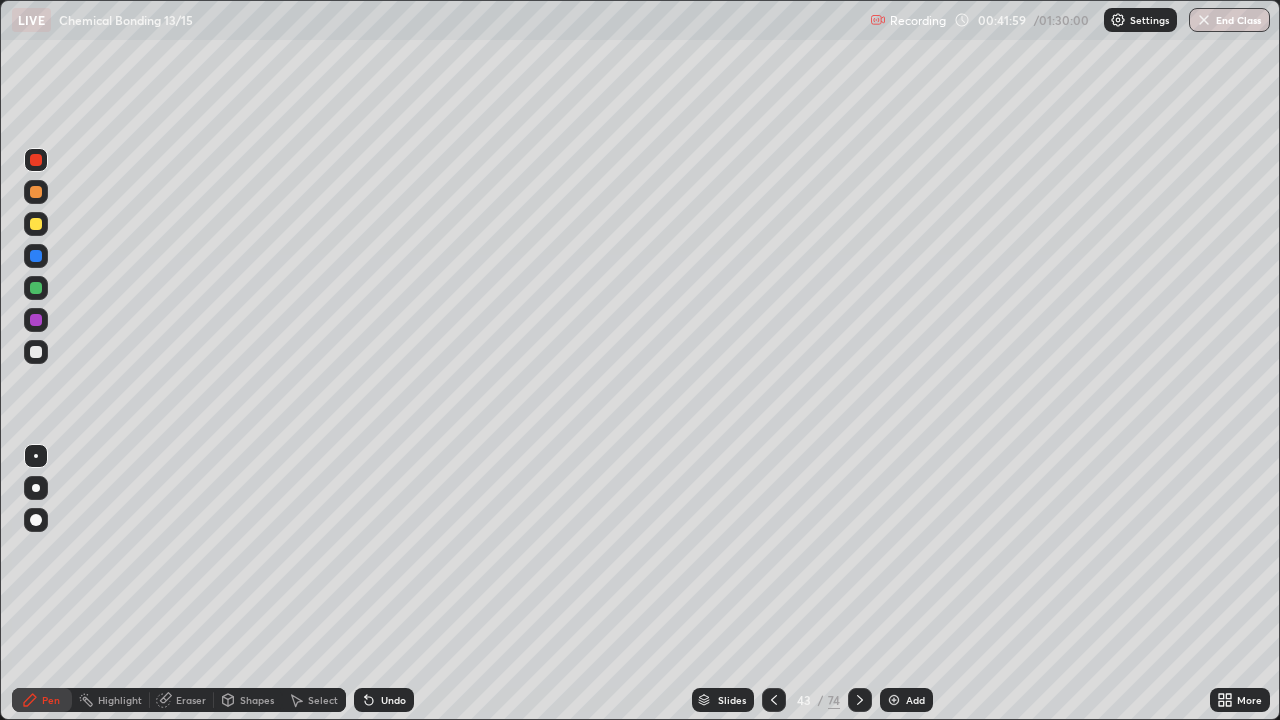 click 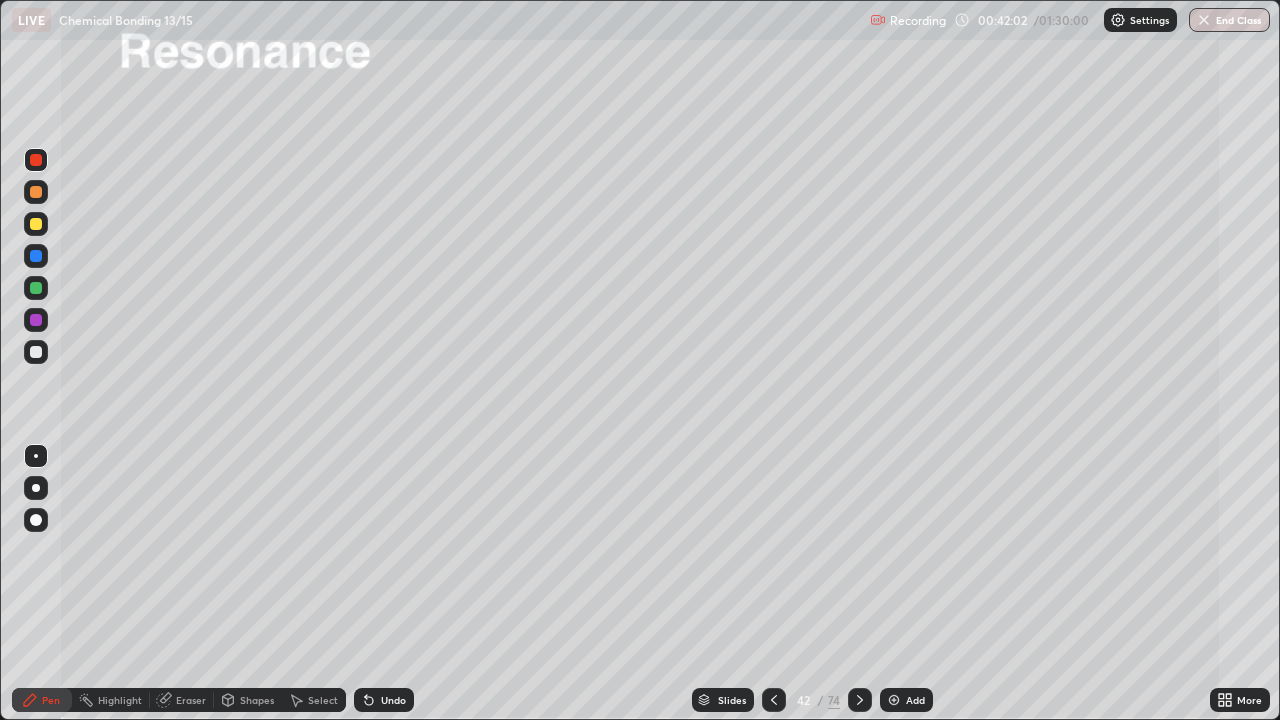 click 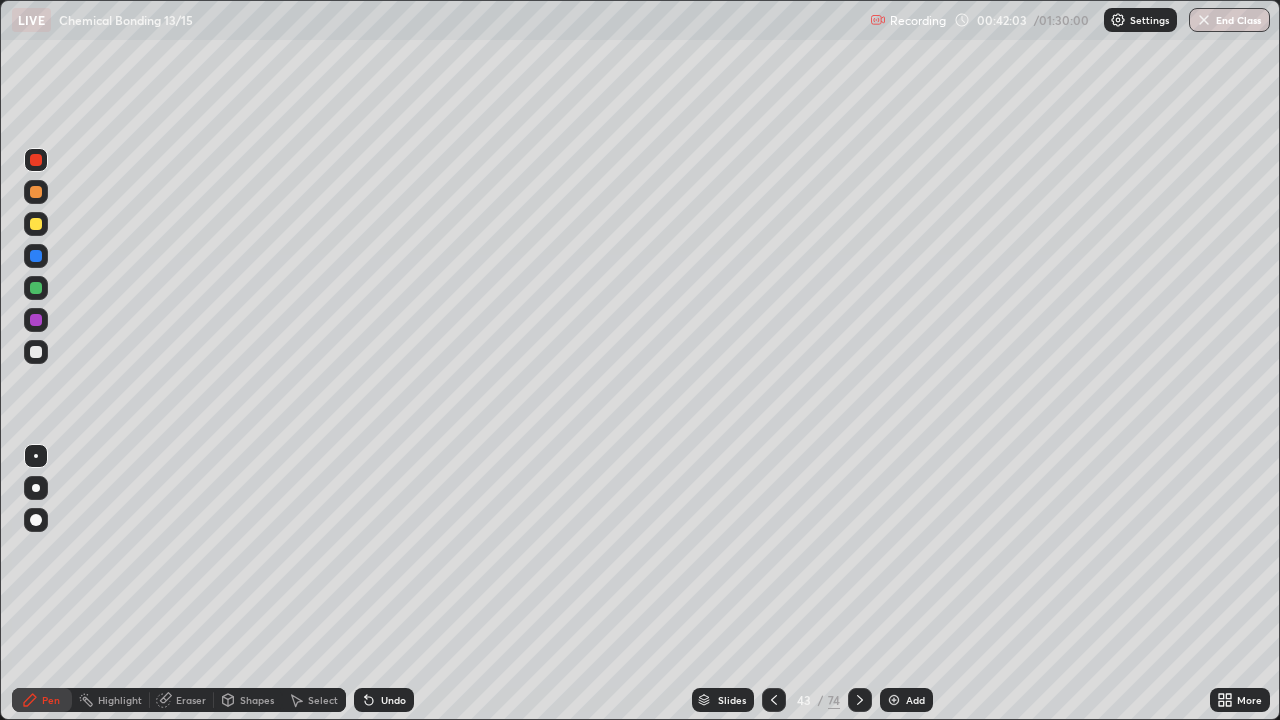click 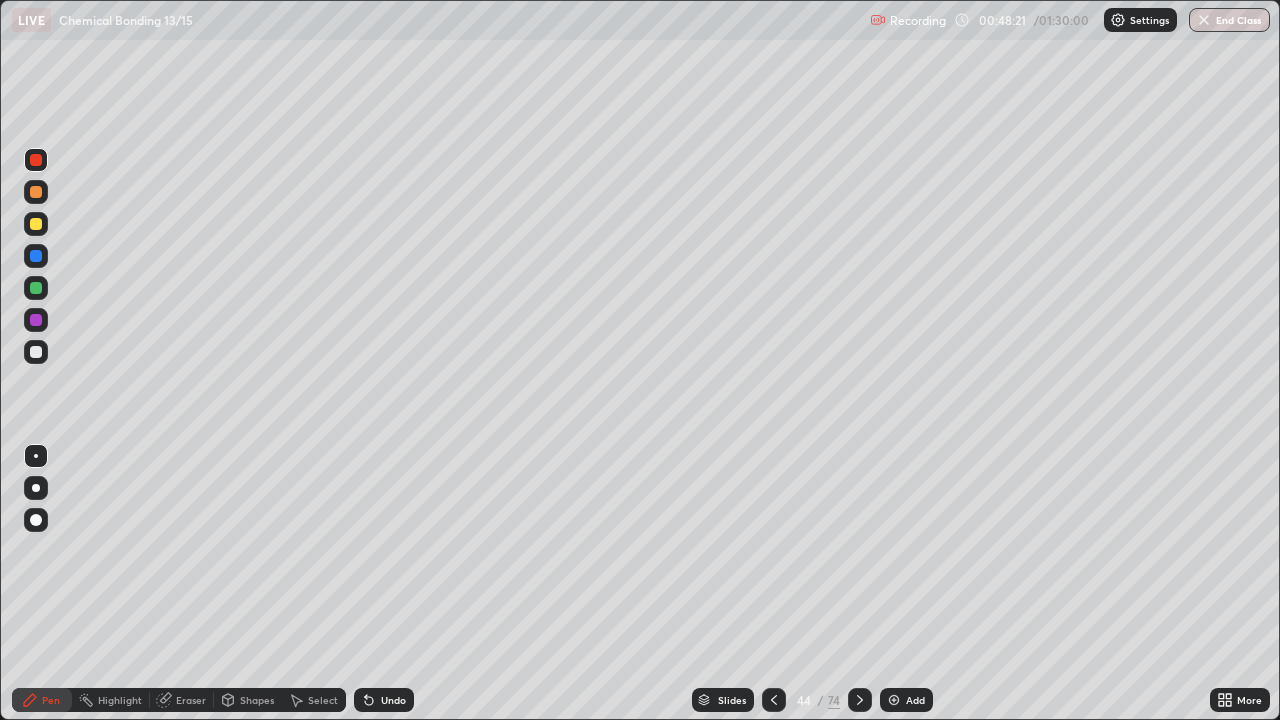 click 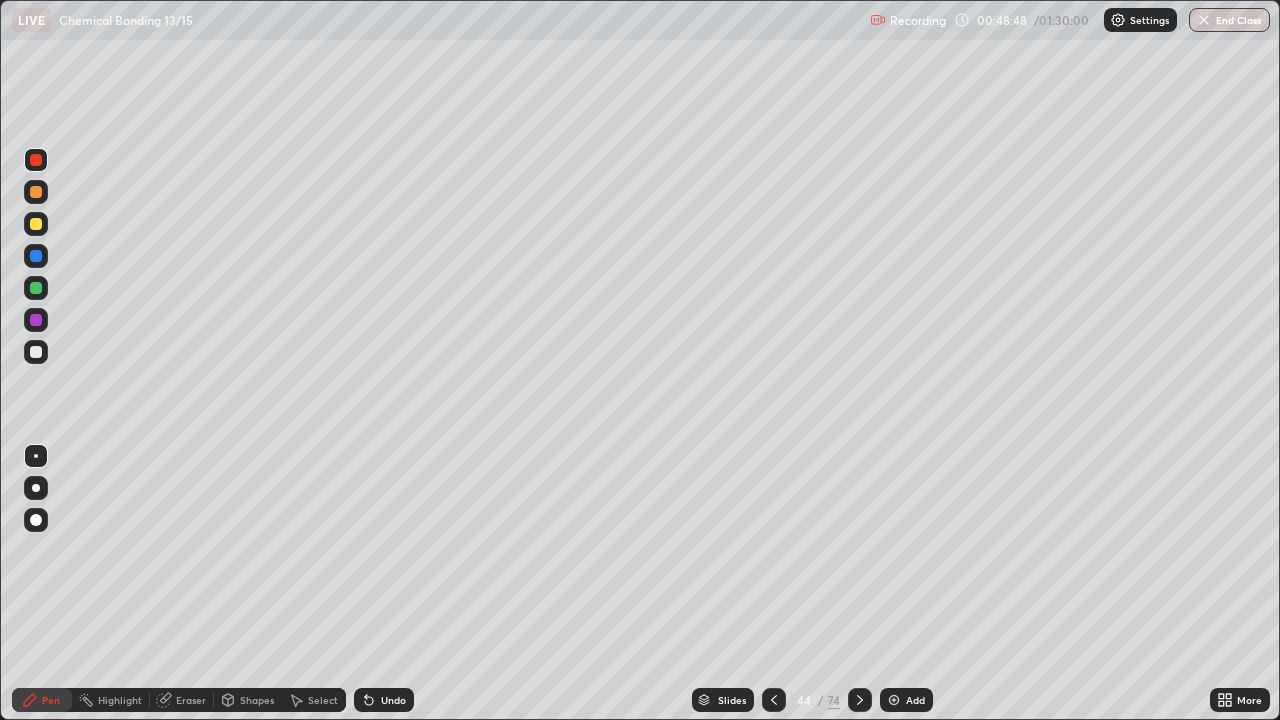 click at bounding box center (36, 352) 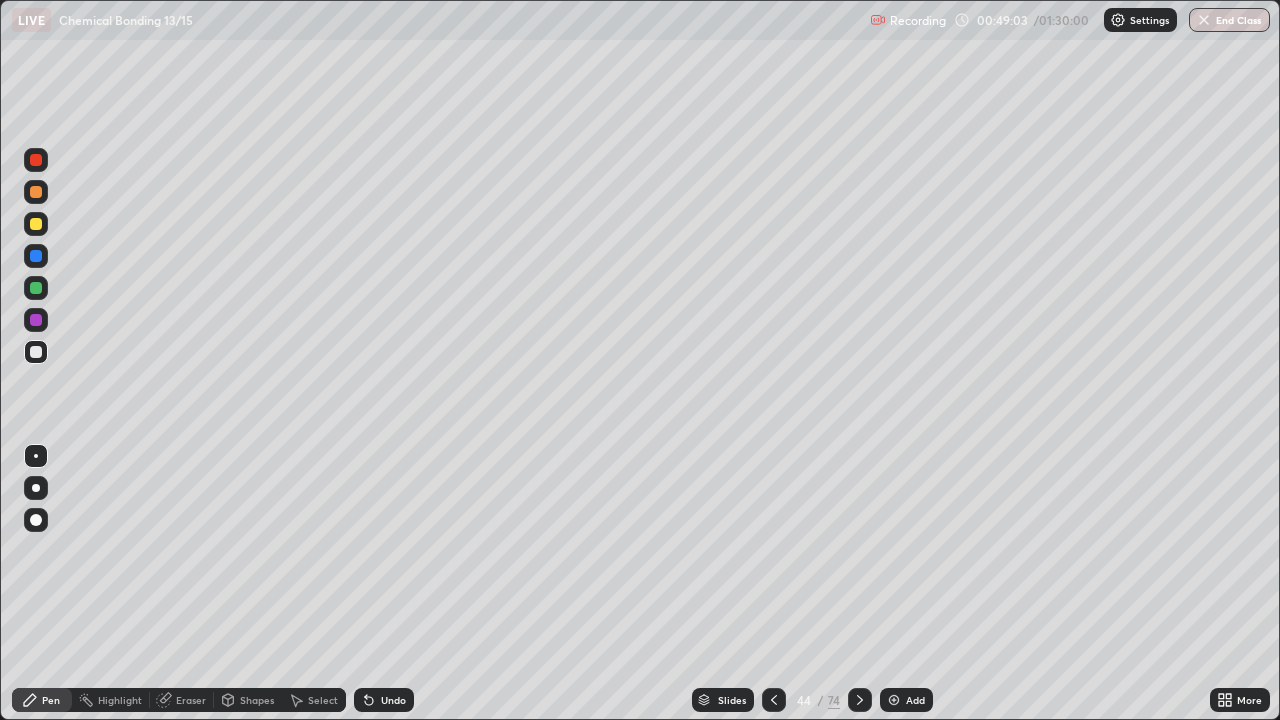 click at bounding box center [860, 700] 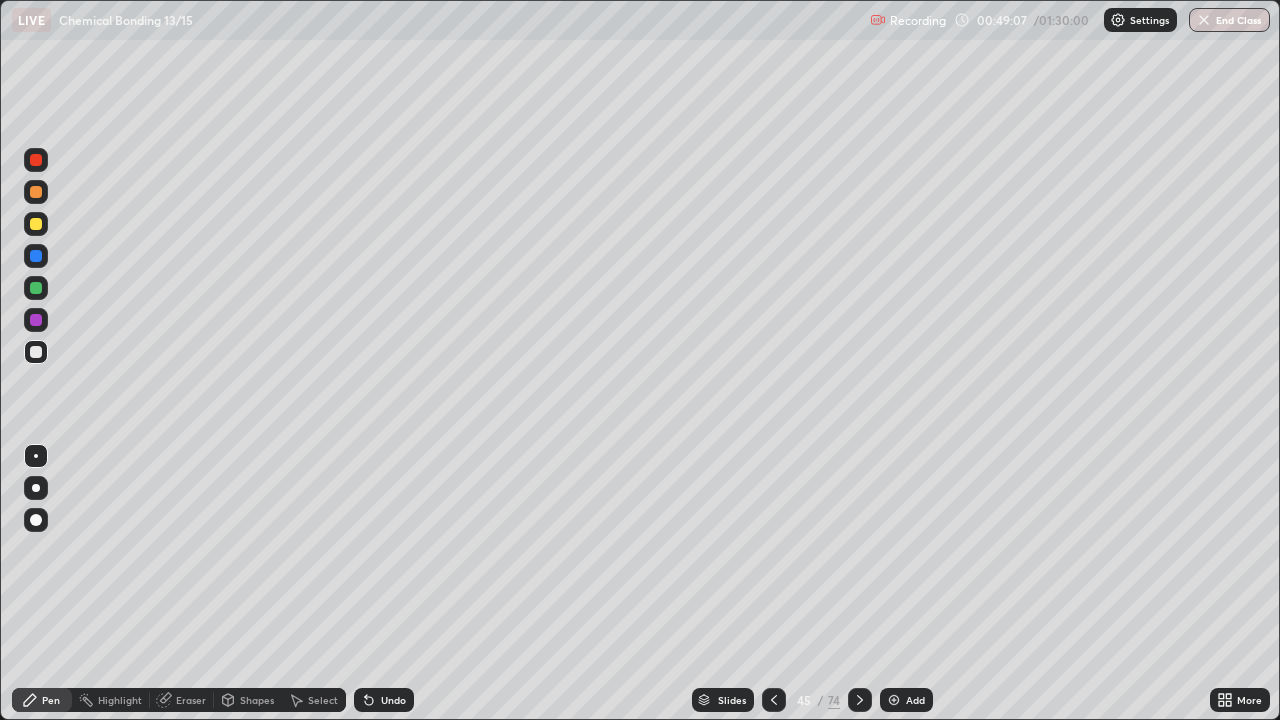 click at bounding box center [36, 224] 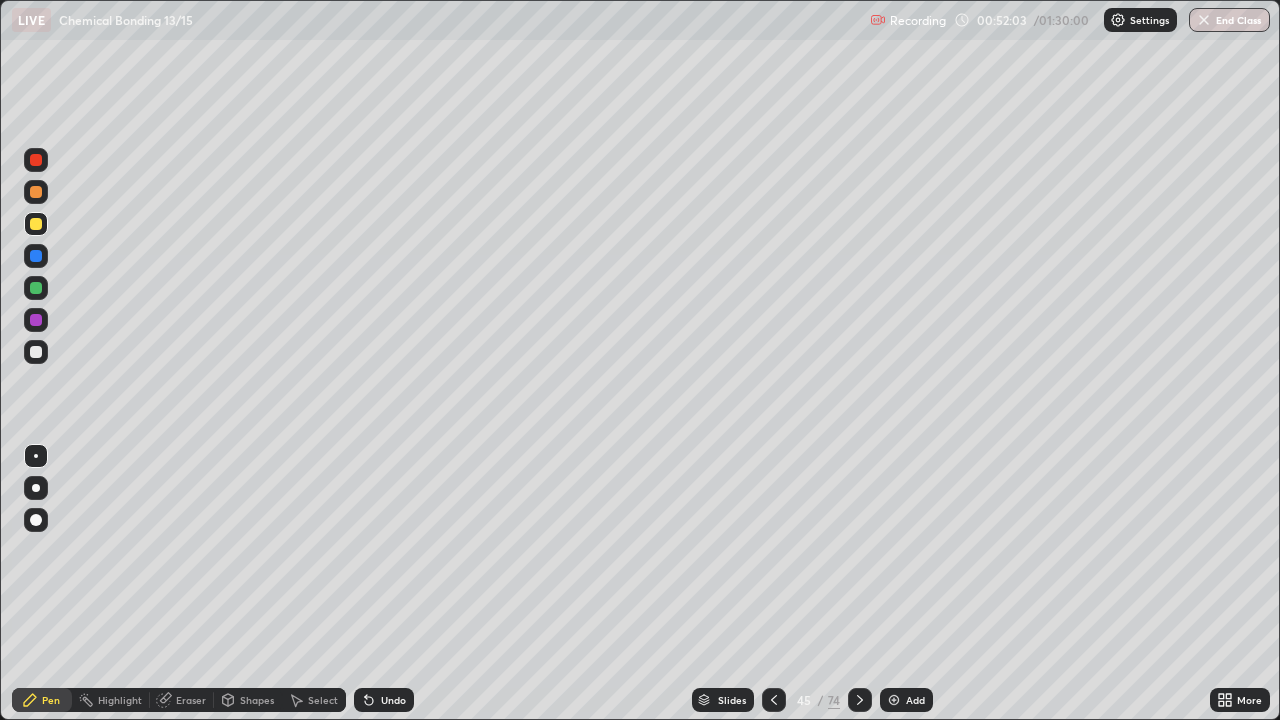 click at bounding box center [36, 352] 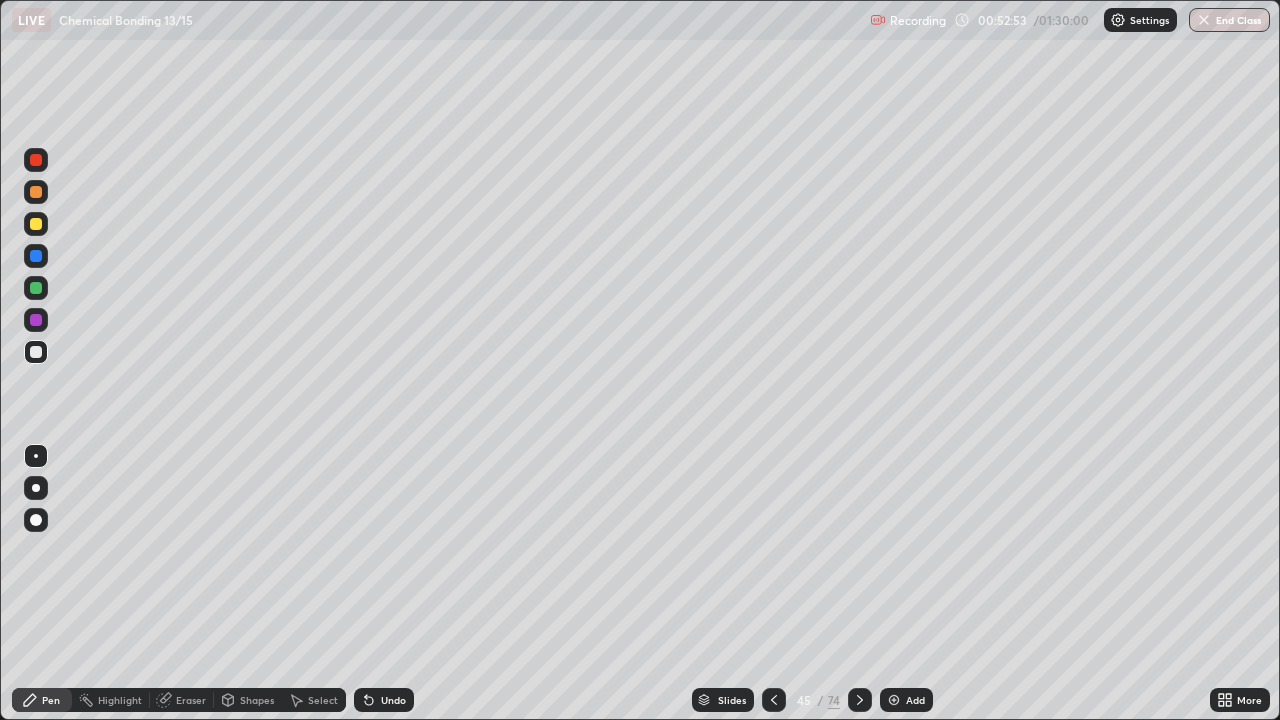 click at bounding box center [36, 160] 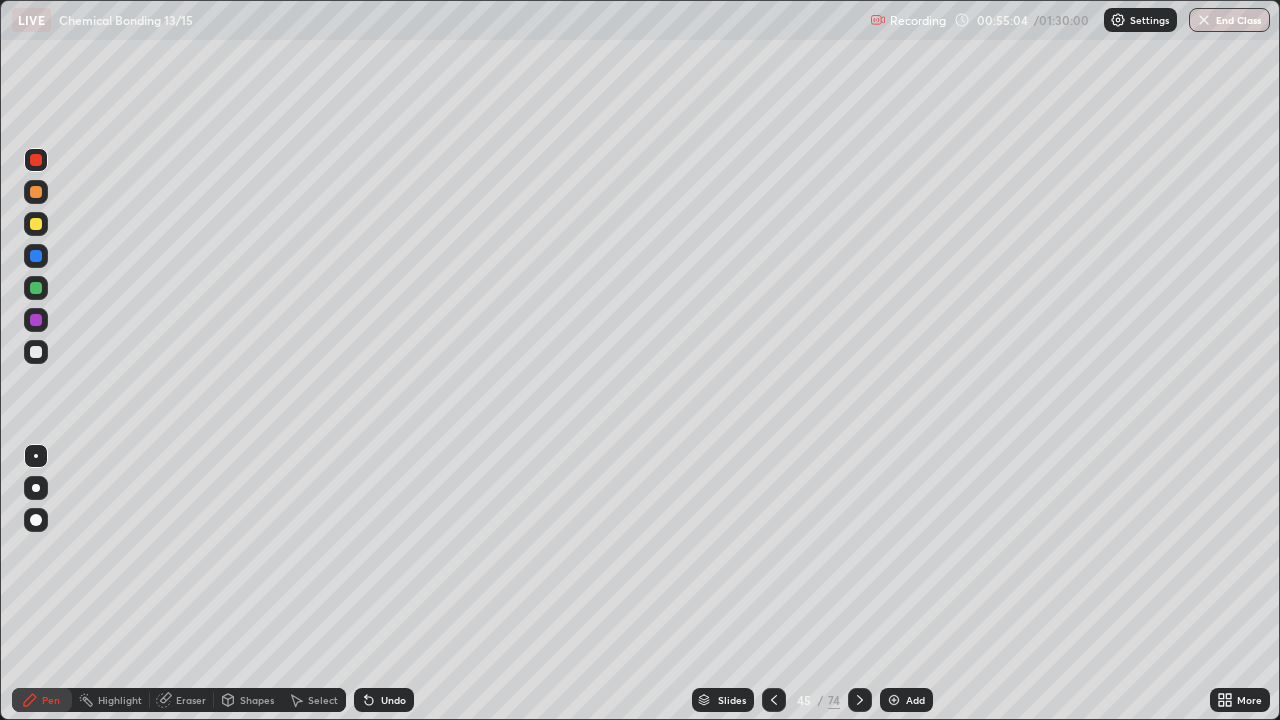 click at bounding box center [36, 352] 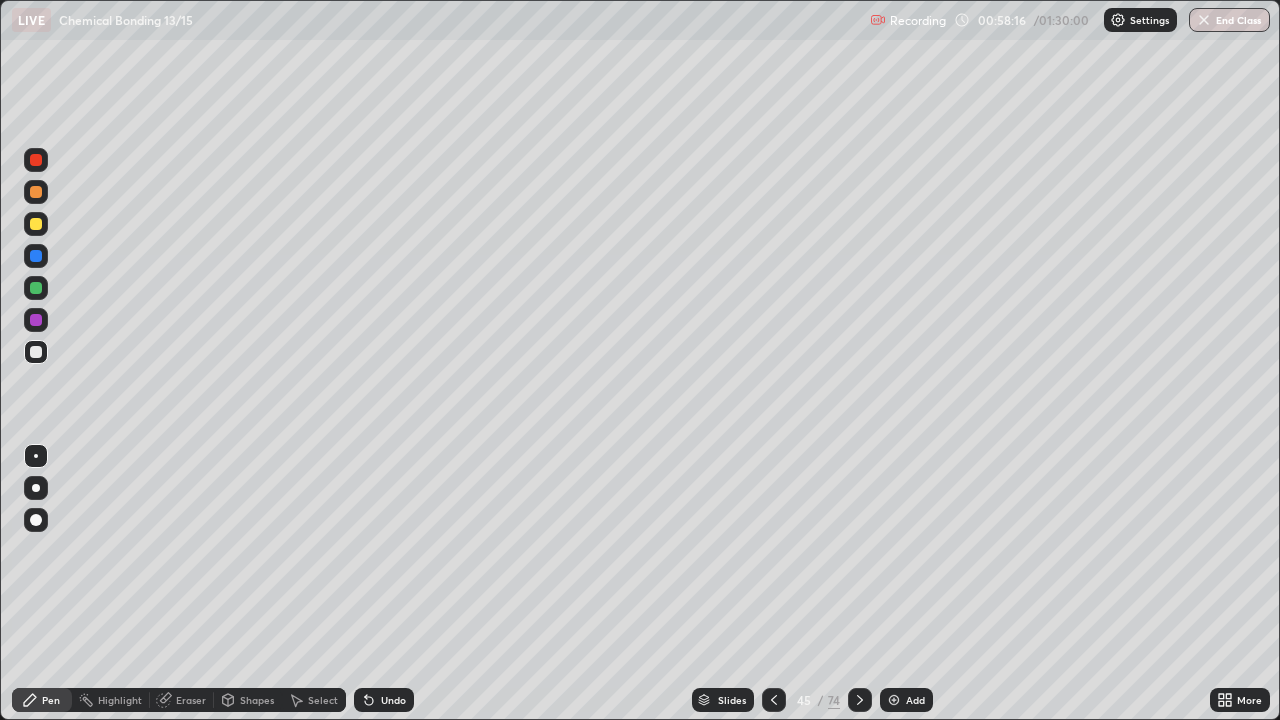 click 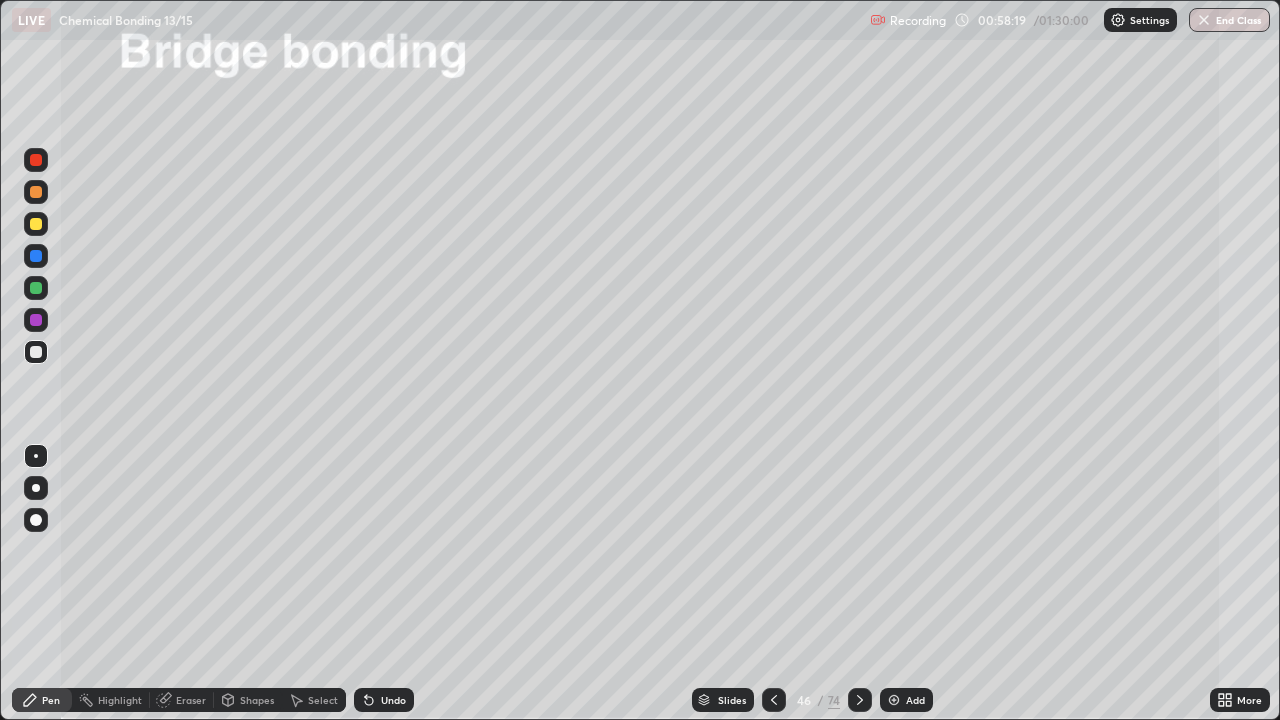 click 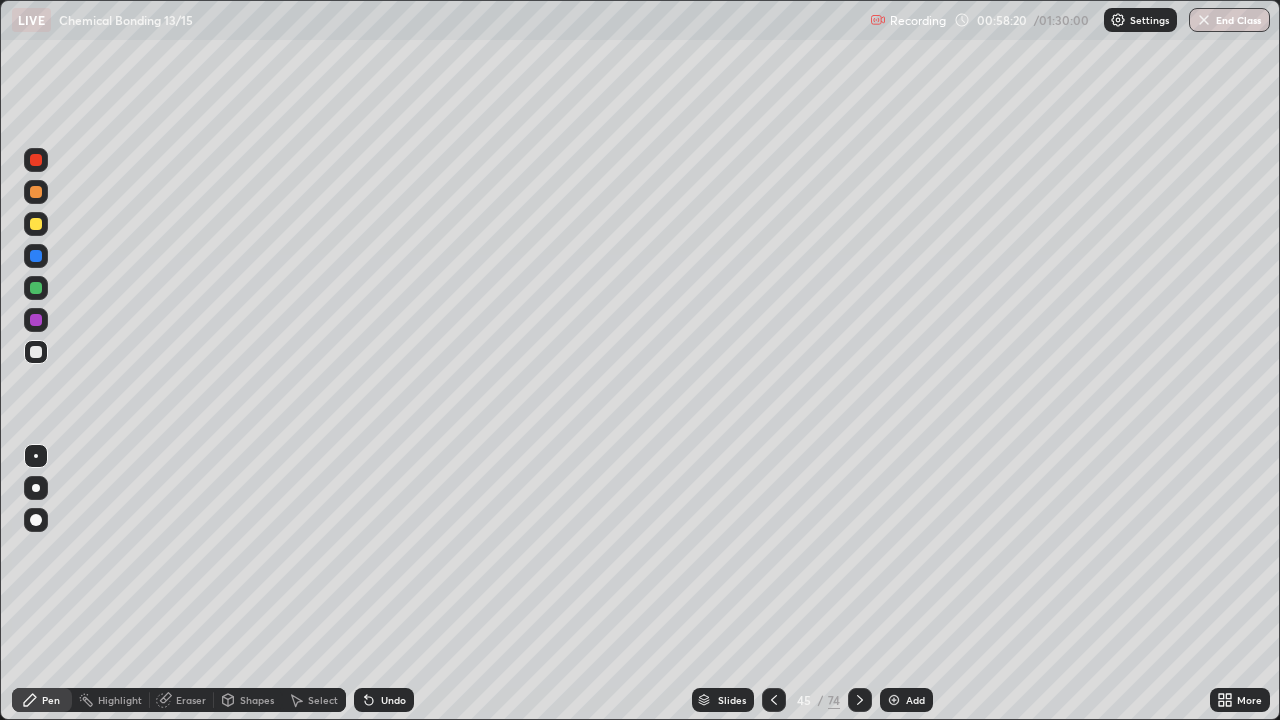 click at bounding box center (894, 700) 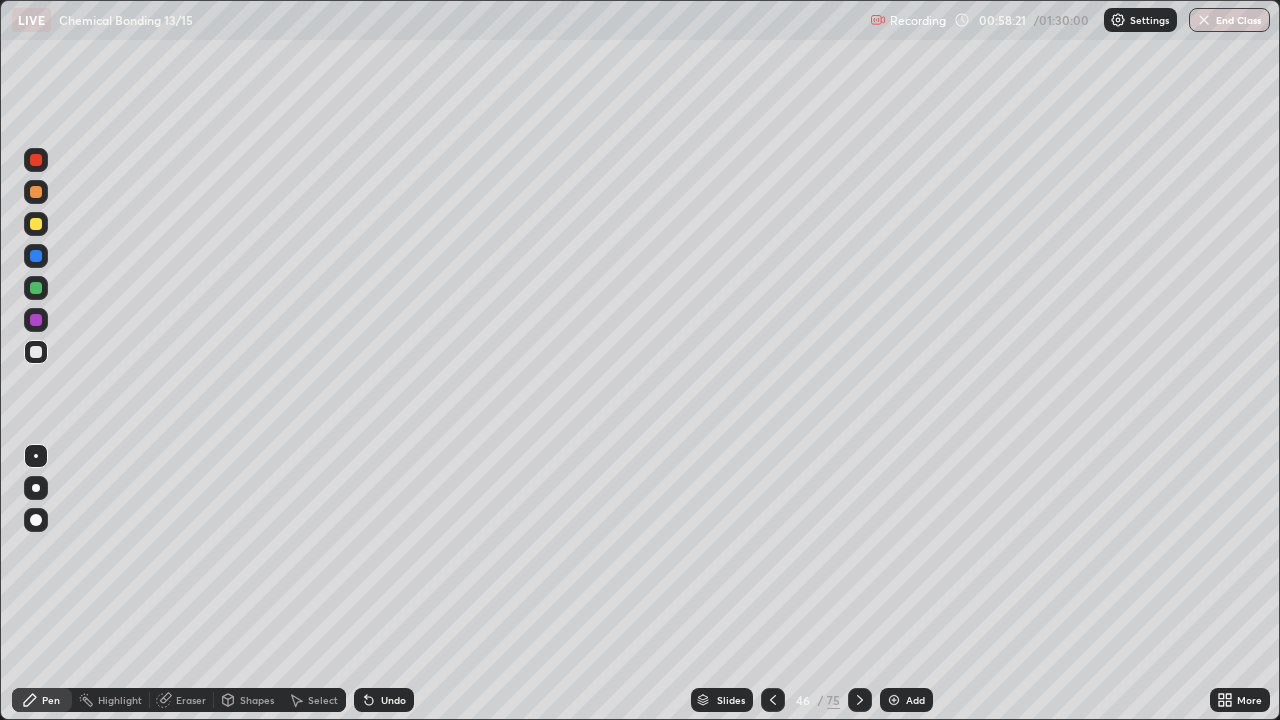 click at bounding box center [36, 352] 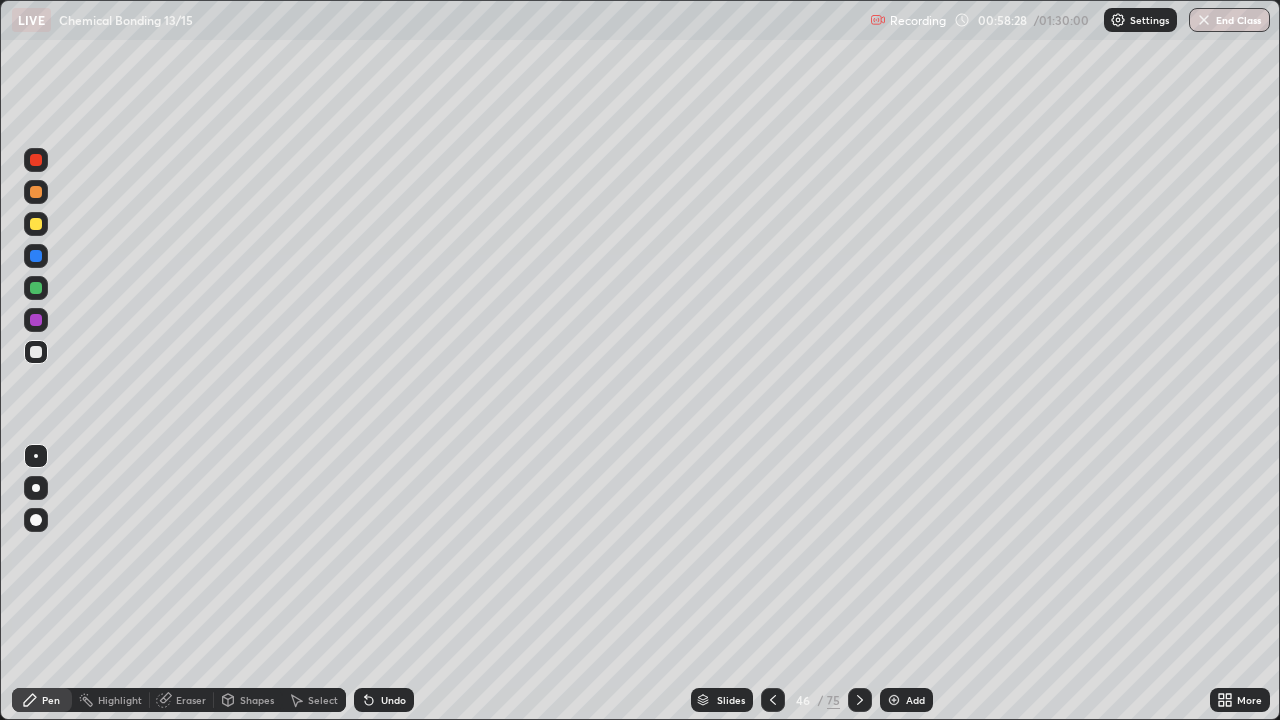 click 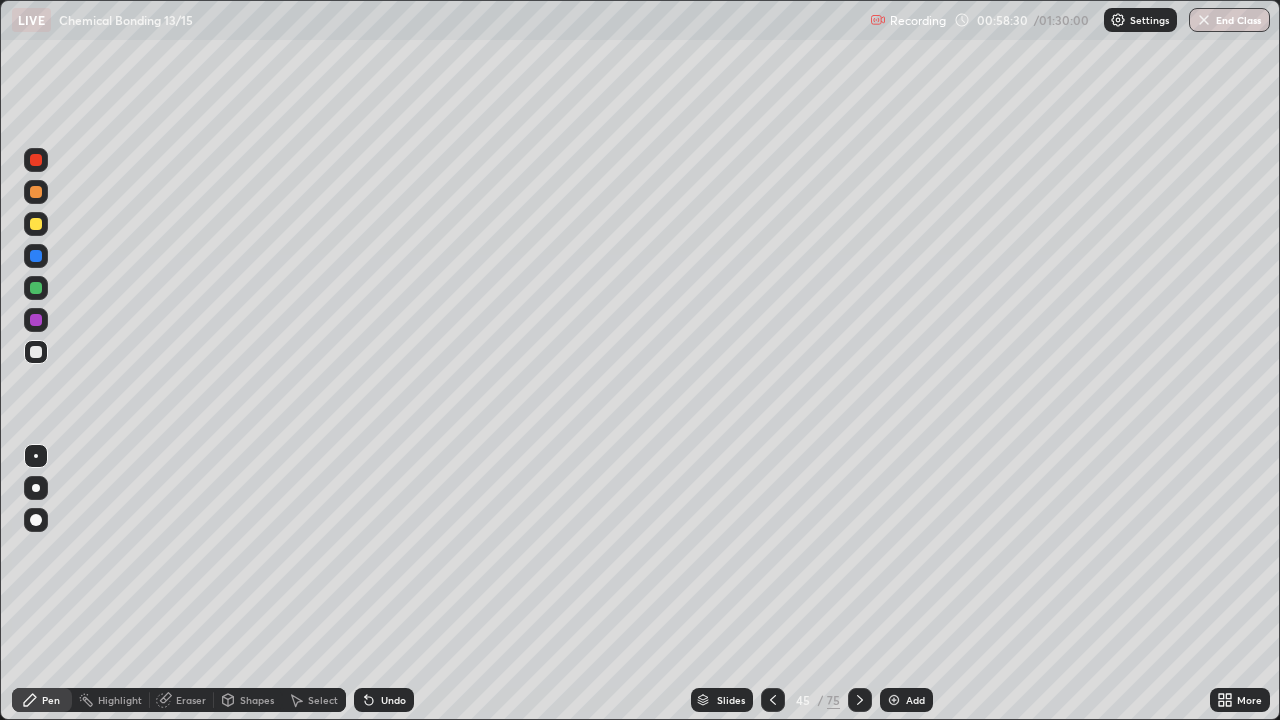 click 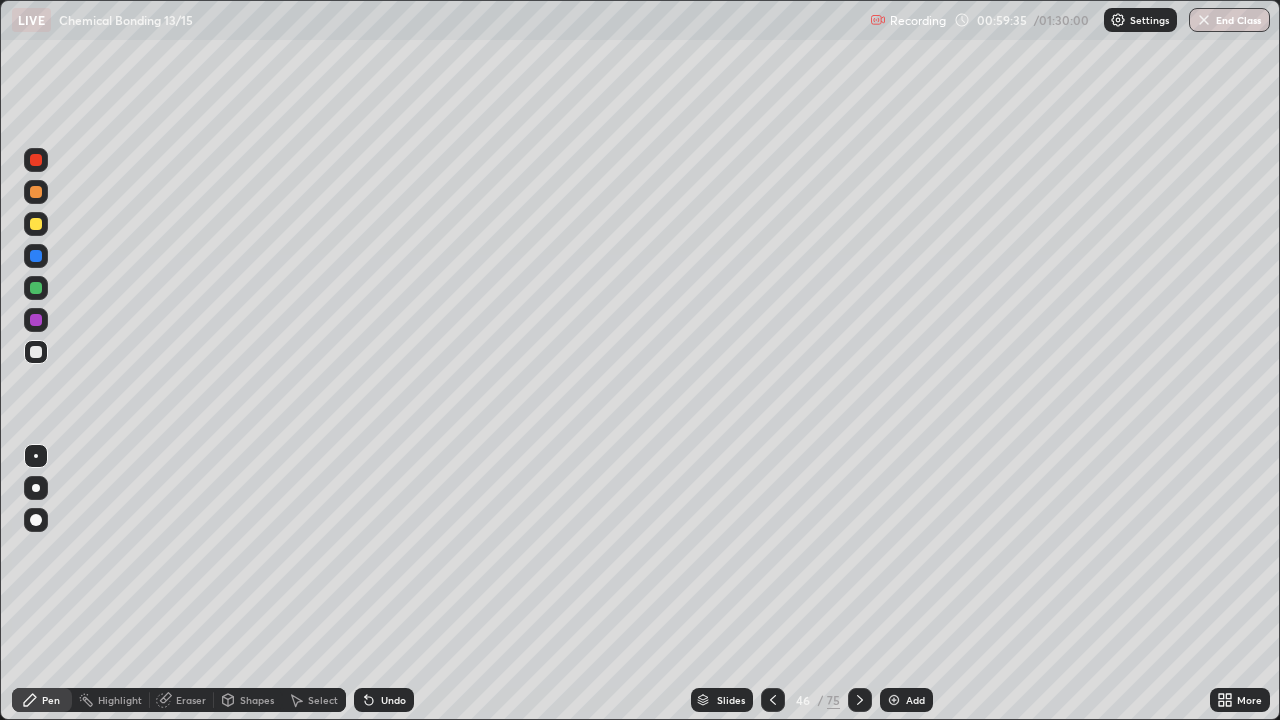 click on "Undo" at bounding box center [393, 700] 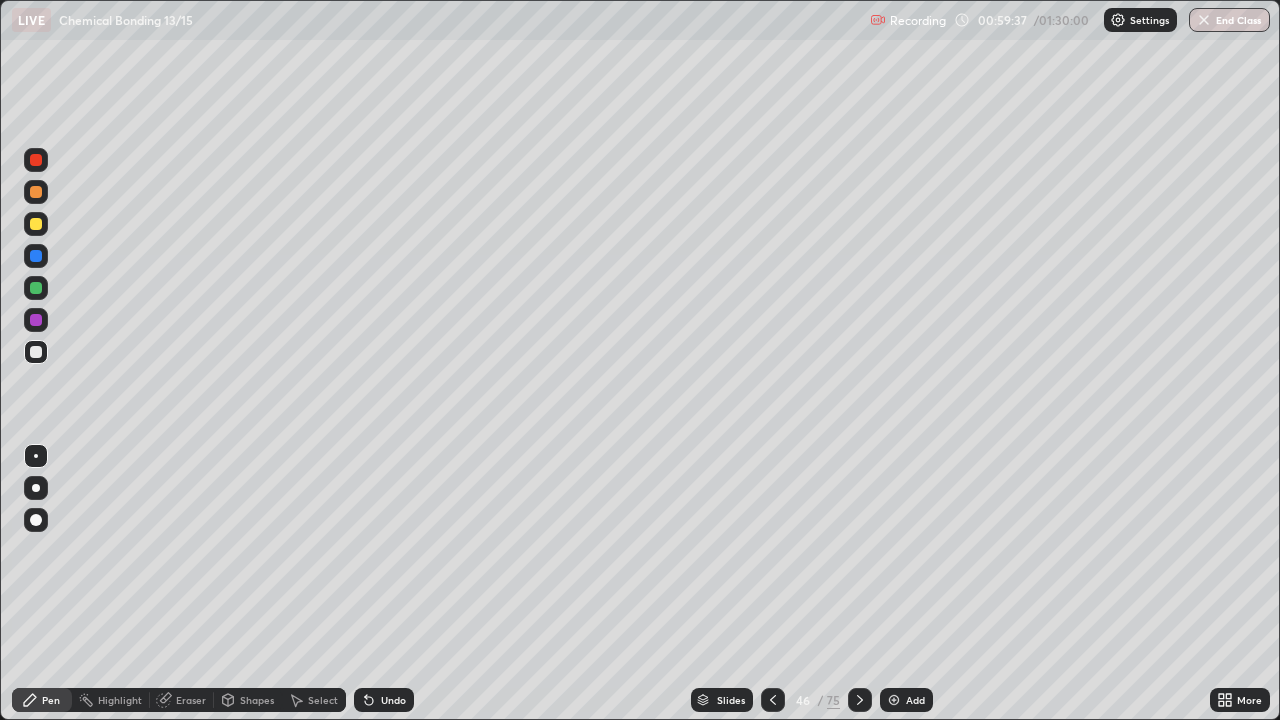 click at bounding box center (36, 224) 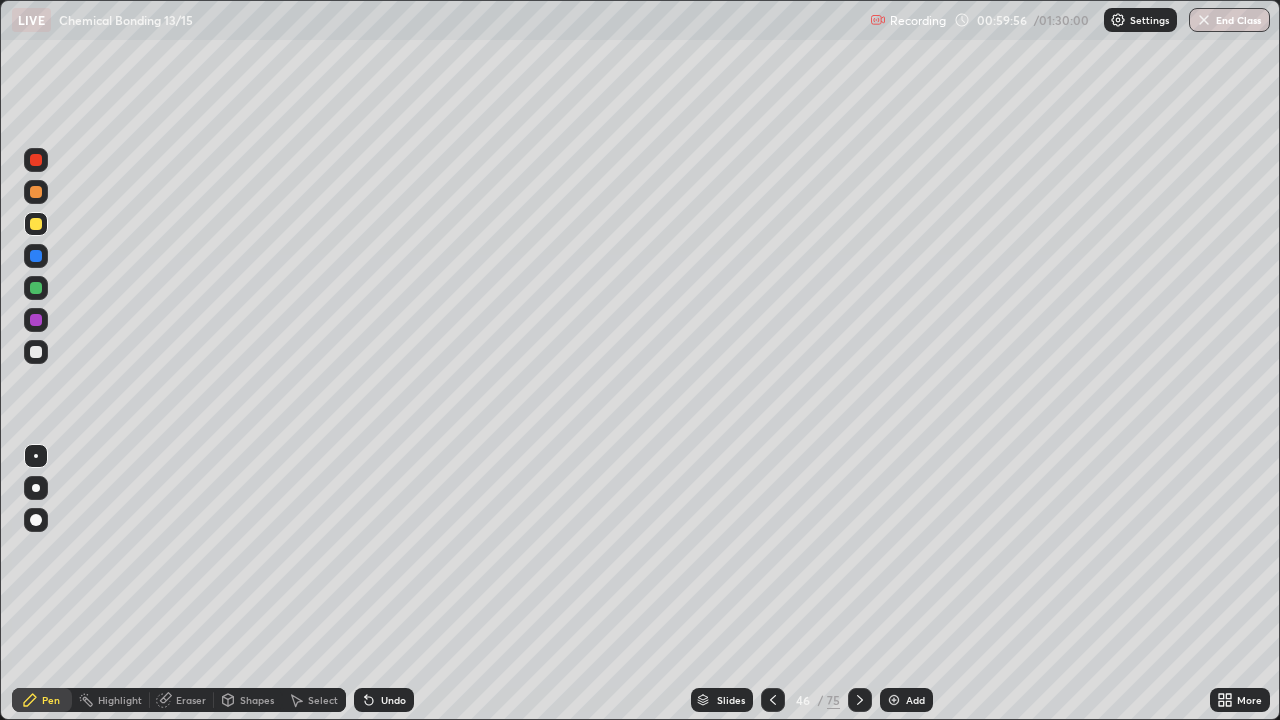 click at bounding box center [36, 352] 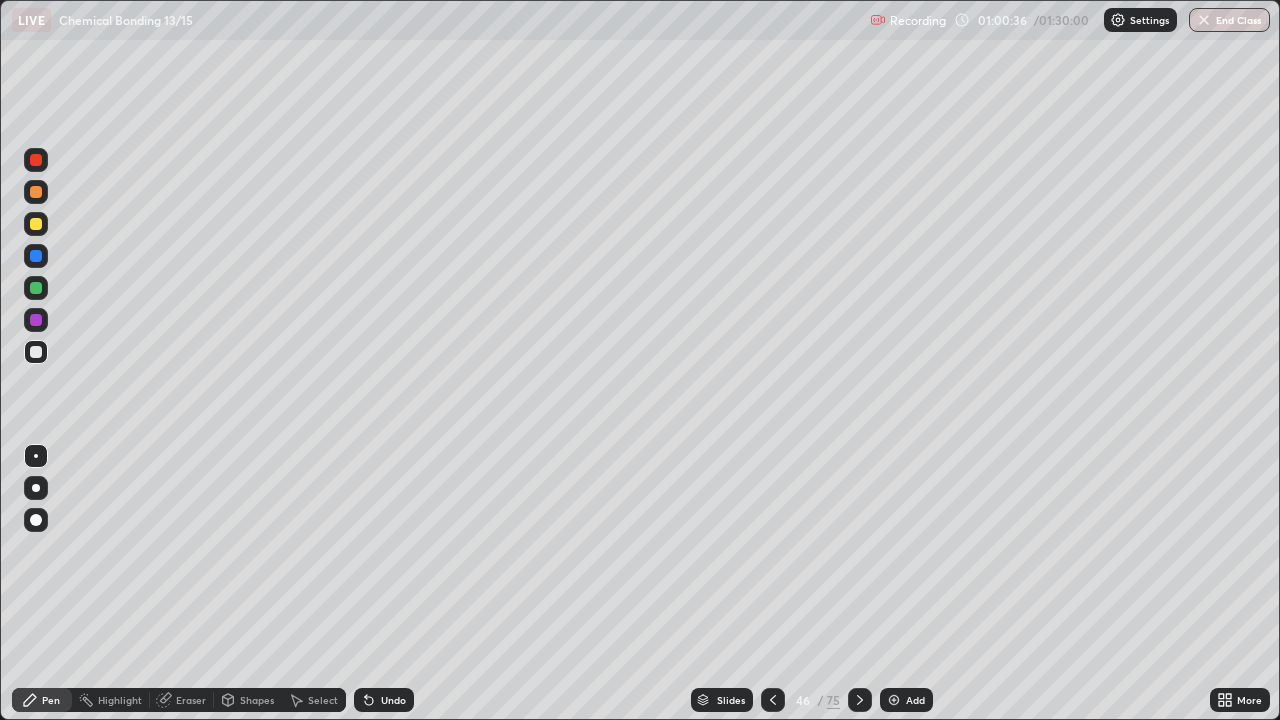 click at bounding box center [36, 456] 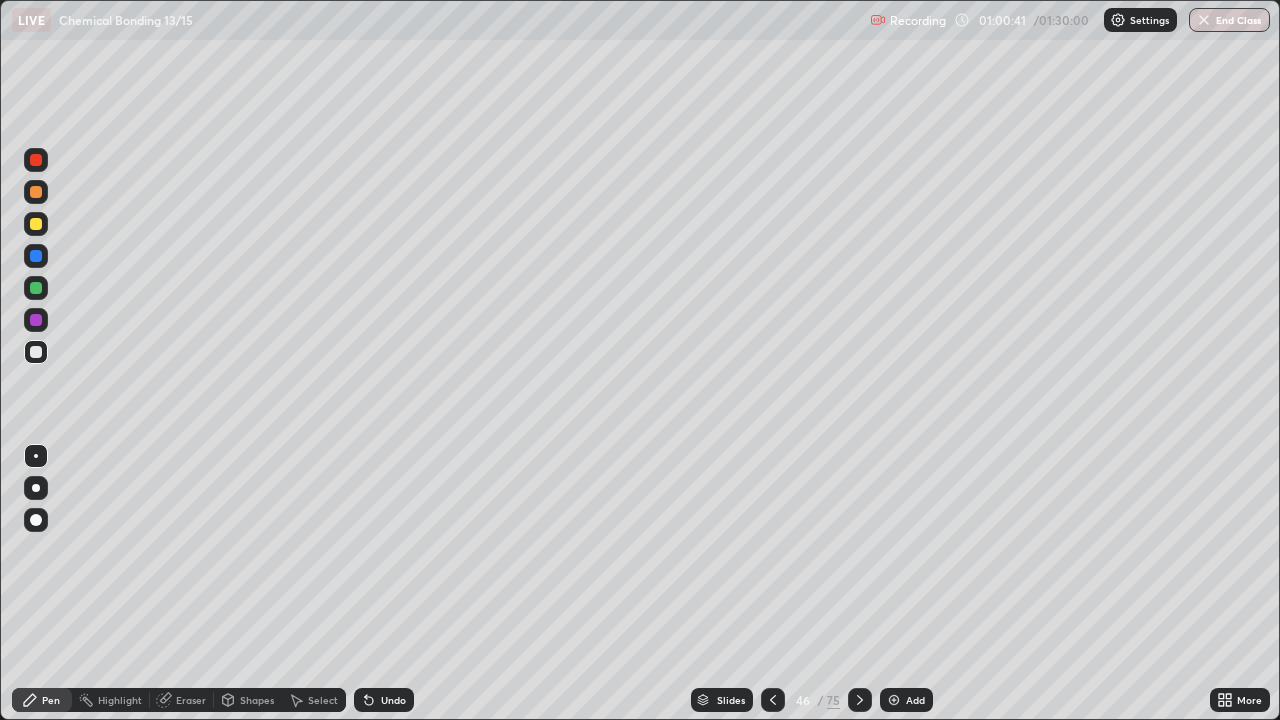 click at bounding box center (36, 224) 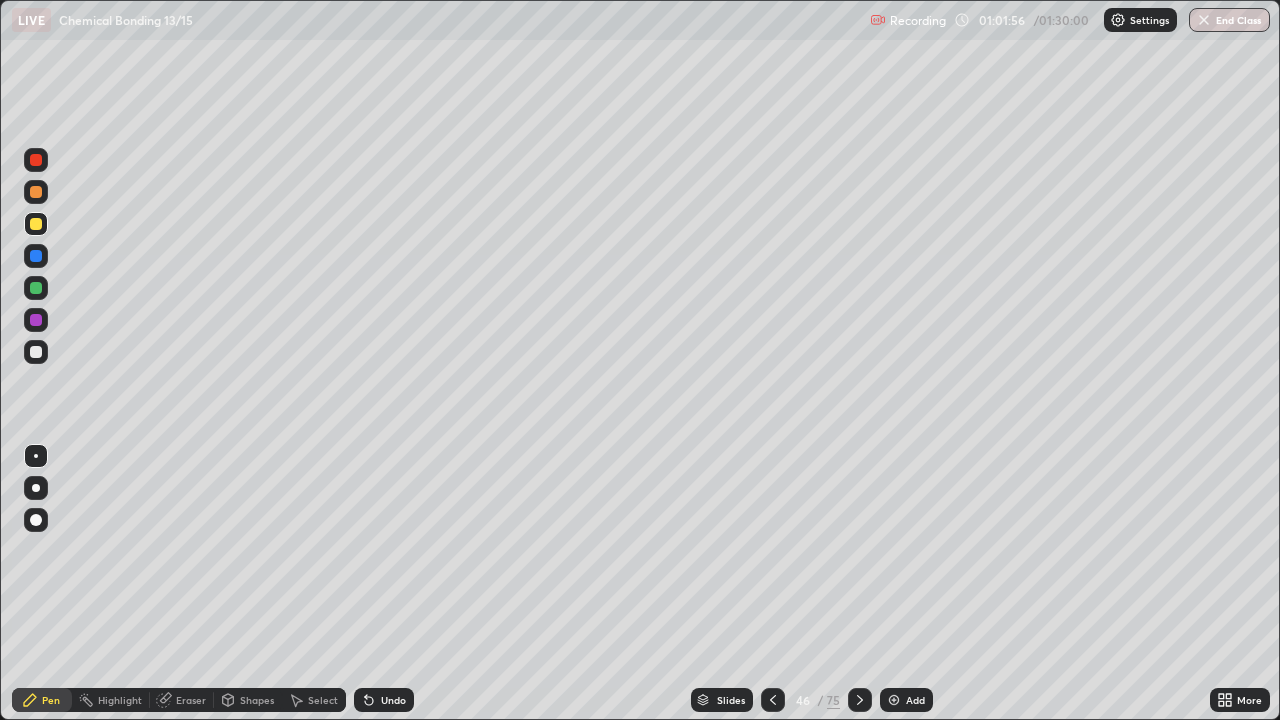 click at bounding box center (36, 456) 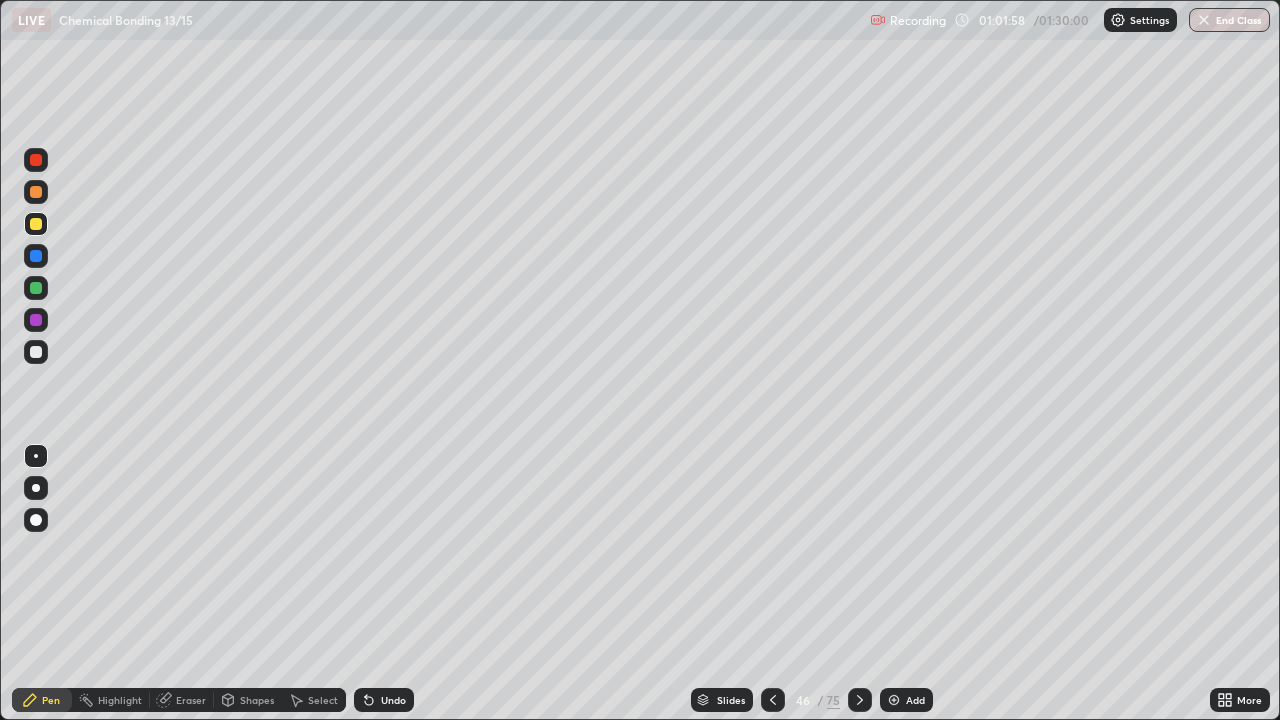 click on "Undo" at bounding box center (393, 700) 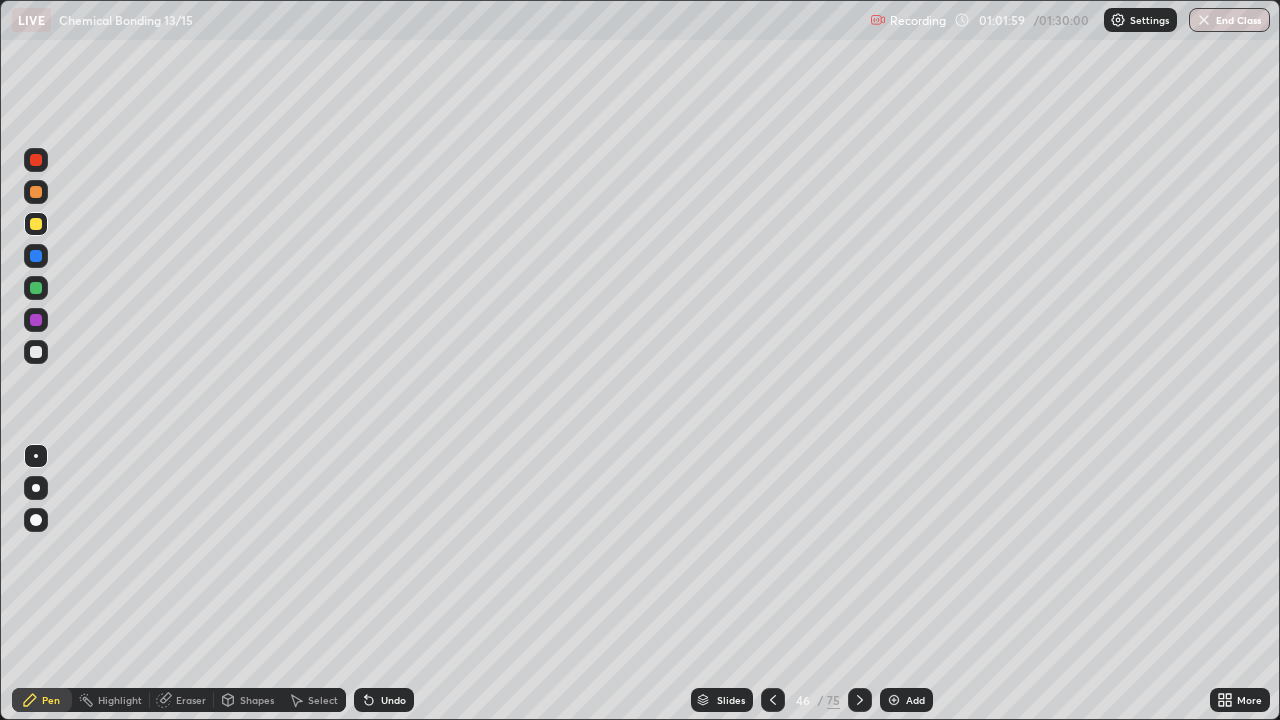 click at bounding box center (36, 352) 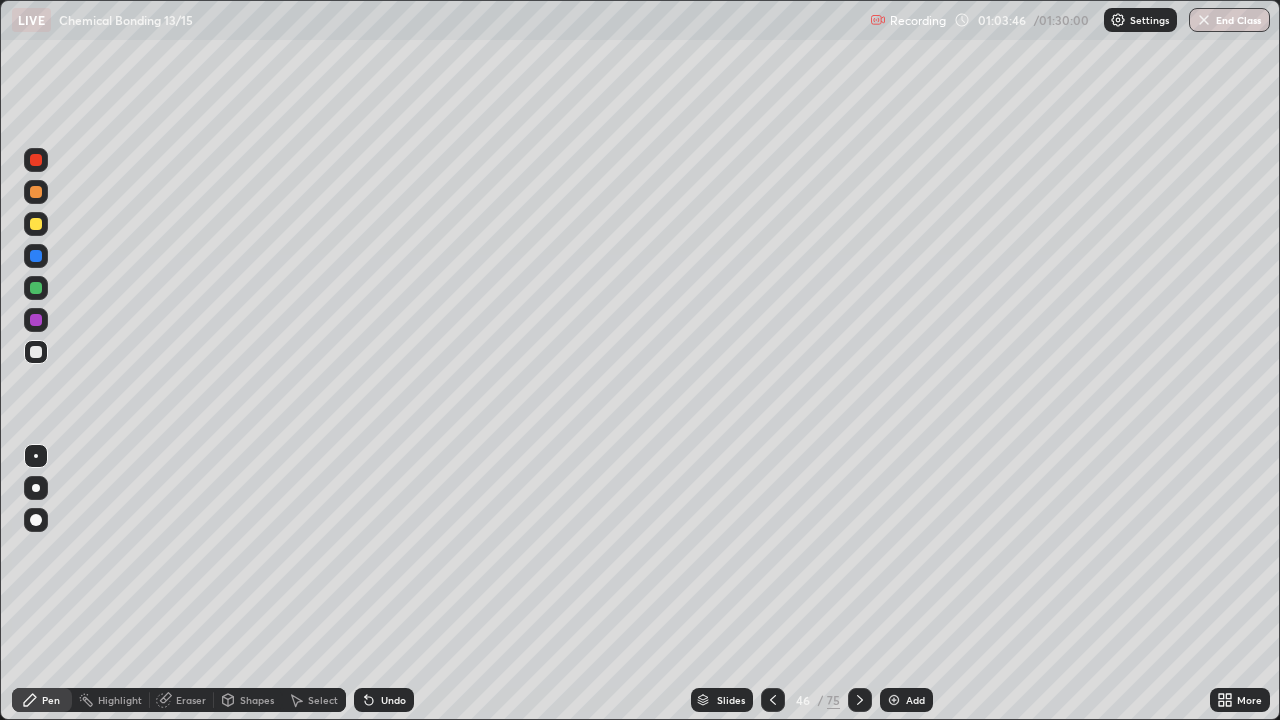 click on "Undo" at bounding box center (384, 700) 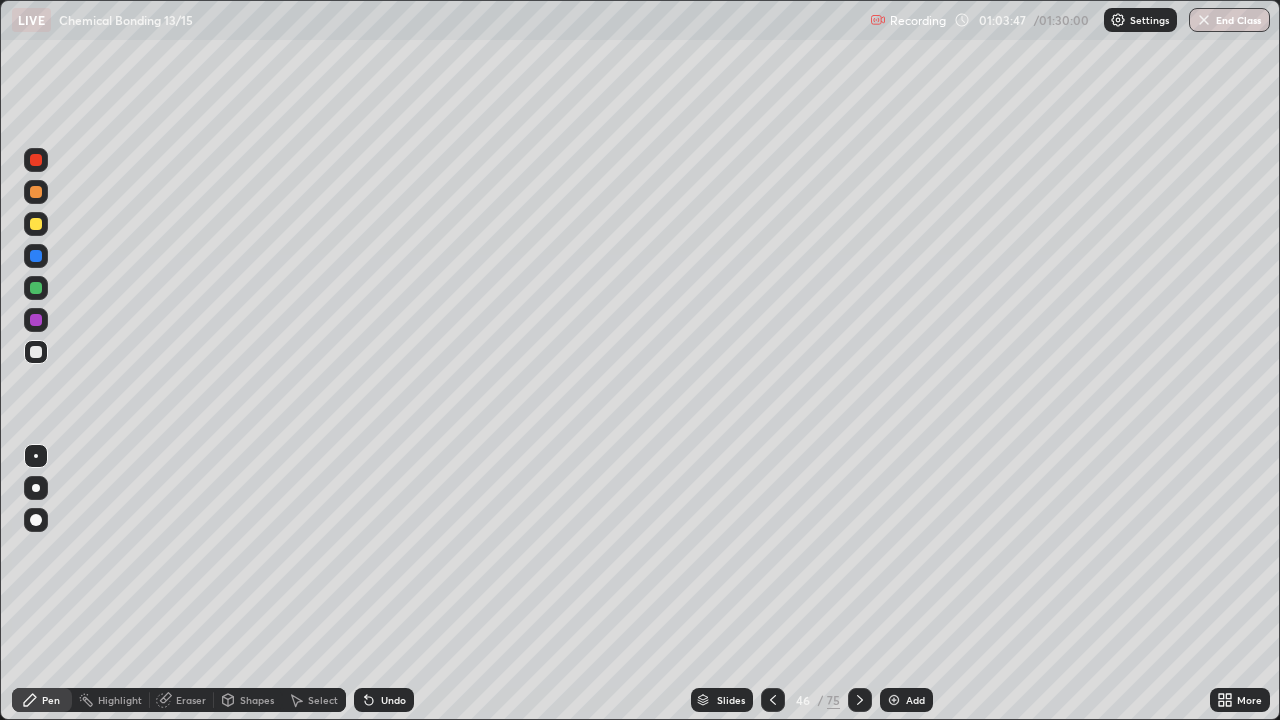 click 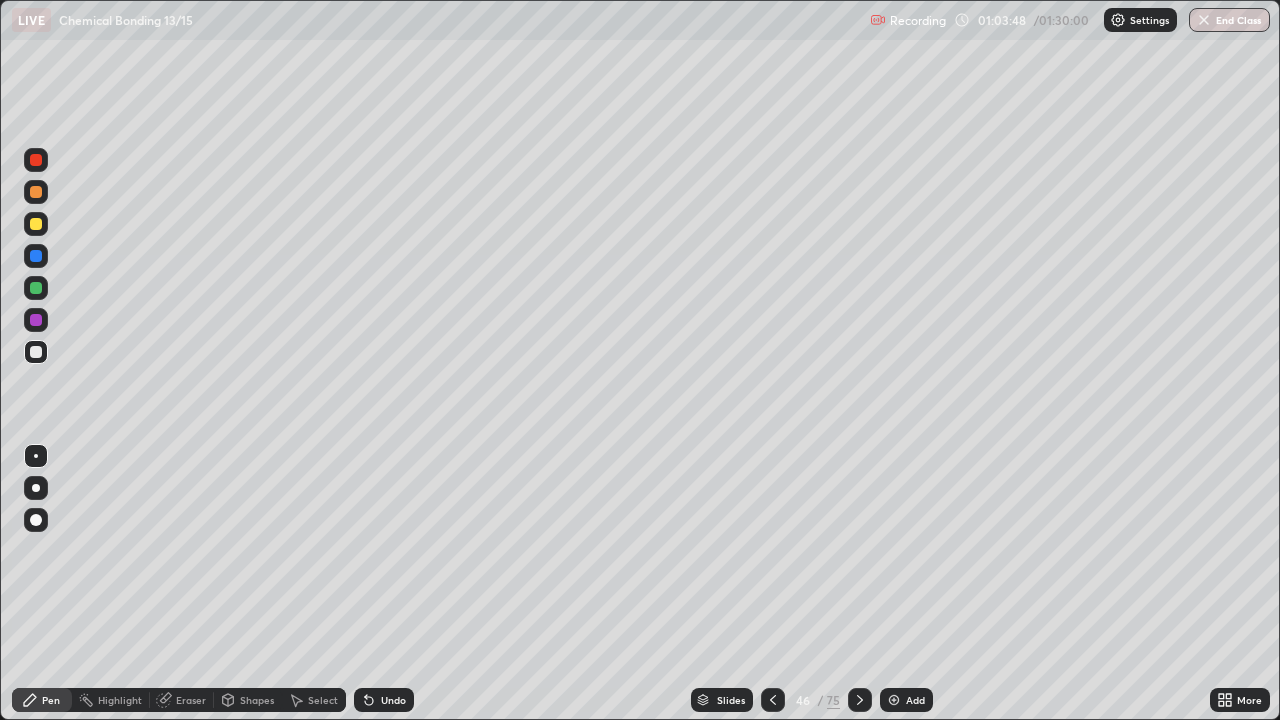click 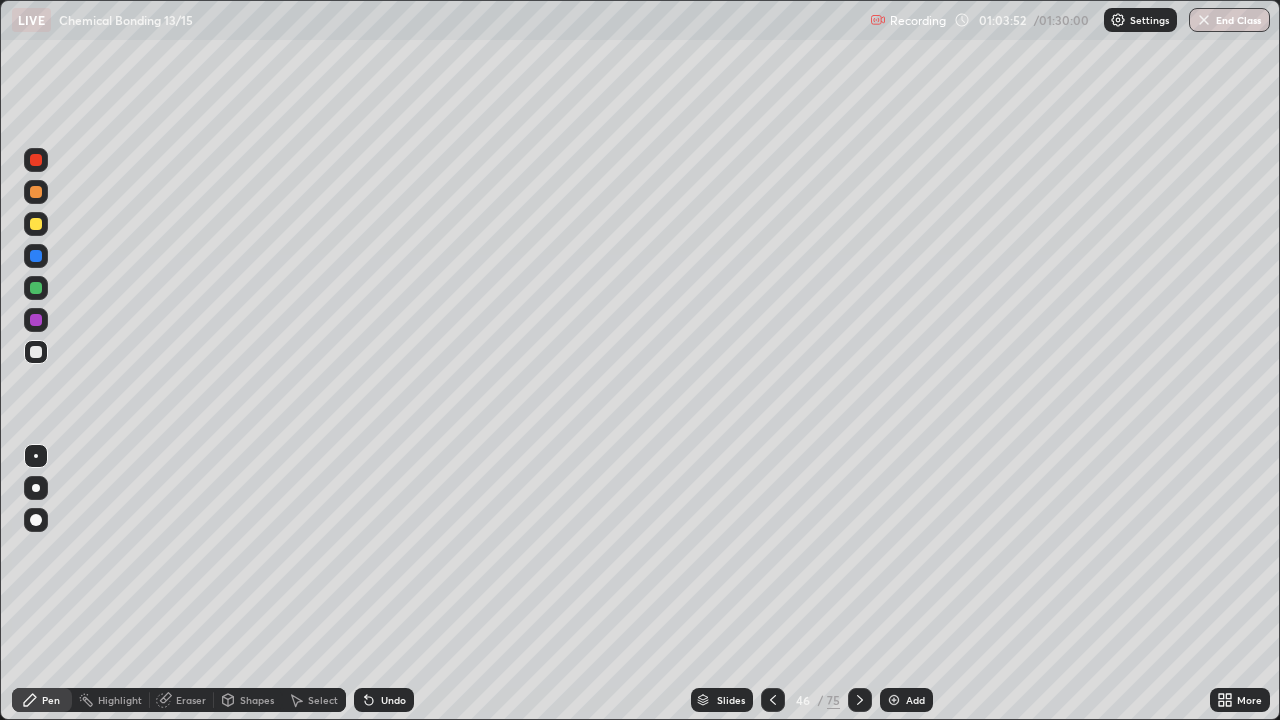 click on "Select" at bounding box center (323, 700) 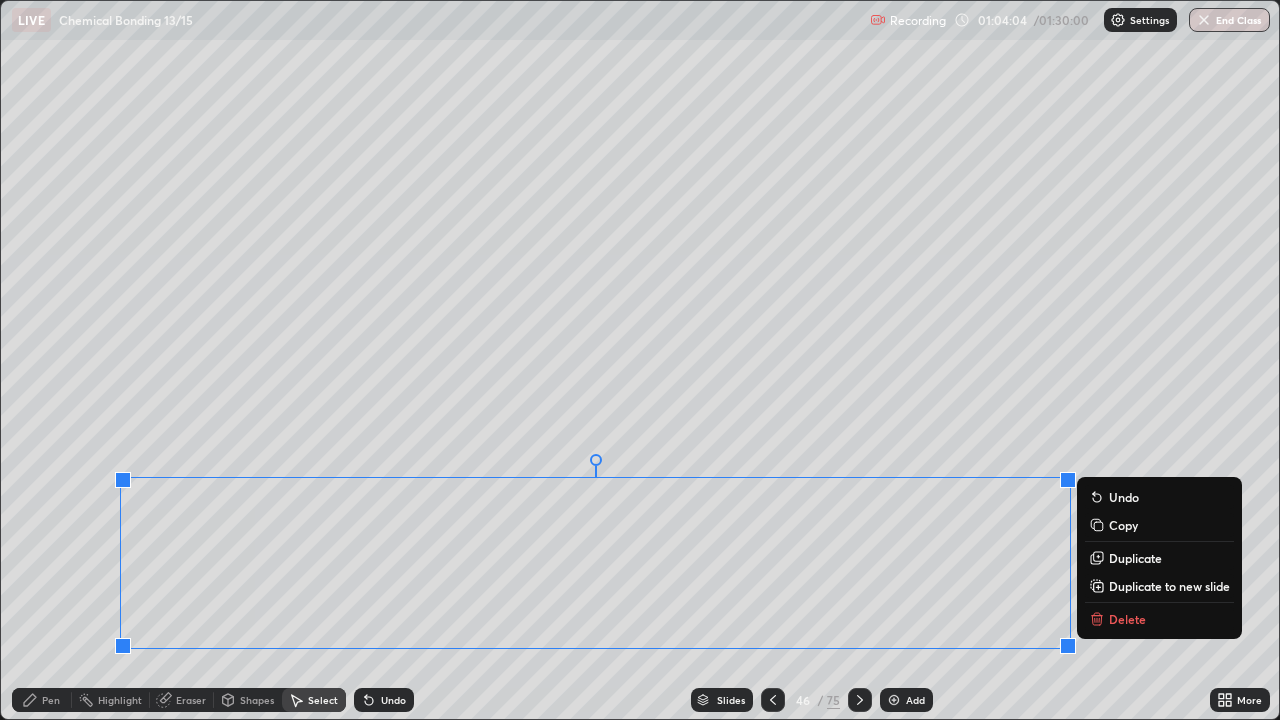 click on "Pen" at bounding box center [42, 700] 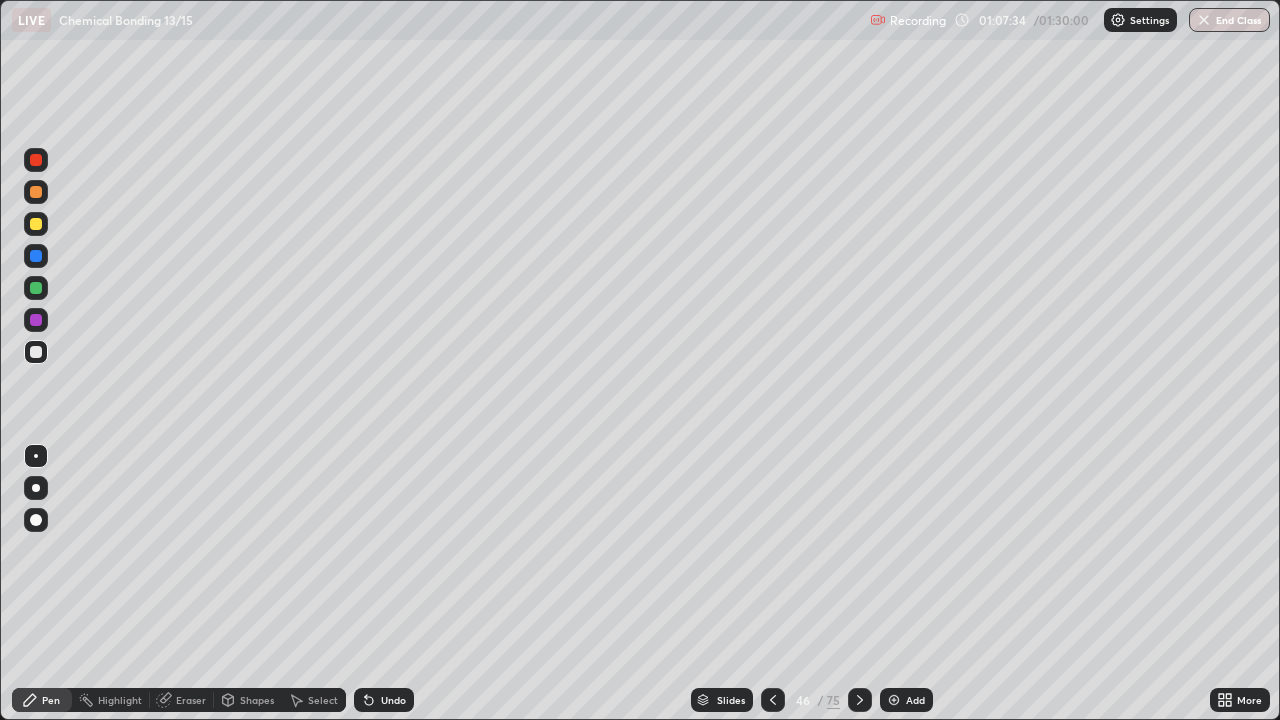 click on "Eraser" at bounding box center (191, 700) 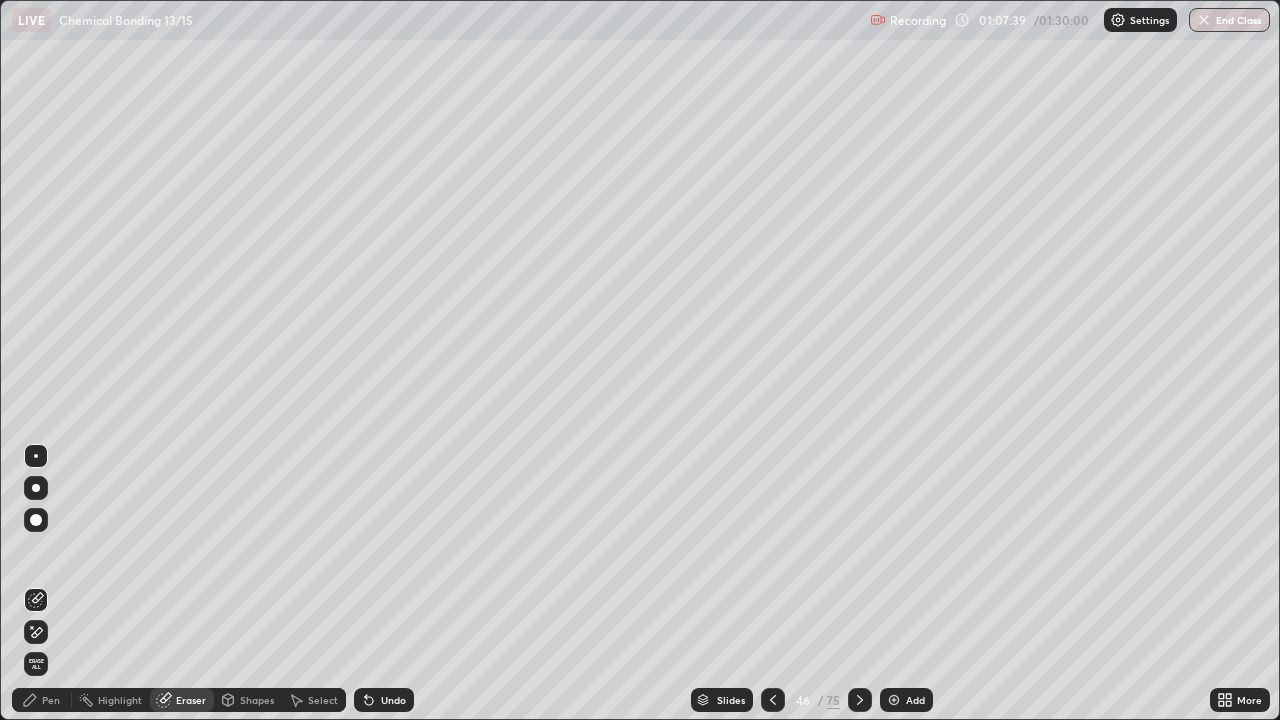 click on "Pen" at bounding box center [51, 700] 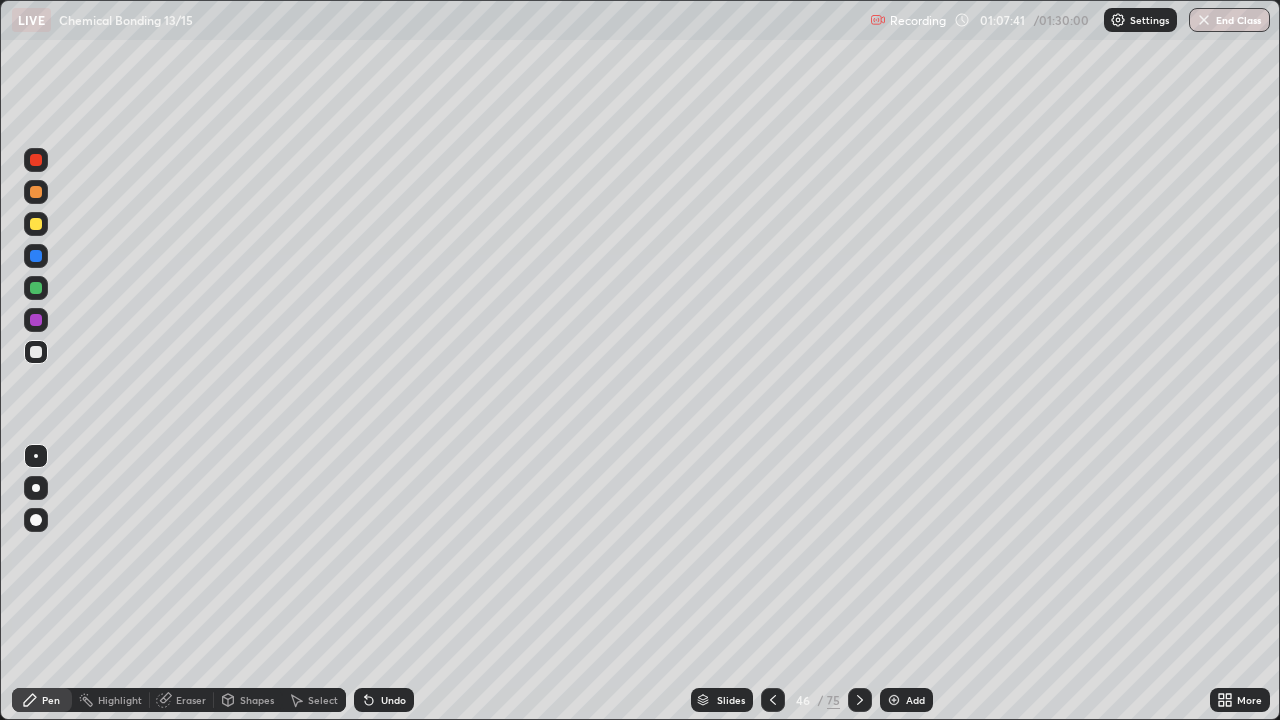 click at bounding box center (36, 224) 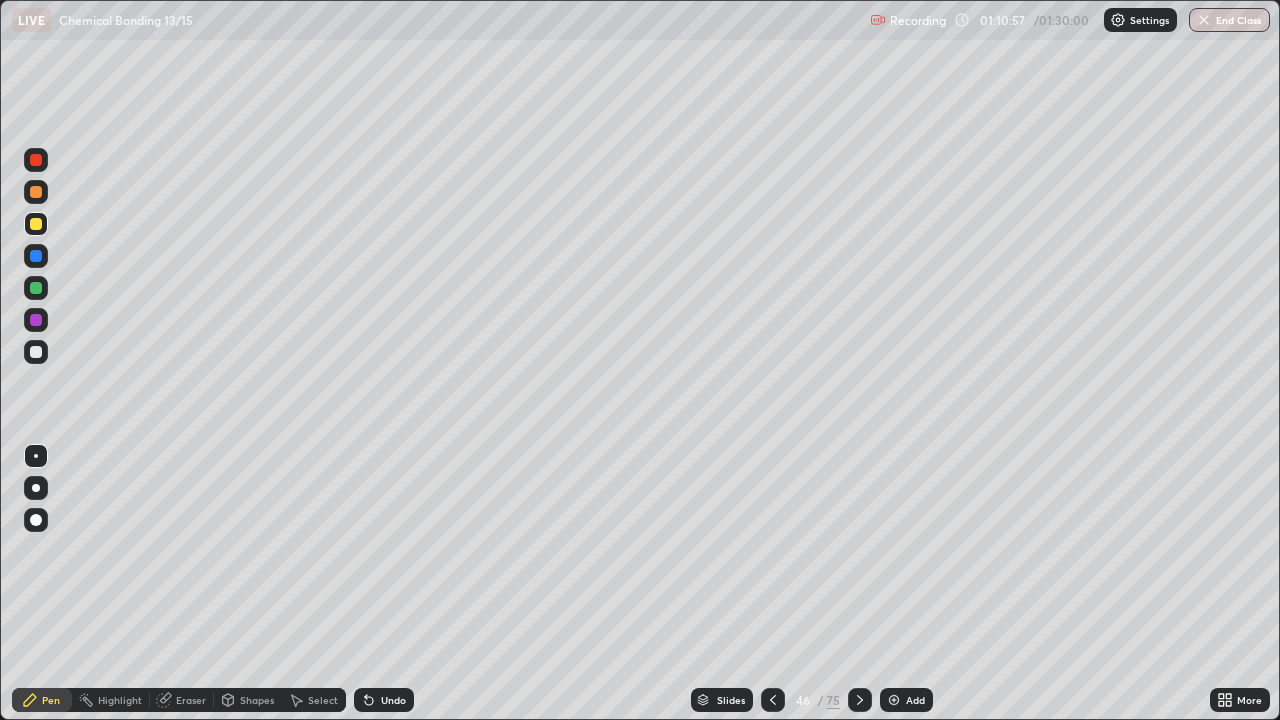 click 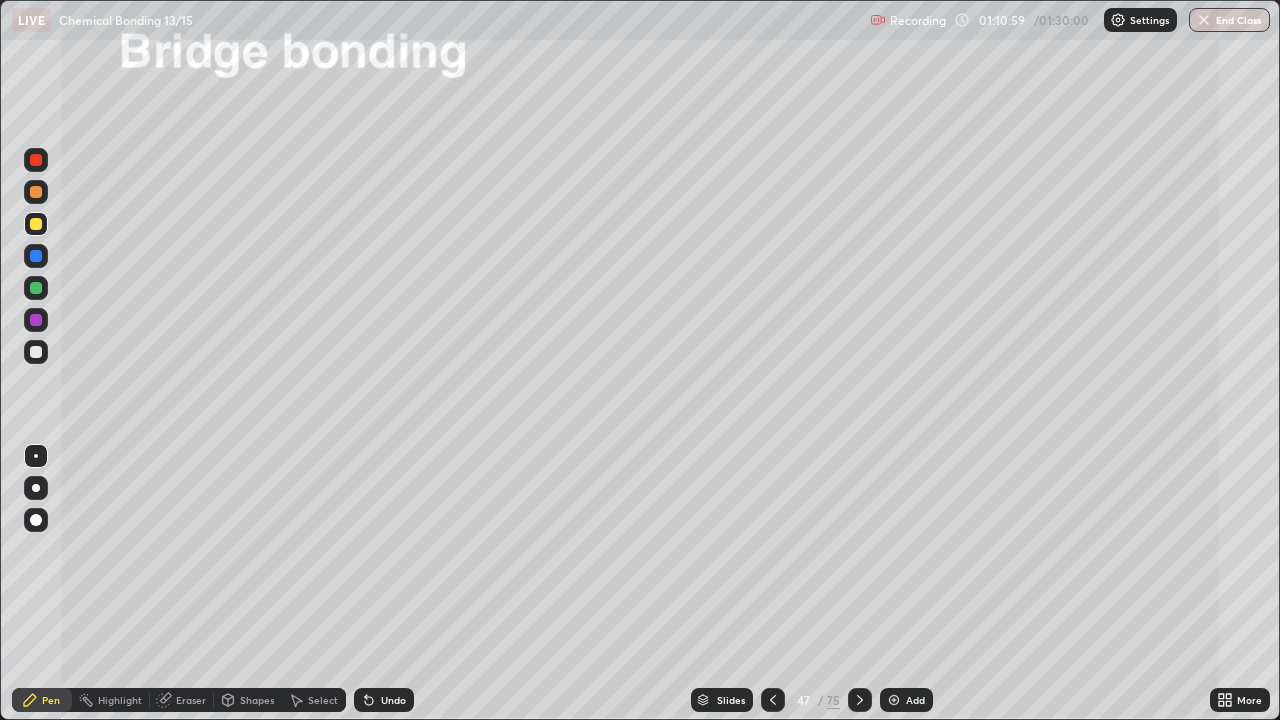 click 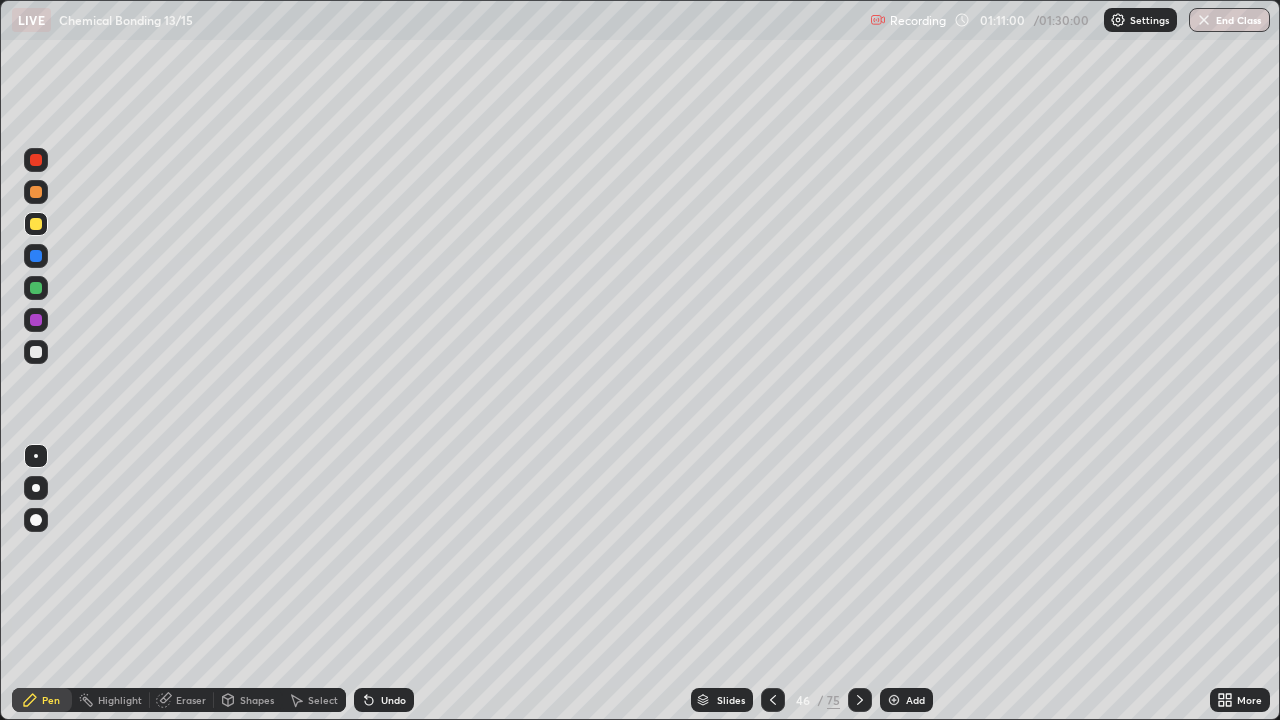 click on "Add" at bounding box center [906, 700] 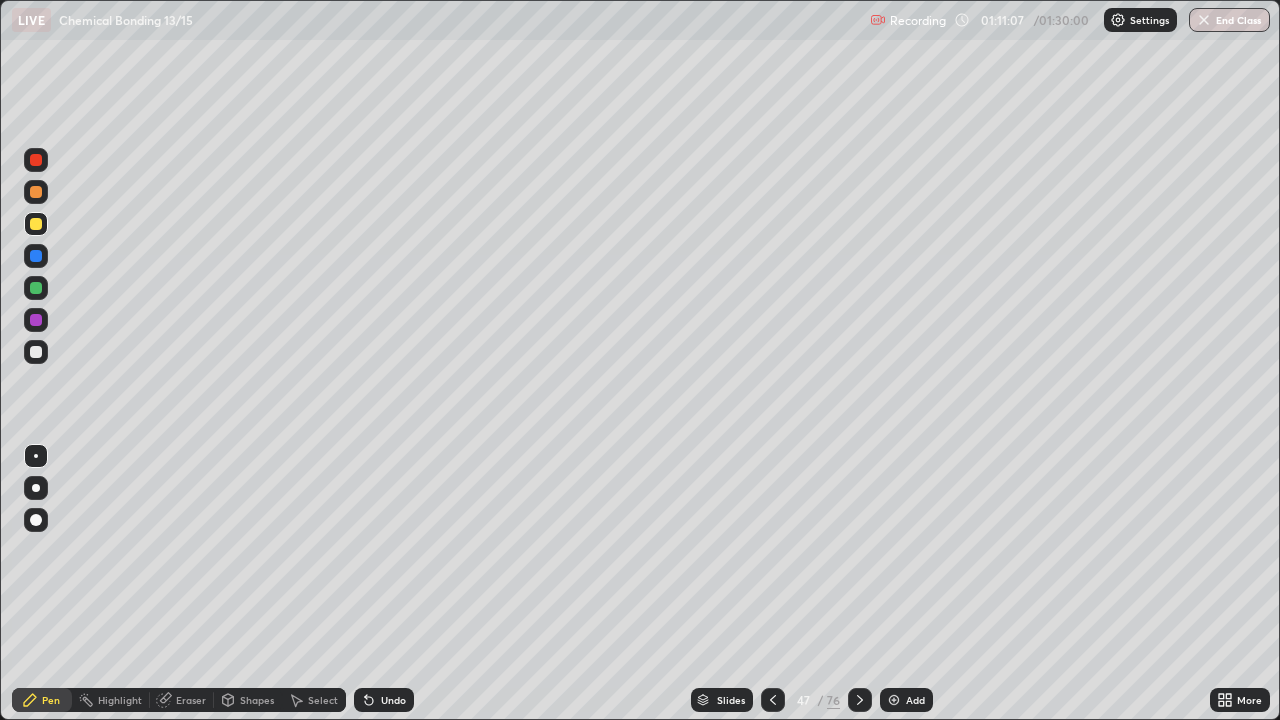 click at bounding box center [36, 352] 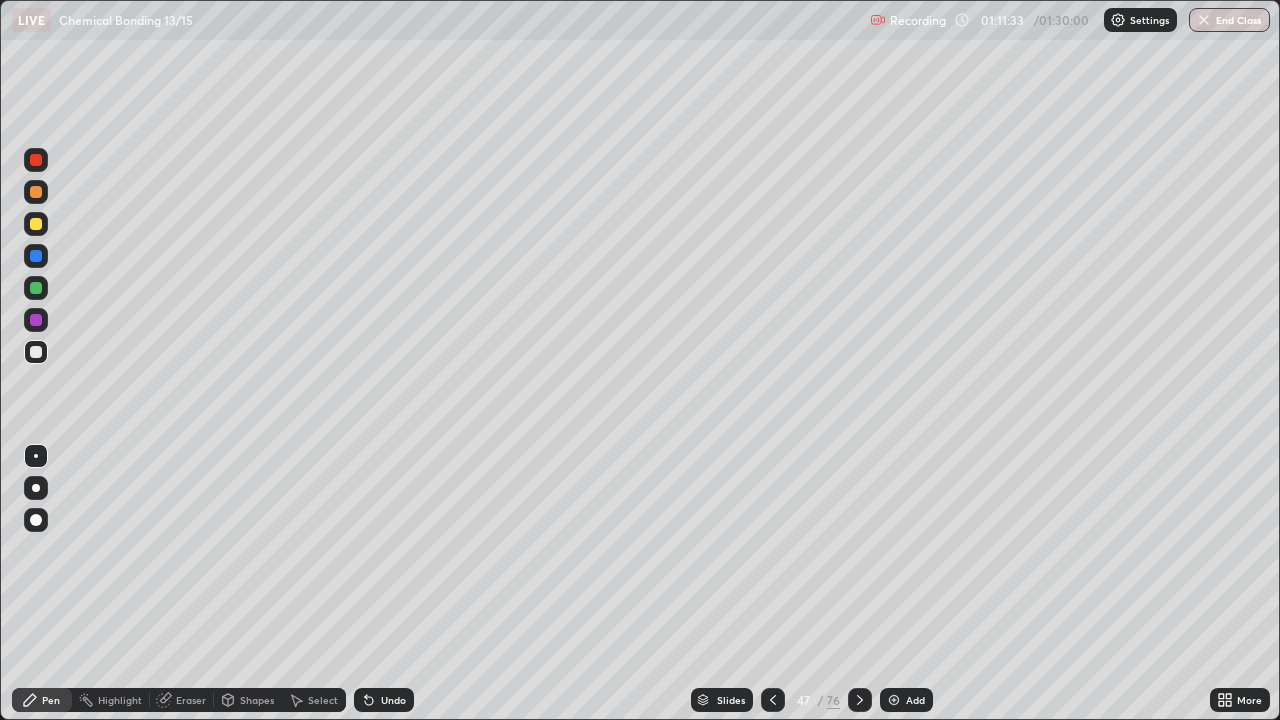 click at bounding box center [36, 352] 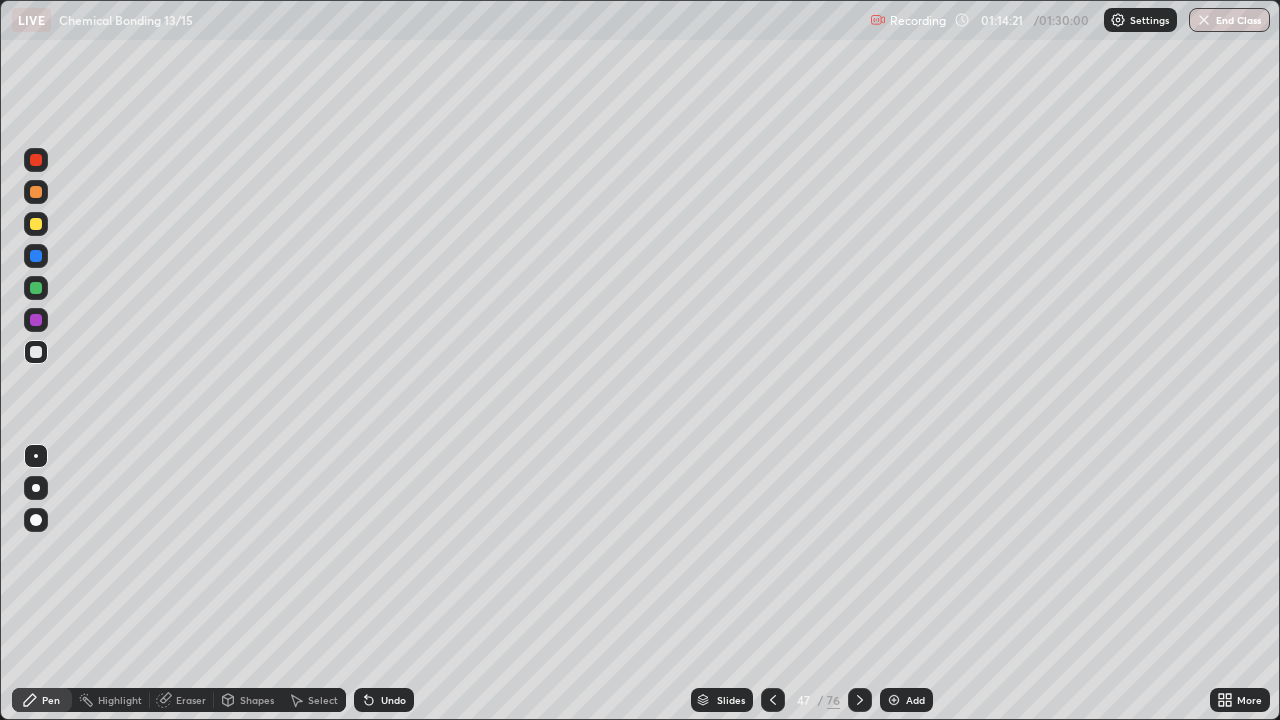 click at bounding box center [894, 700] 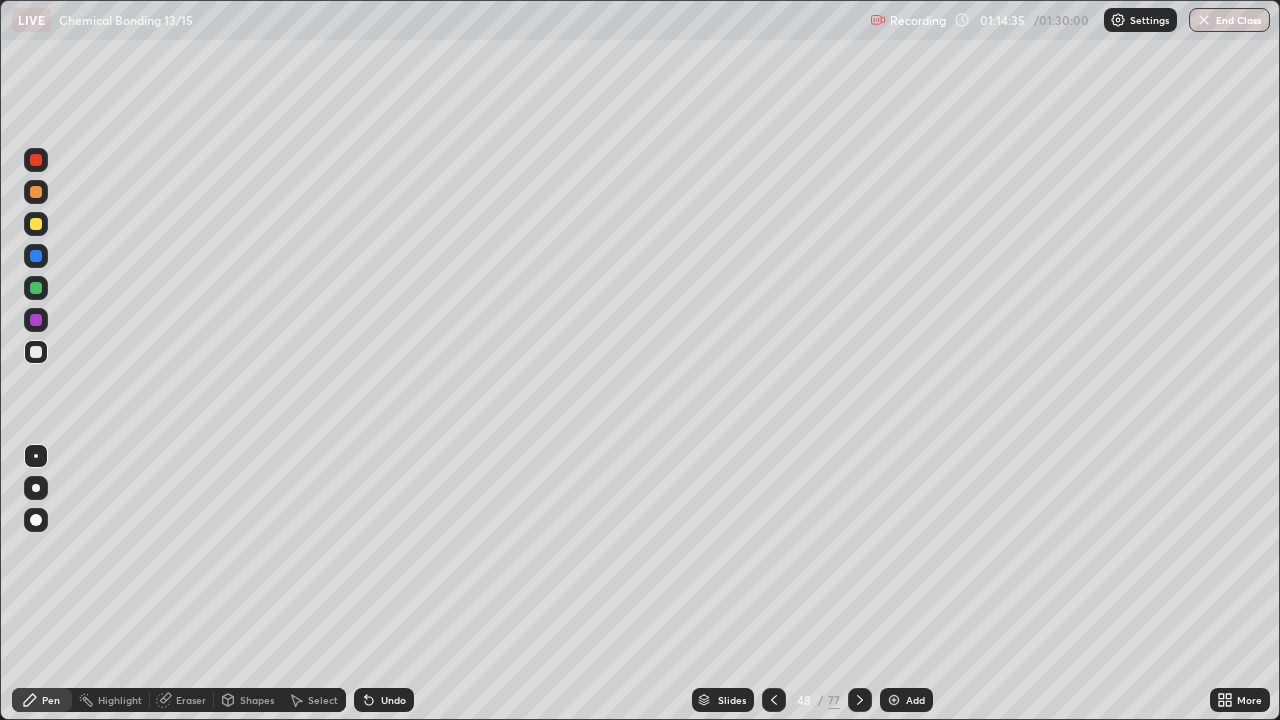 click on "Undo" at bounding box center (384, 700) 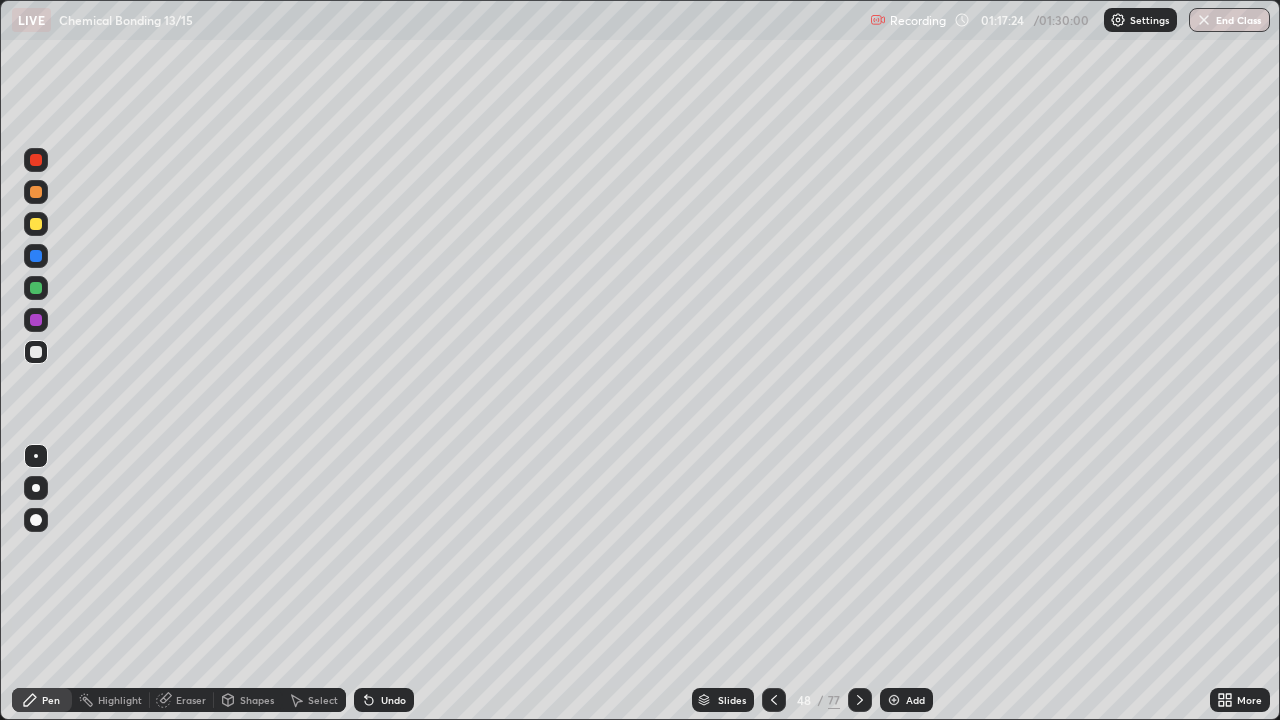 click 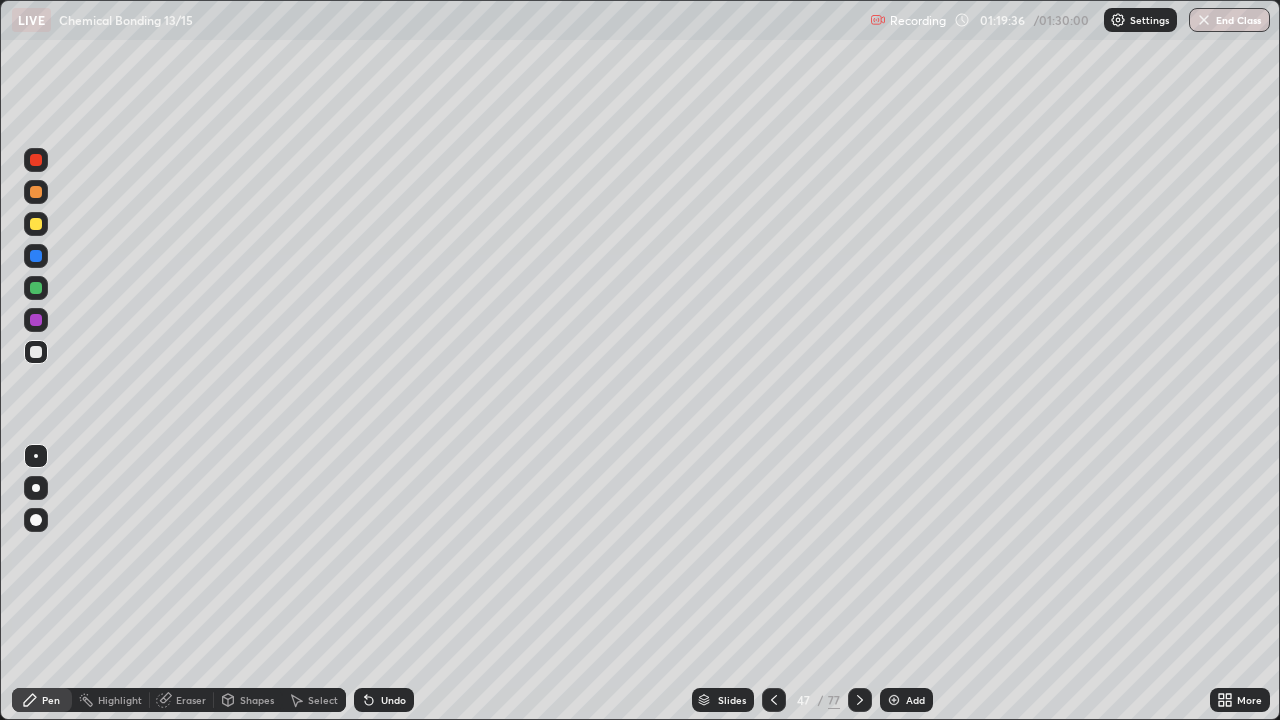 click 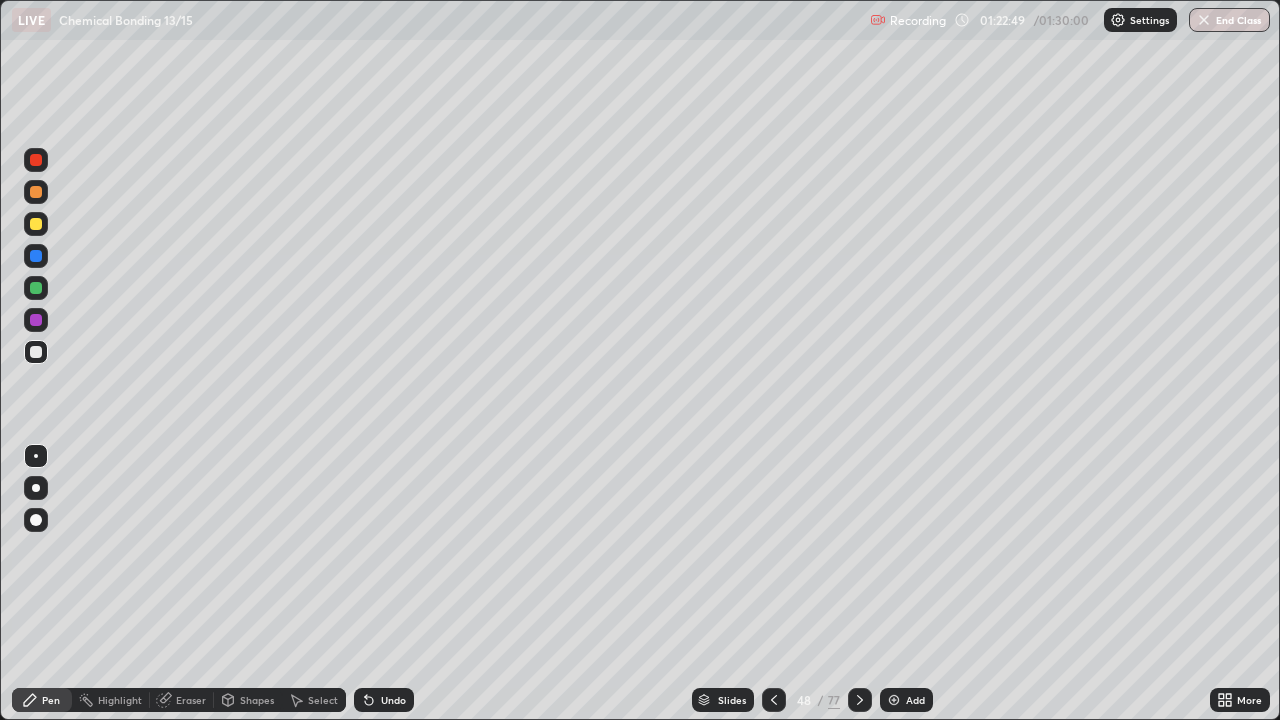 click on "End Class" at bounding box center (1229, 20) 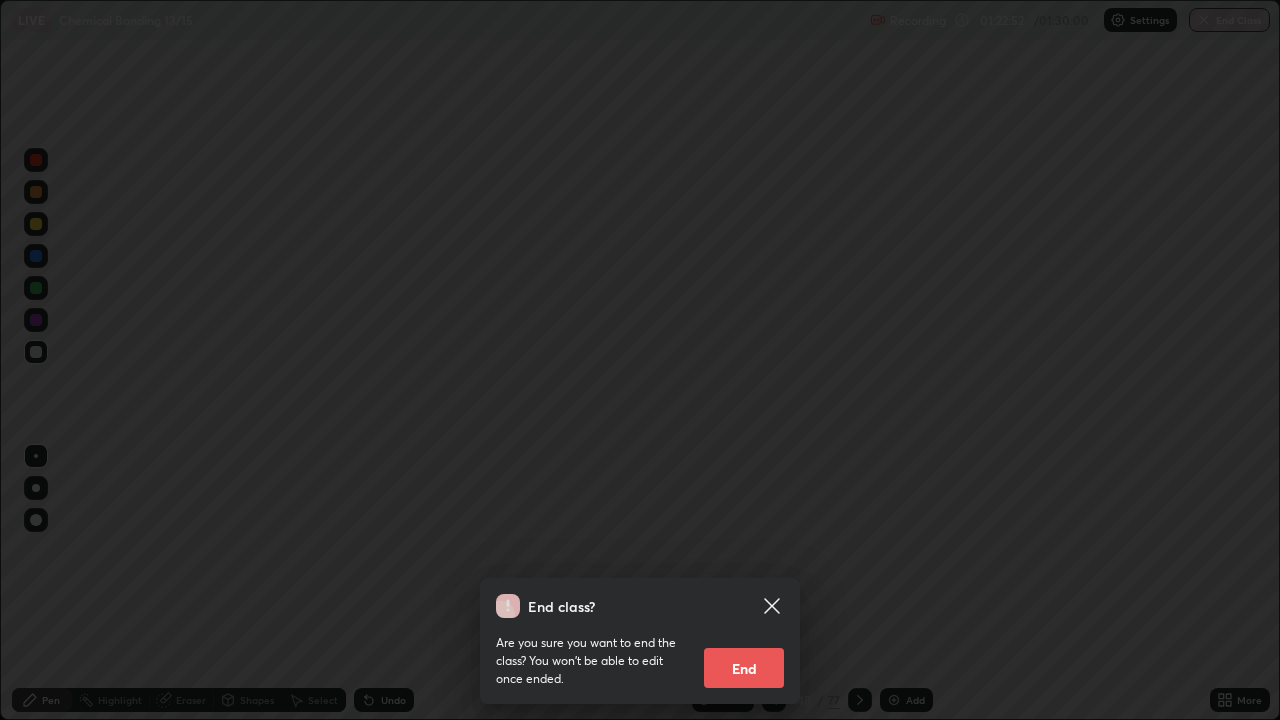 click 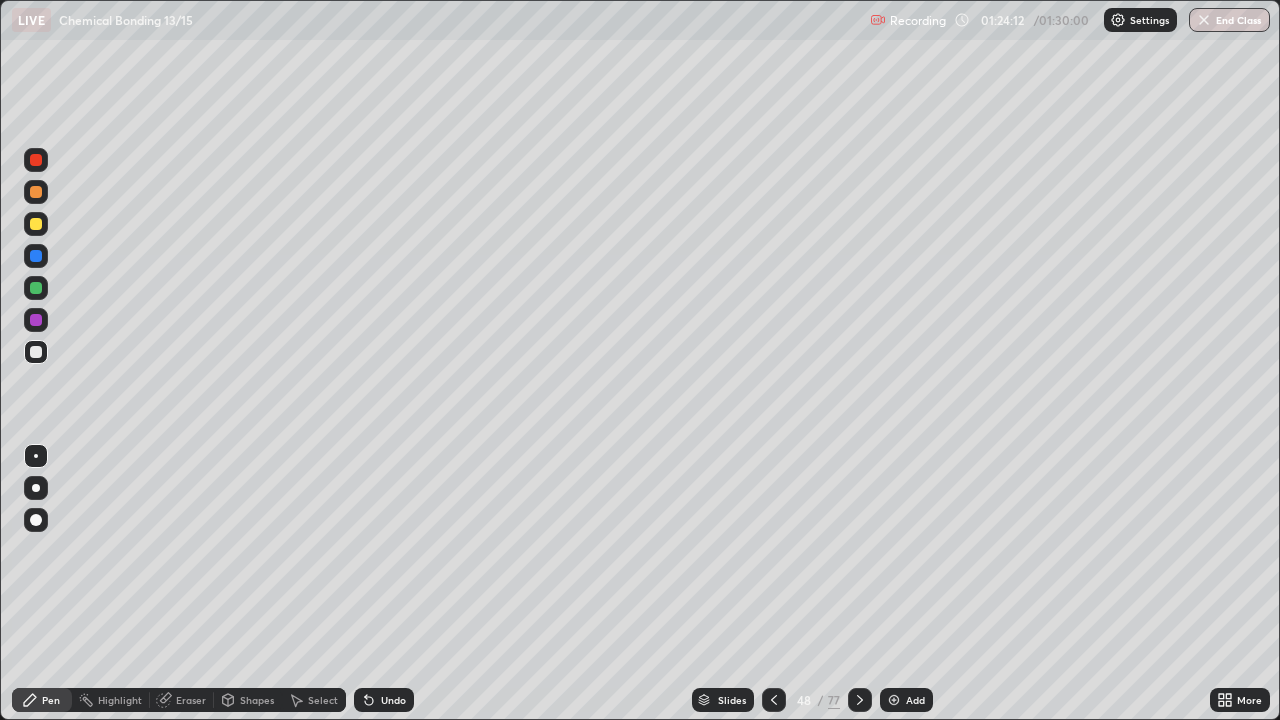 click on "End Class" at bounding box center (1229, 20) 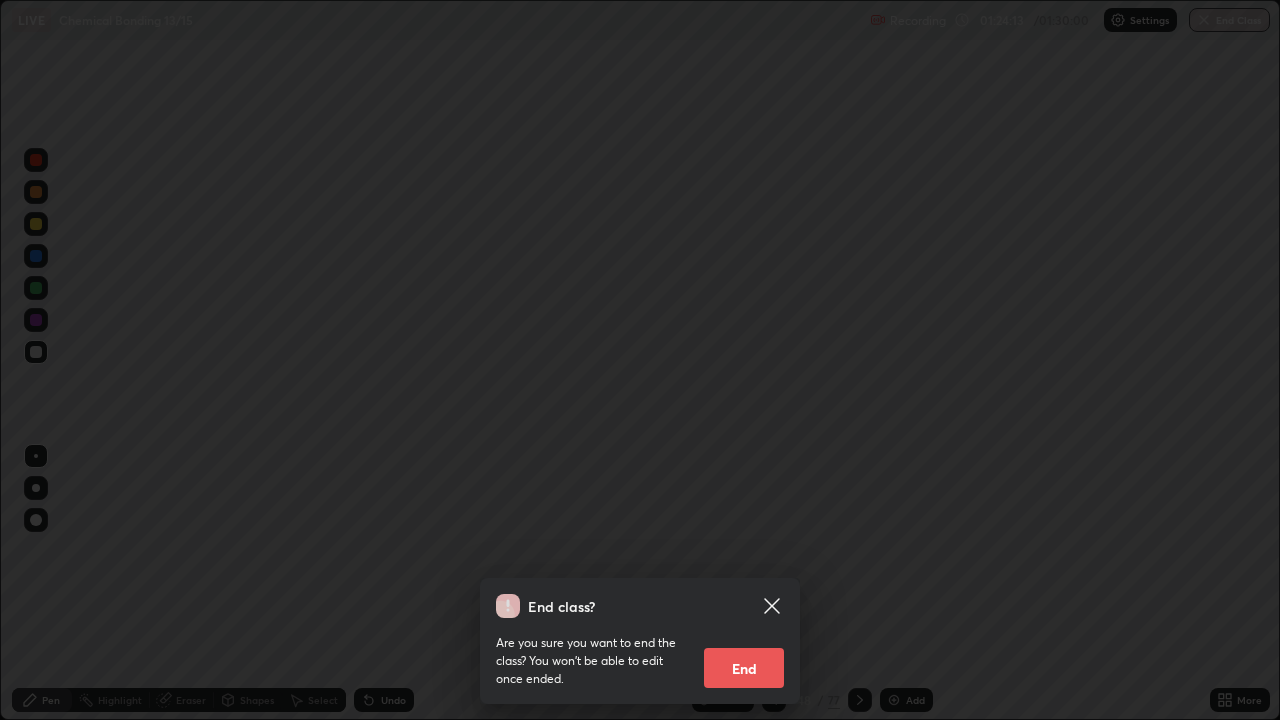 click on "End" at bounding box center (744, 668) 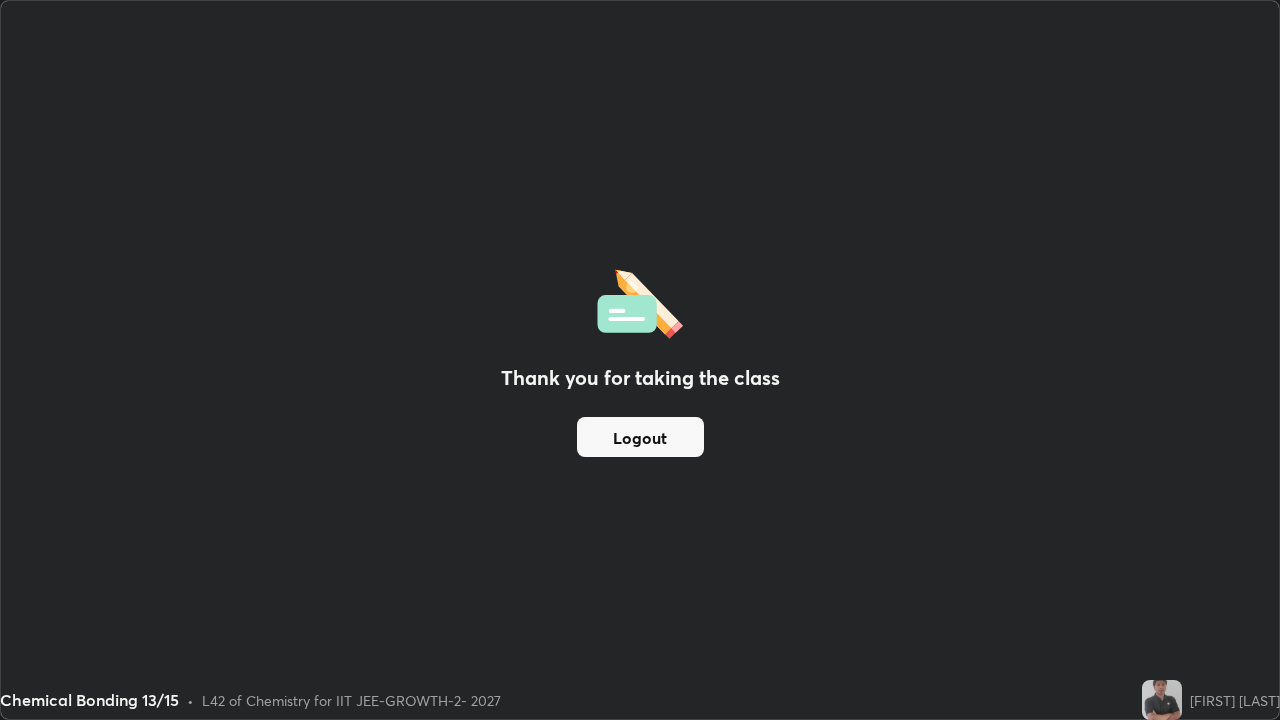 click on "Logout" at bounding box center [640, 437] 